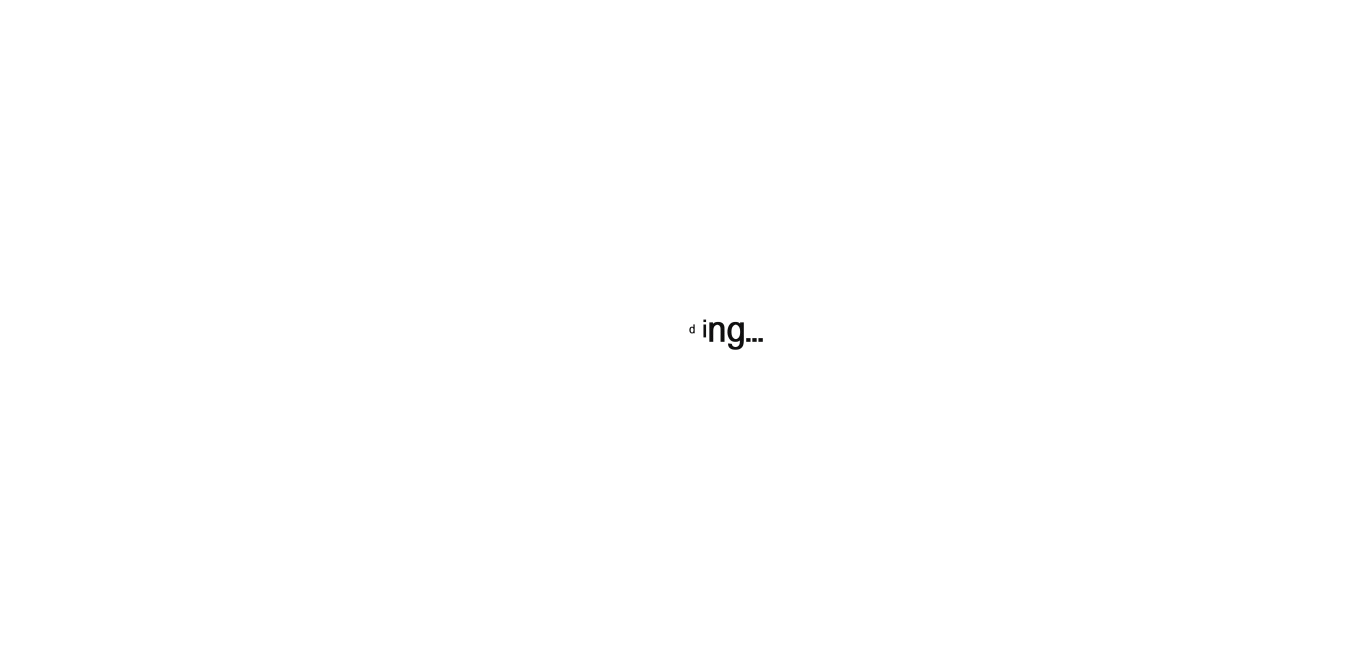 scroll, scrollTop: 0, scrollLeft: 0, axis: both 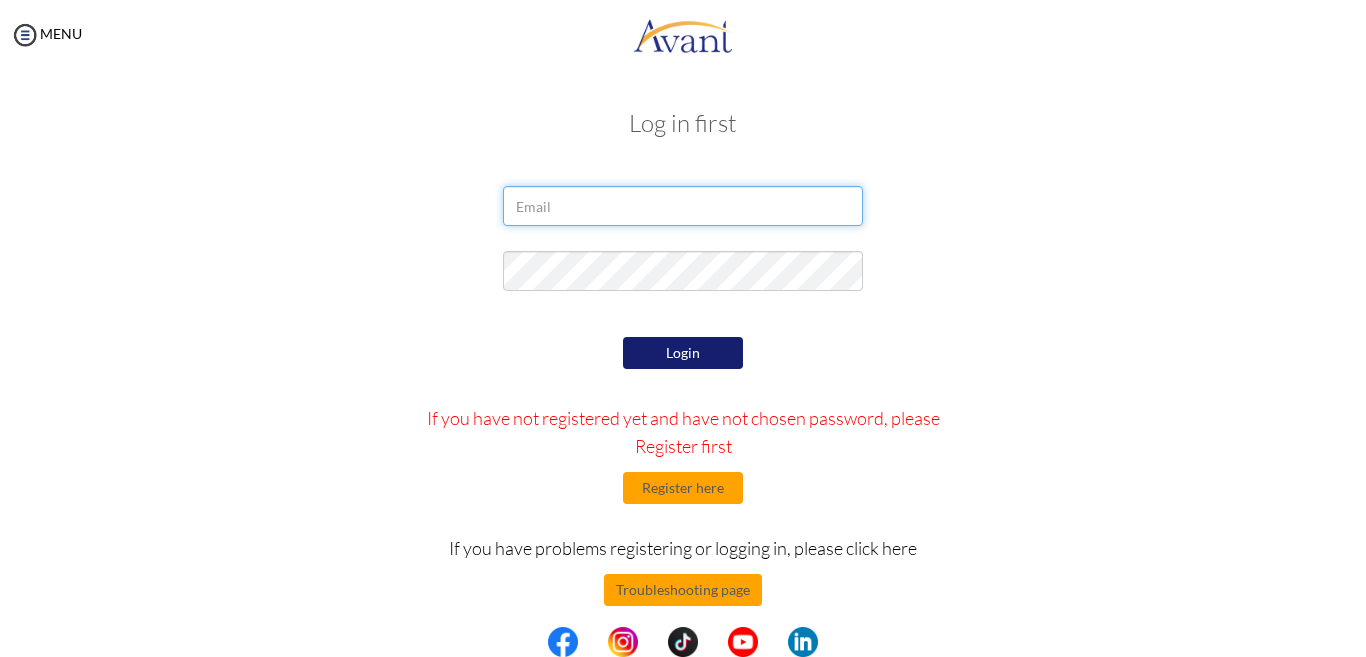 type on "[EMAIL_ADDRESS][DOMAIN_NAME]" 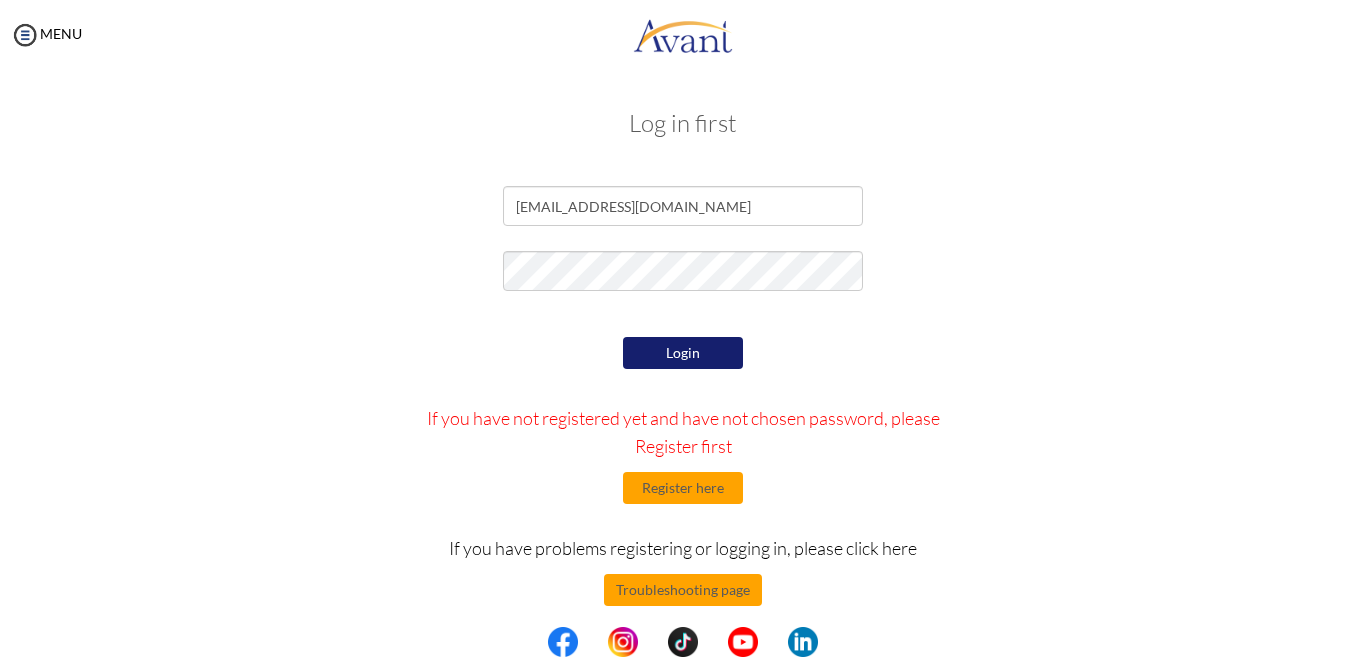 click on "Login" at bounding box center [683, 353] 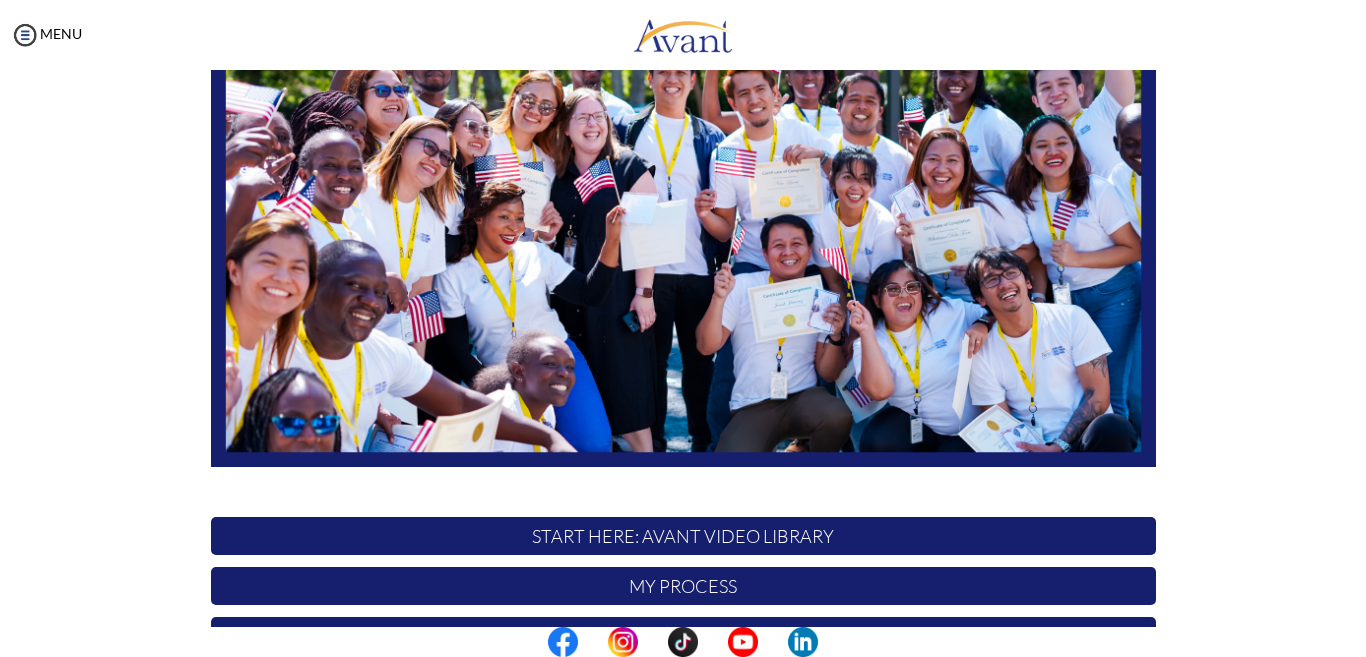 scroll, scrollTop: 454, scrollLeft: 0, axis: vertical 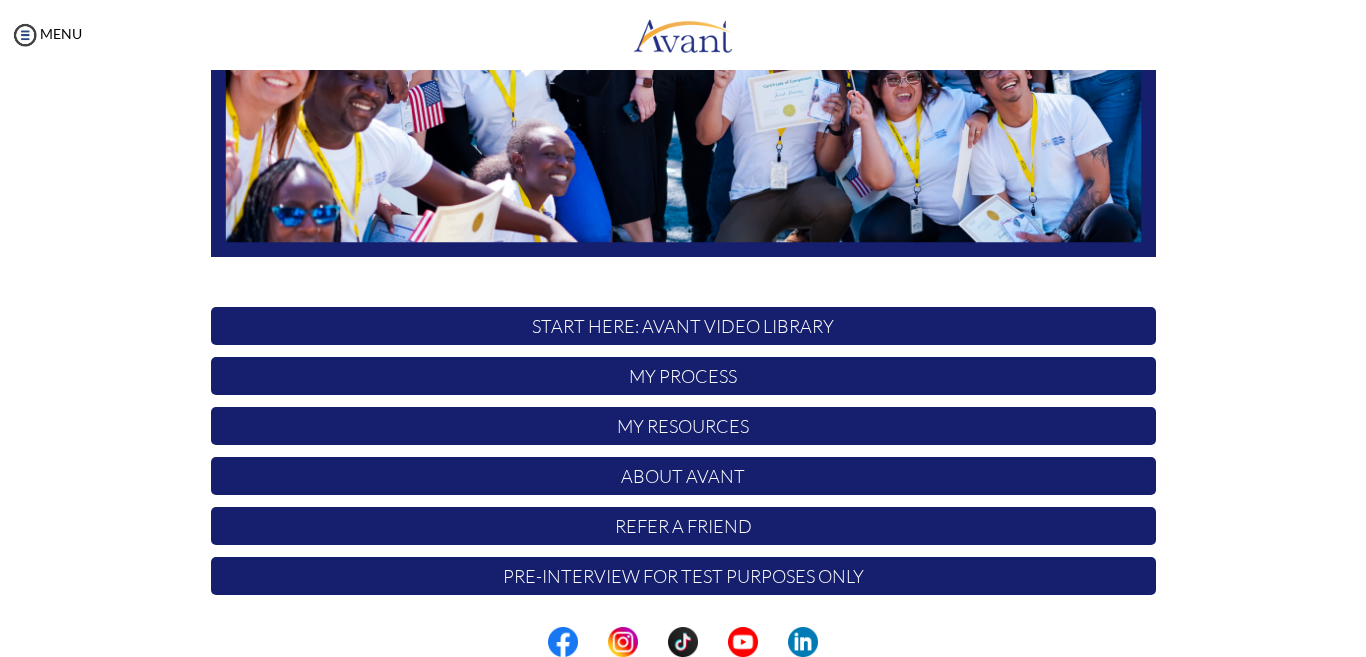 click on "My Process" at bounding box center [683, 376] 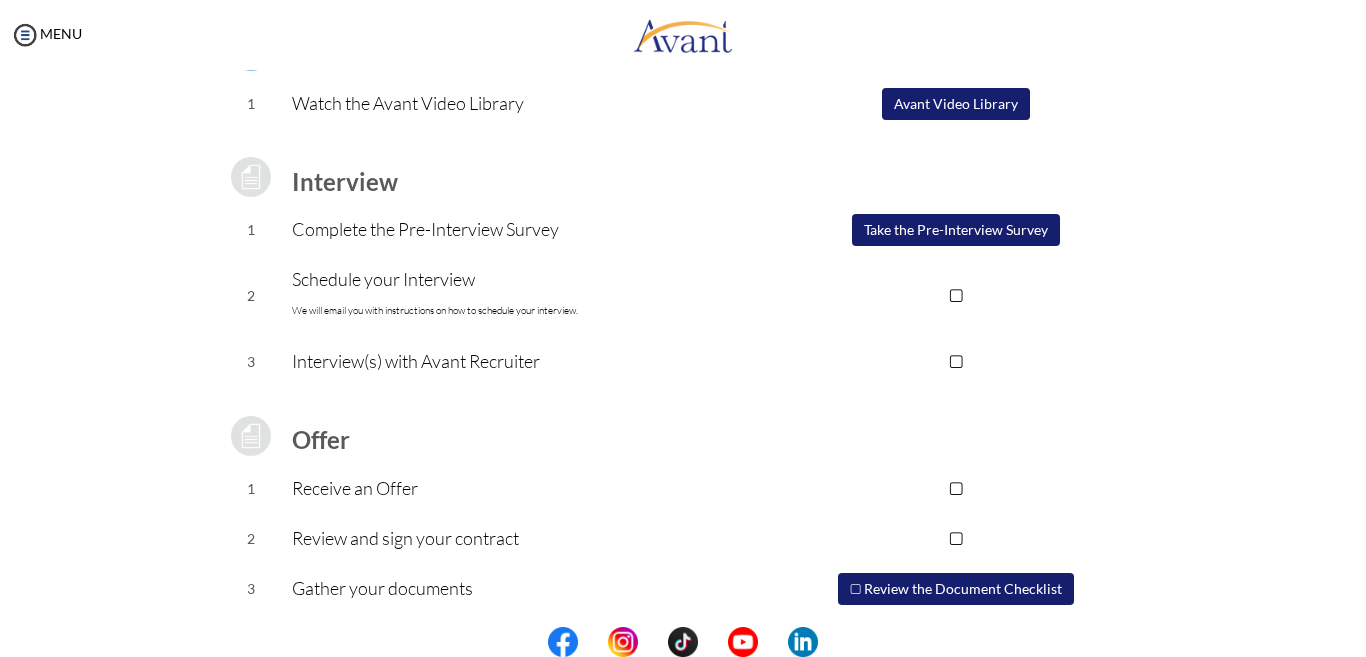 scroll, scrollTop: 200, scrollLeft: 0, axis: vertical 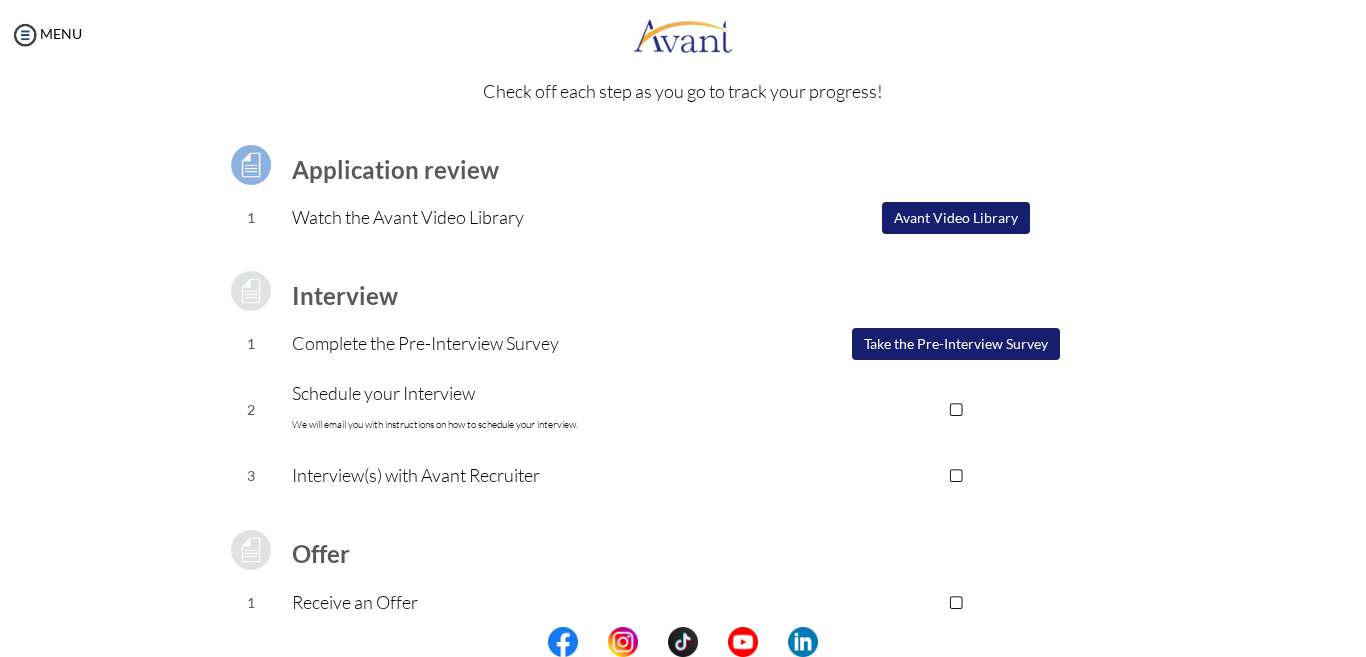 click on "Take the Pre-Interview Survey" at bounding box center (956, 344) 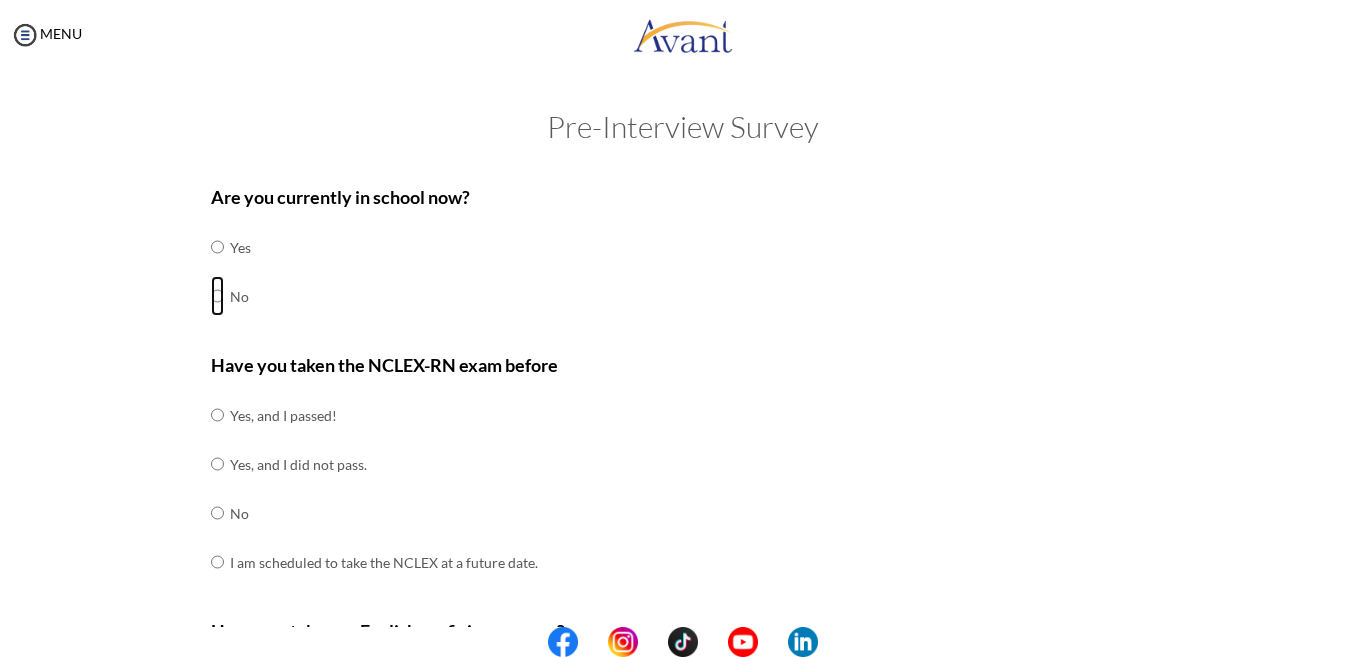 click at bounding box center [217, 247] 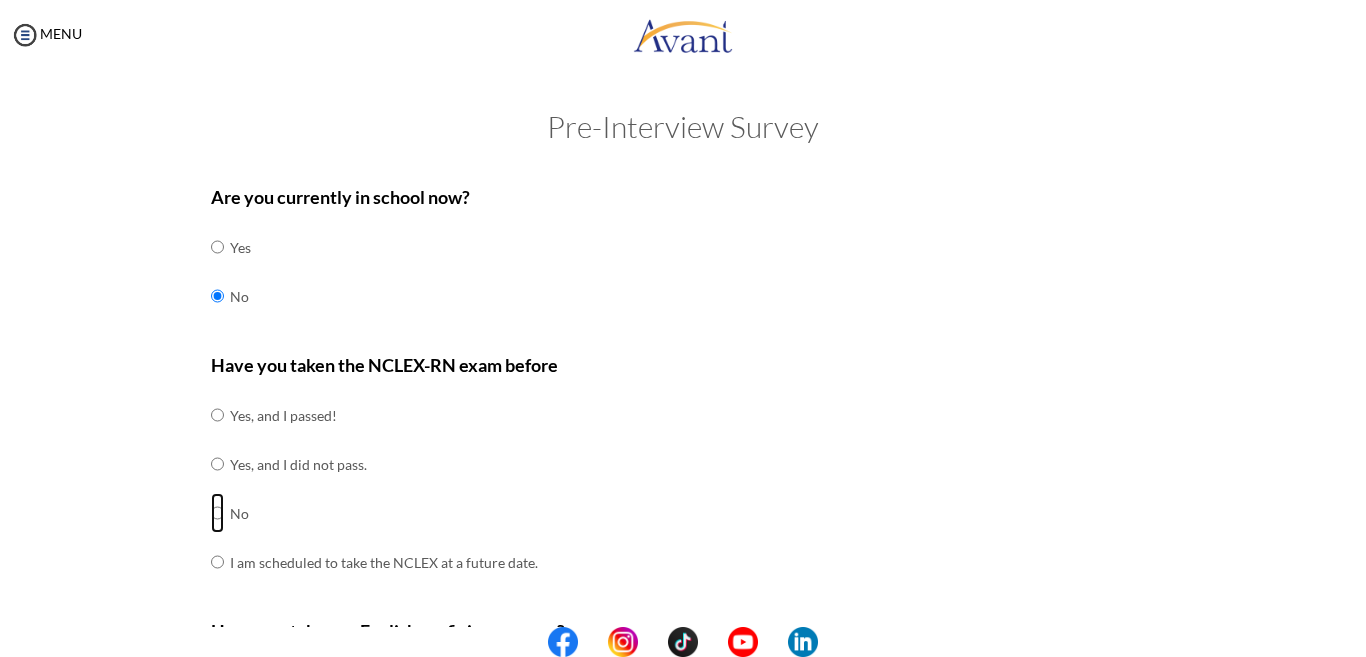 click at bounding box center [217, 415] 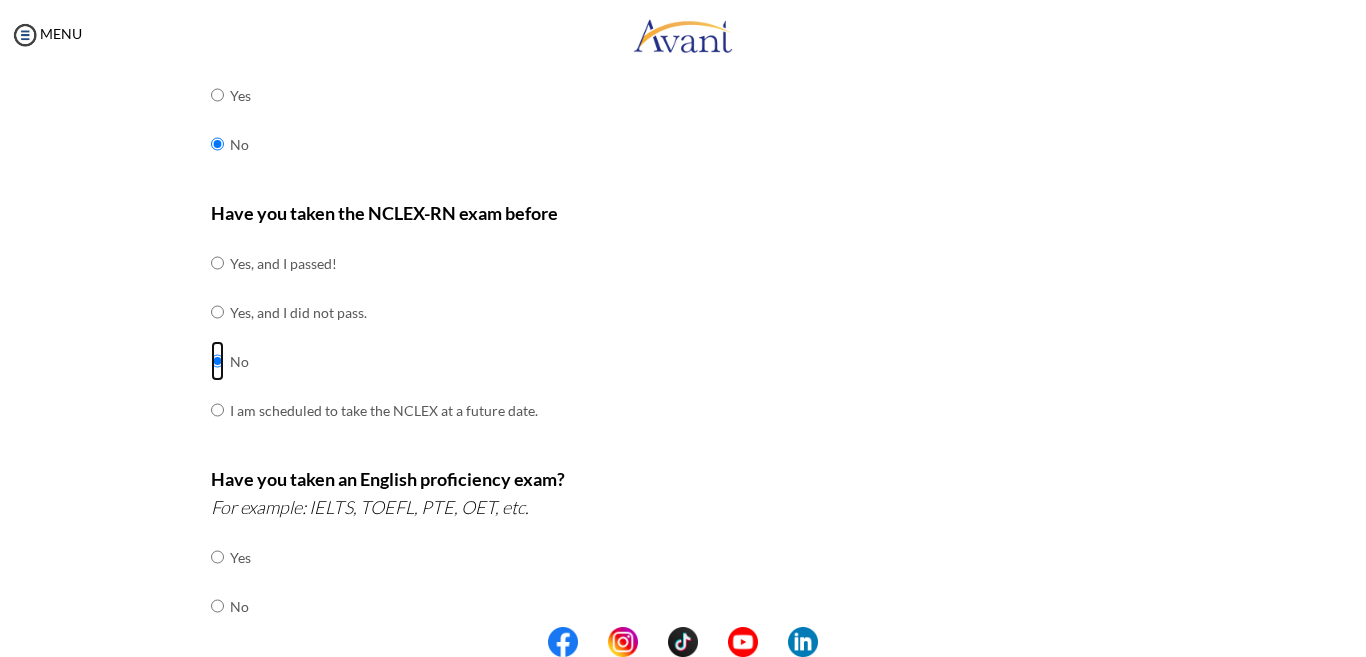 scroll, scrollTop: 167, scrollLeft: 0, axis: vertical 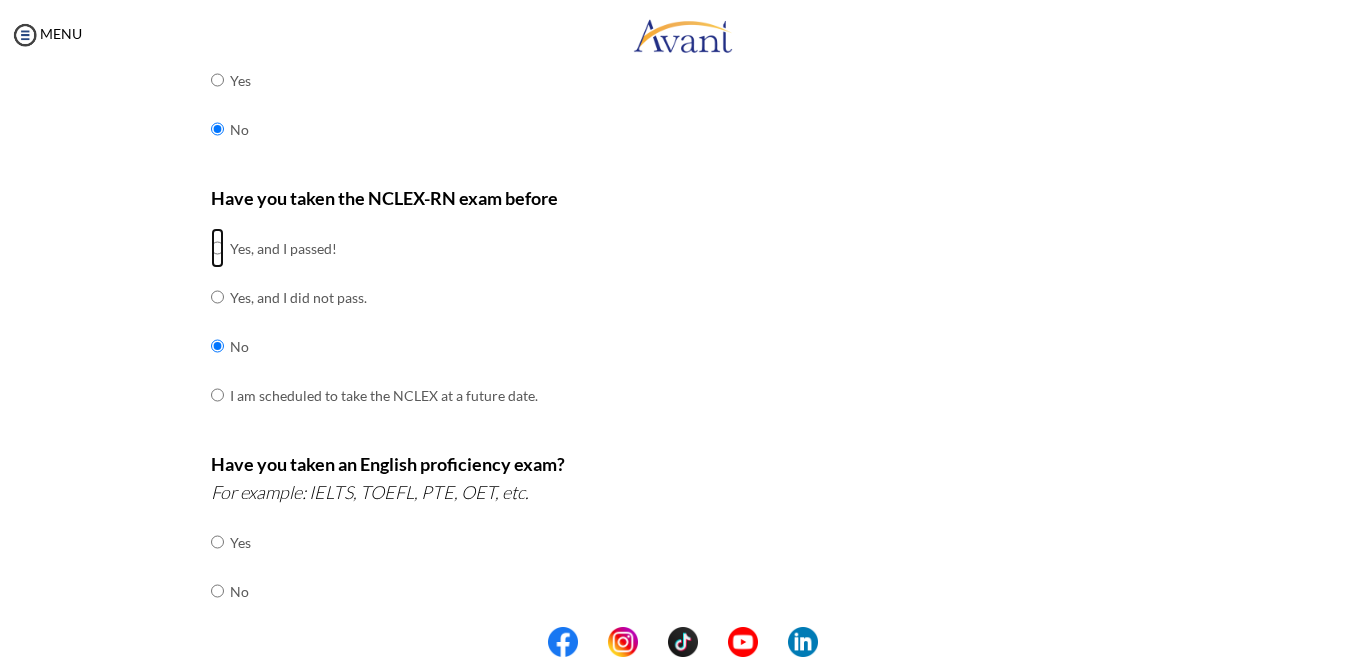 click at bounding box center [217, 248] 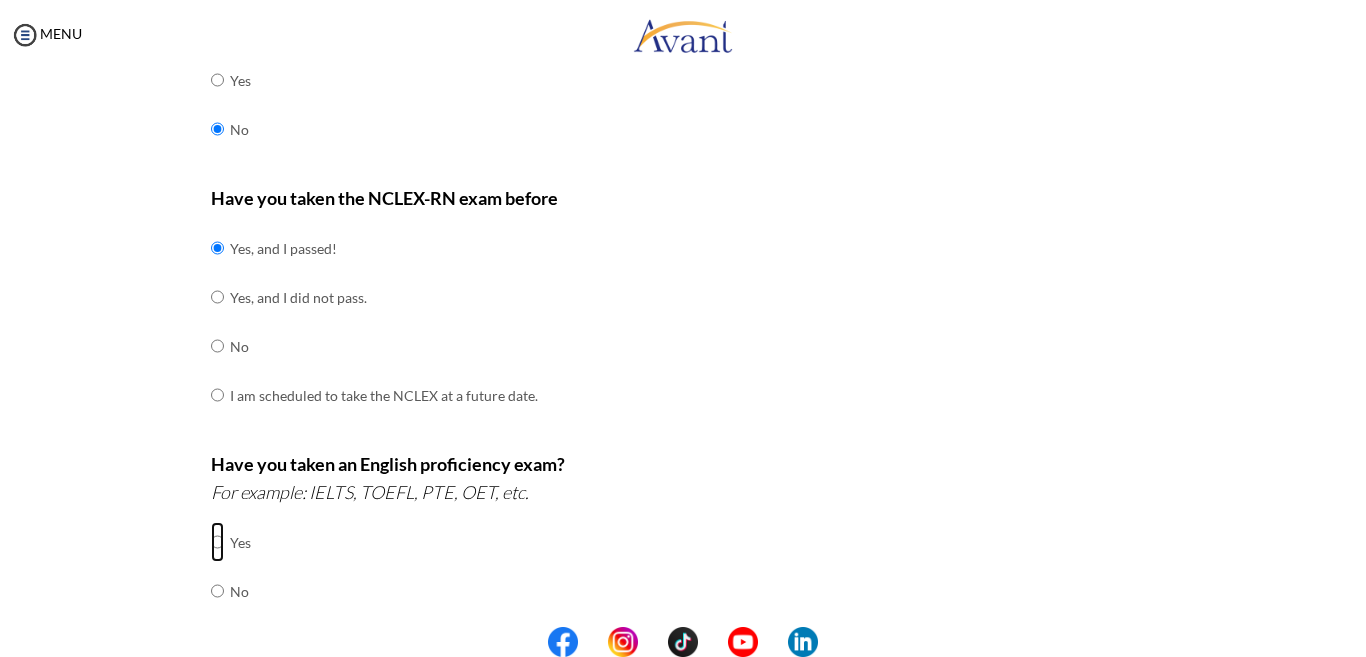 click at bounding box center (217, 542) 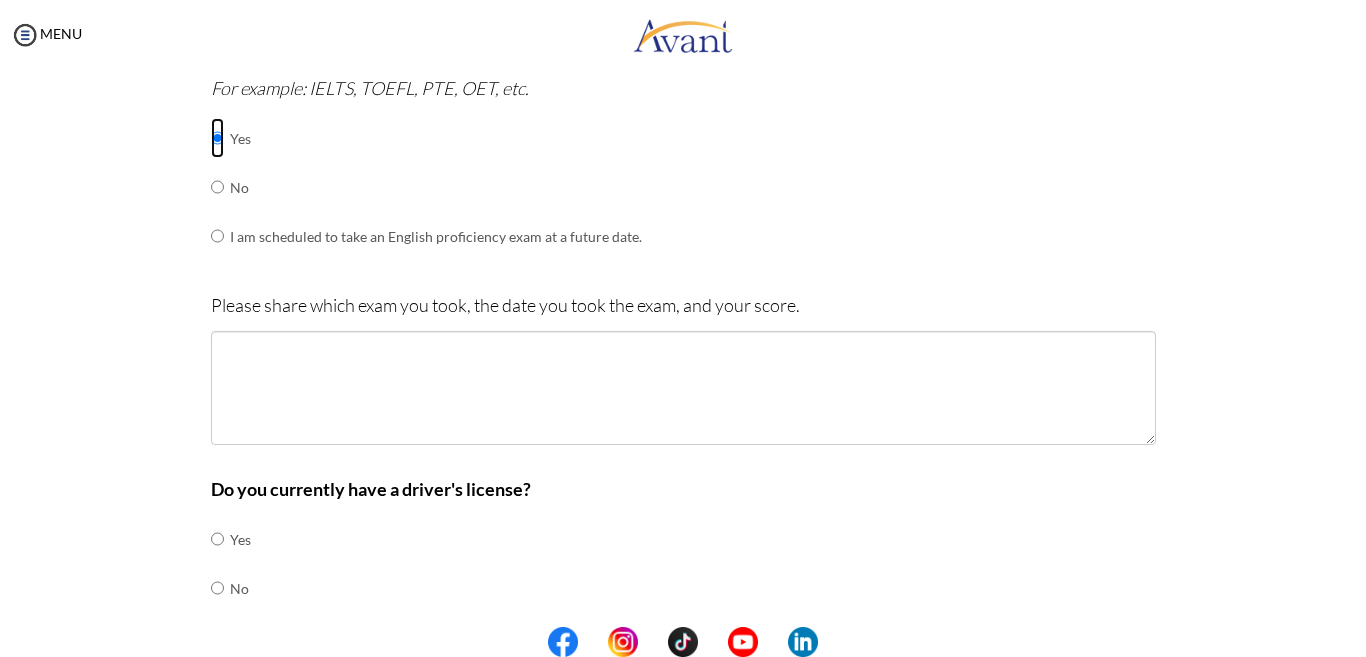 scroll, scrollTop: 576, scrollLeft: 0, axis: vertical 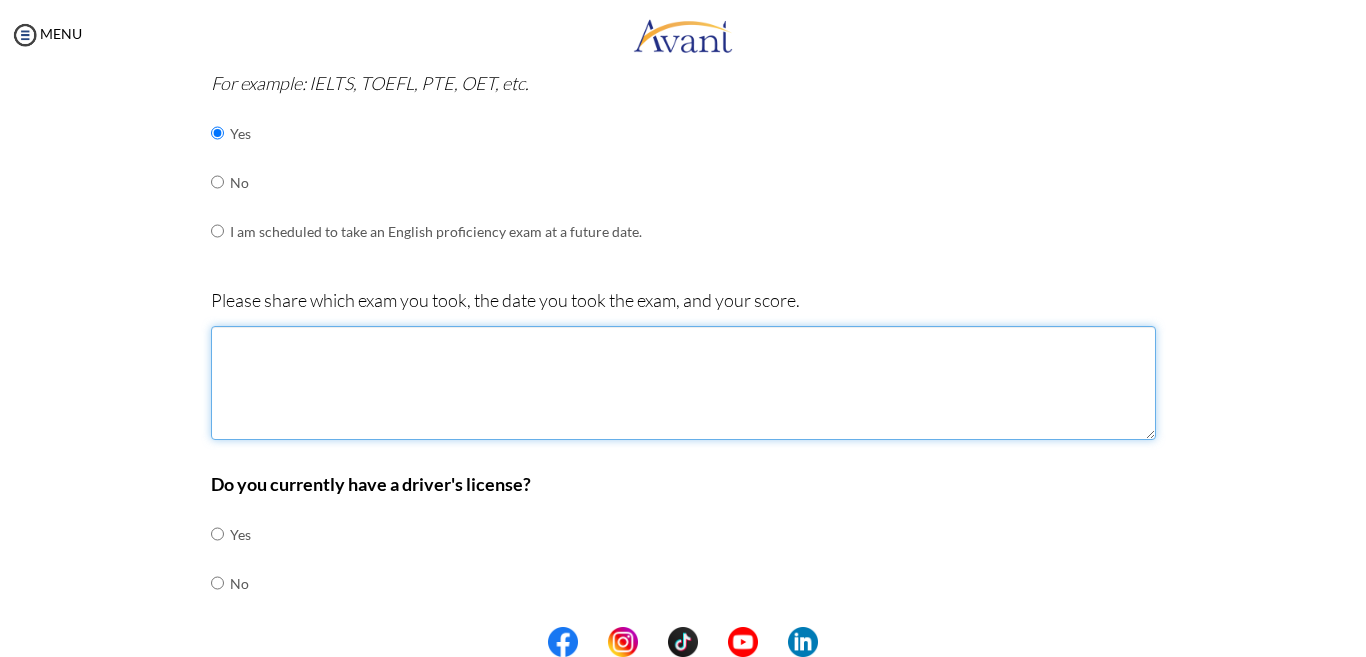click at bounding box center (683, 383) 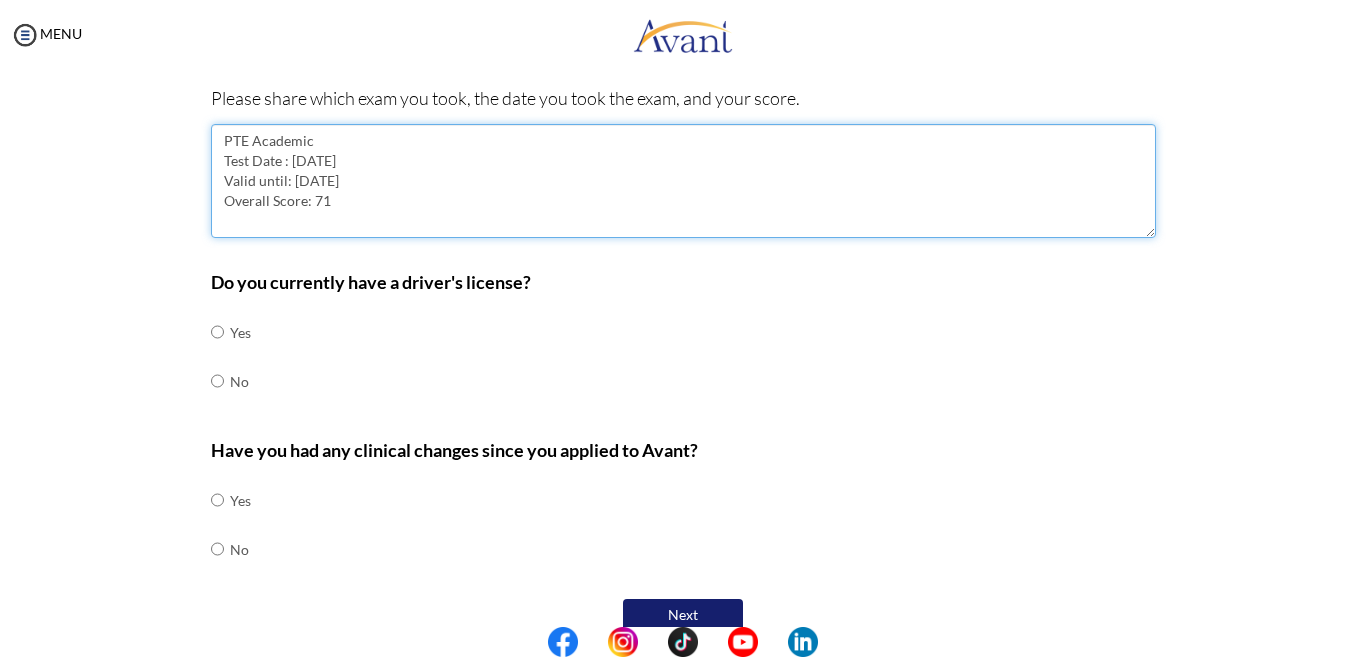 scroll, scrollTop: 807, scrollLeft: 0, axis: vertical 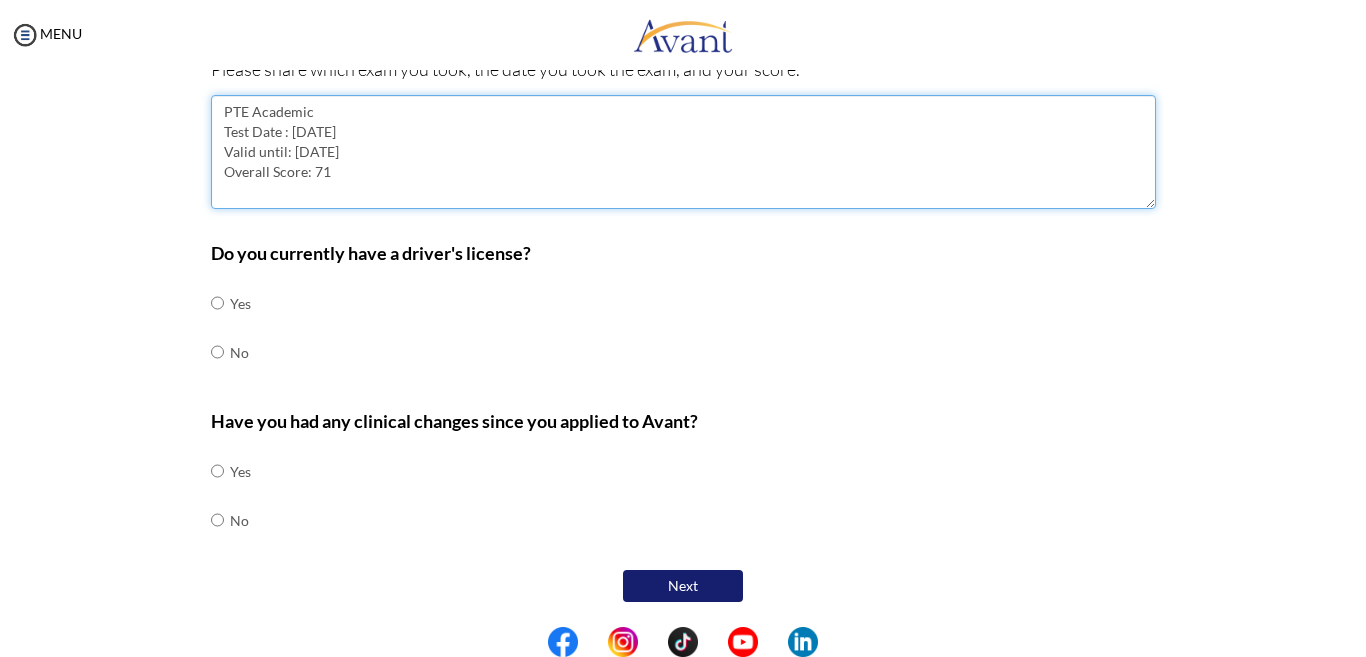 type on "PTE Academic
Test Date : [DATE]
Valid until: [DATE]
Overall Score: 71" 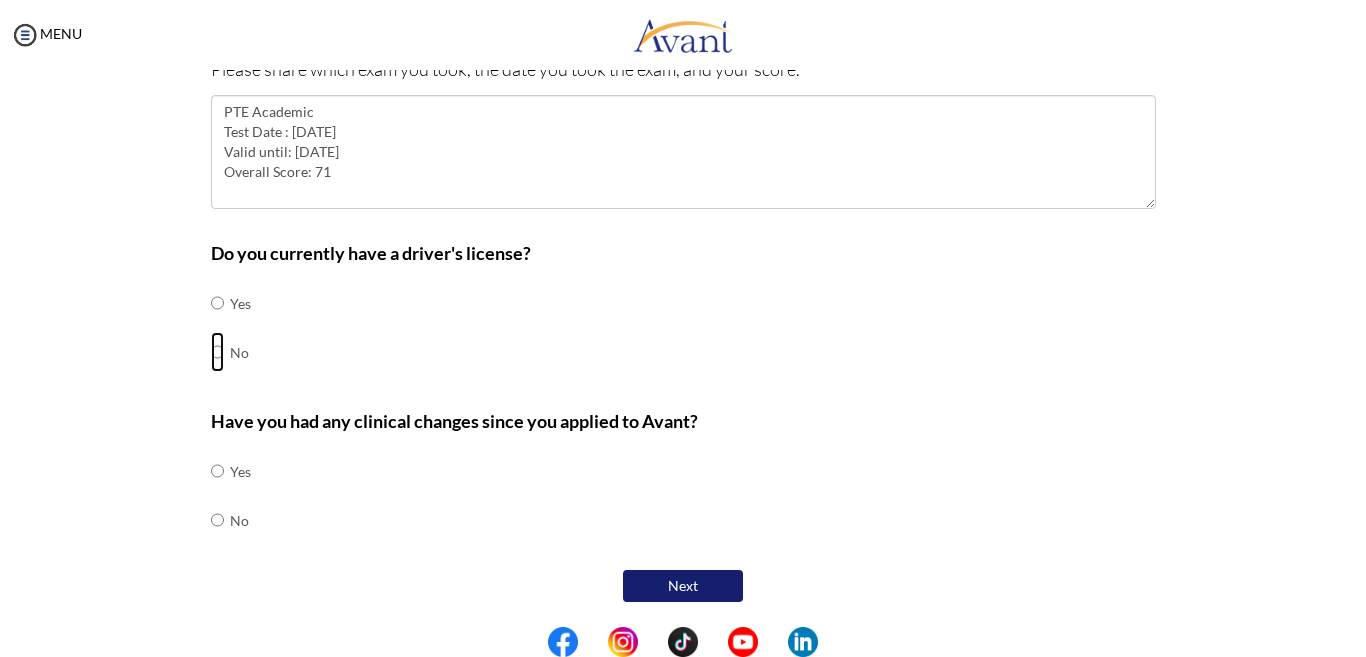 click at bounding box center [217, 303] 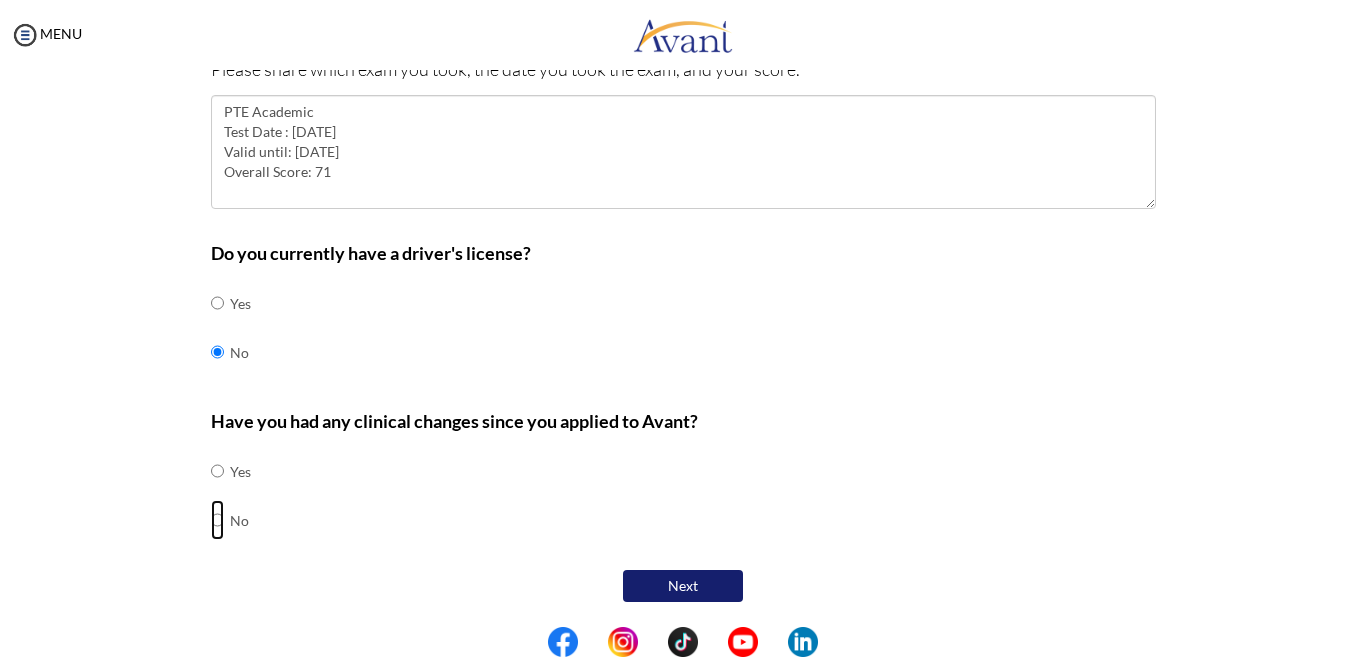 click at bounding box center [217, 471] 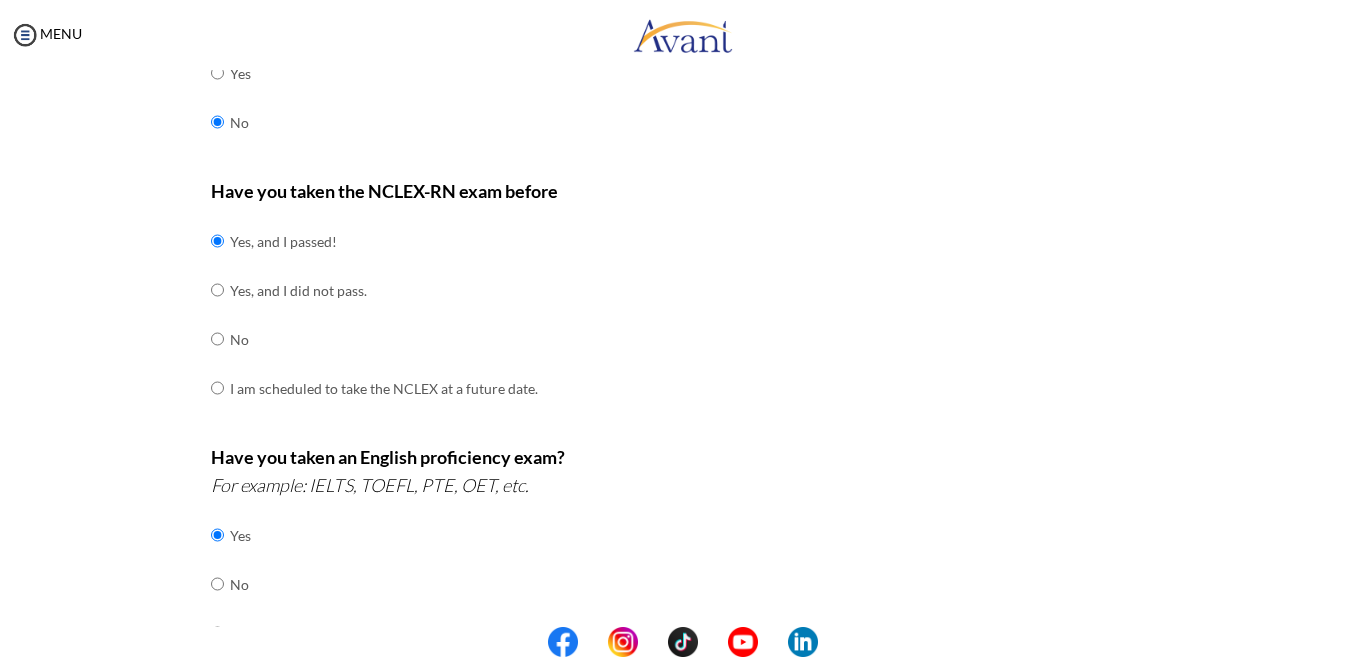 scroll, scrollTop: 172, scrollLeft: 0, axis: vertical 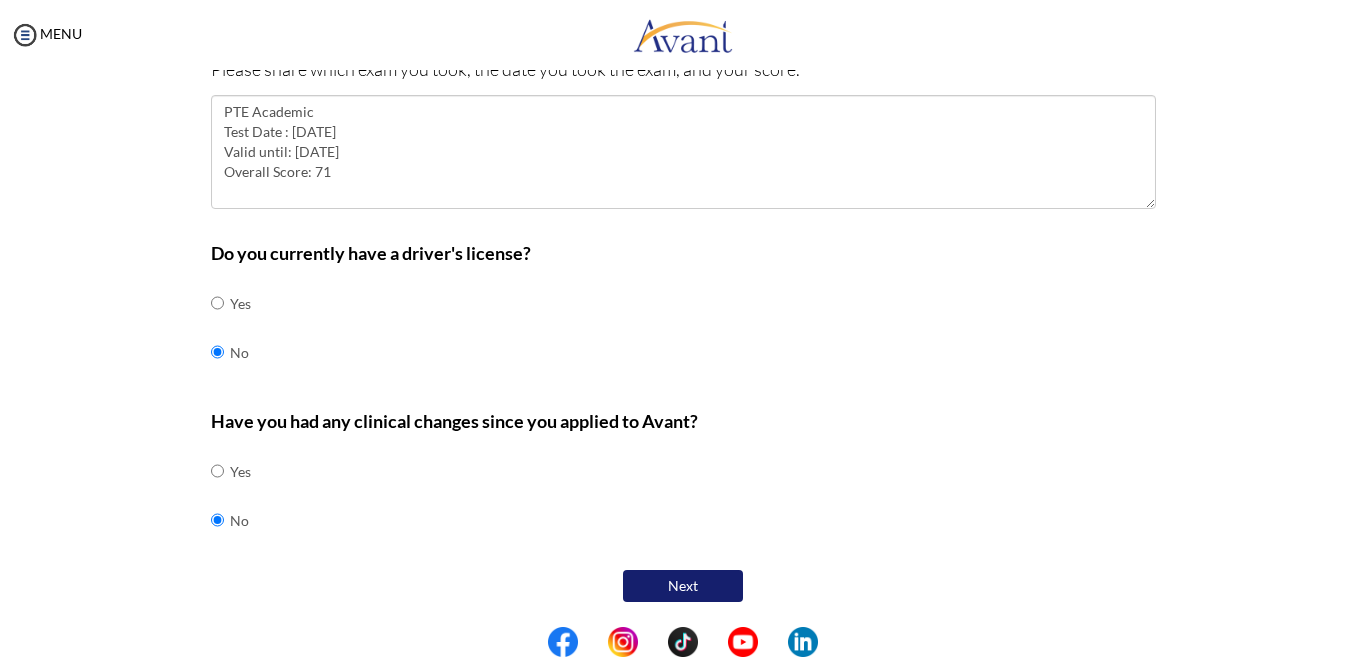 click on "Next" at bounding box center (683, 586) 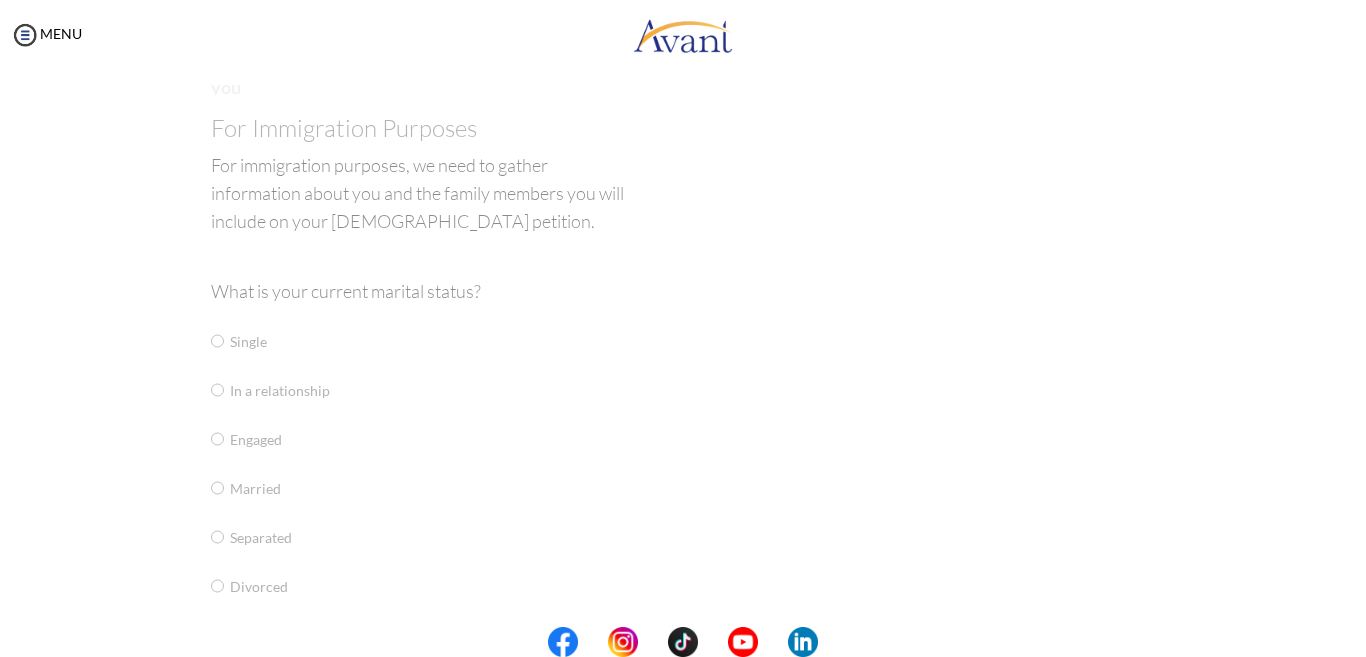 scroll, scrollTop: 40, scrollLeft: 0, axis: vertical 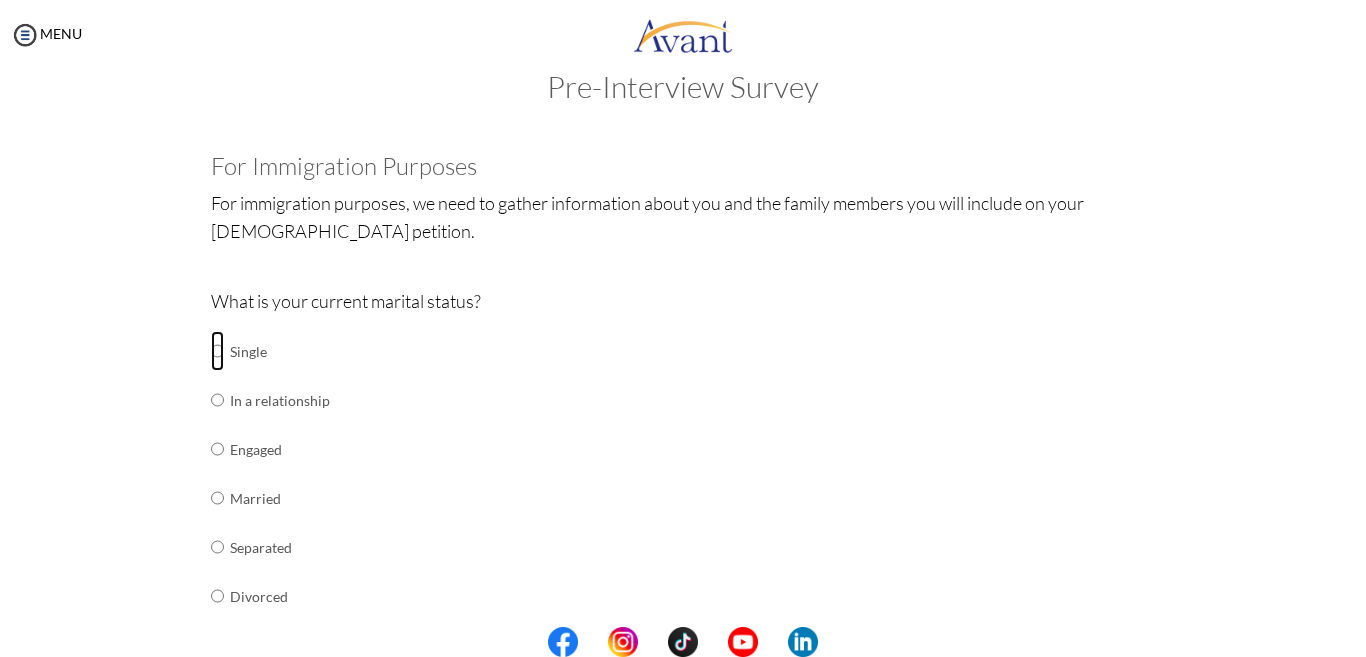 click at bounding box center (217, 351) 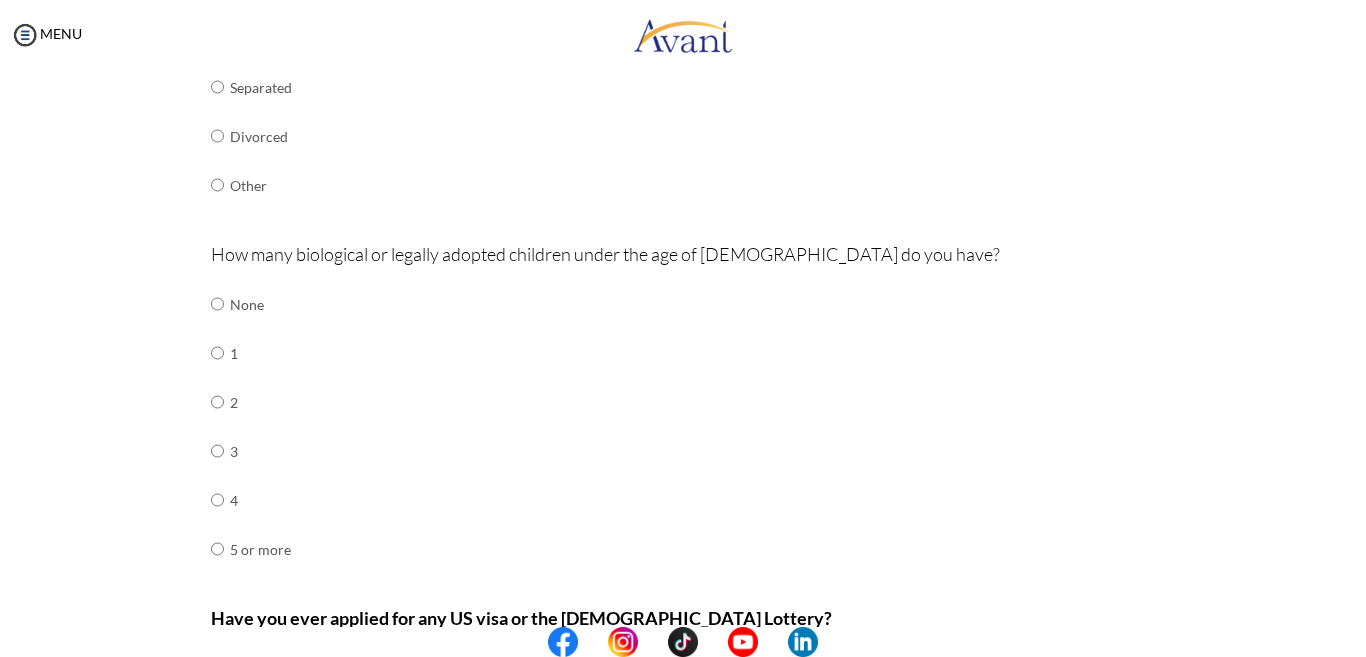 scroll, scrollTop: 505, scrollLeft: 0, axis: vertical 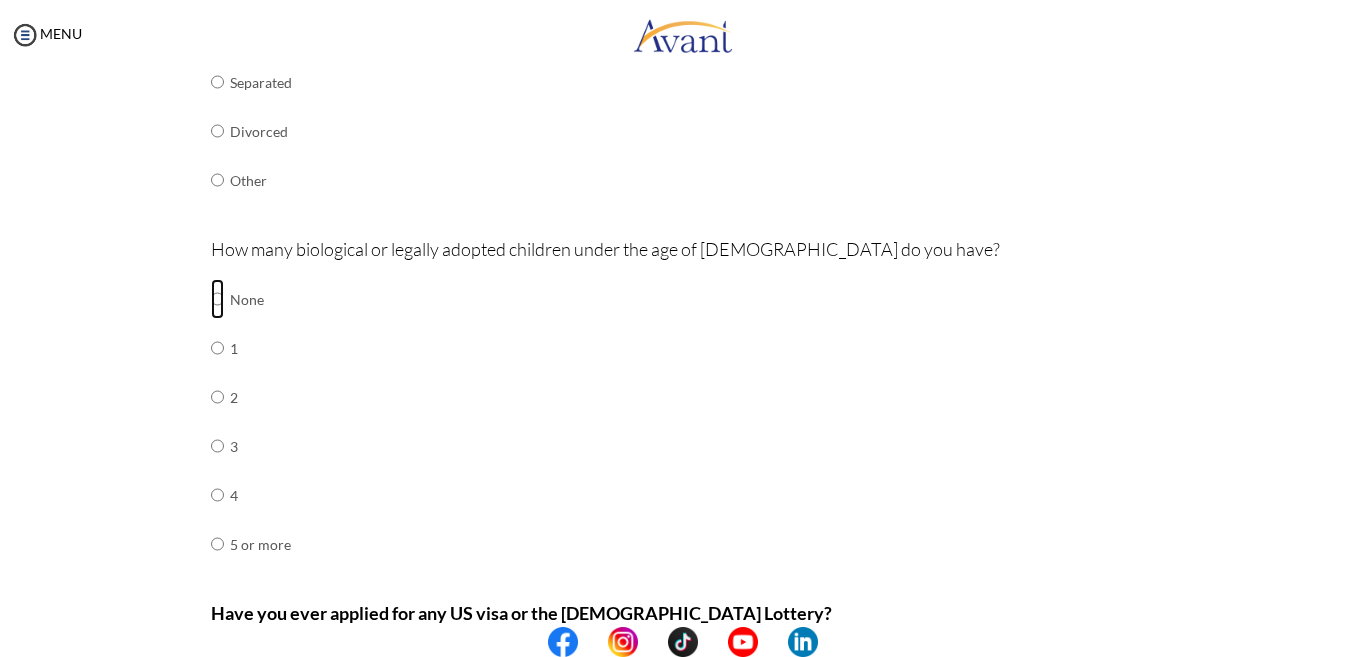 click at bounding box center (217, 299) 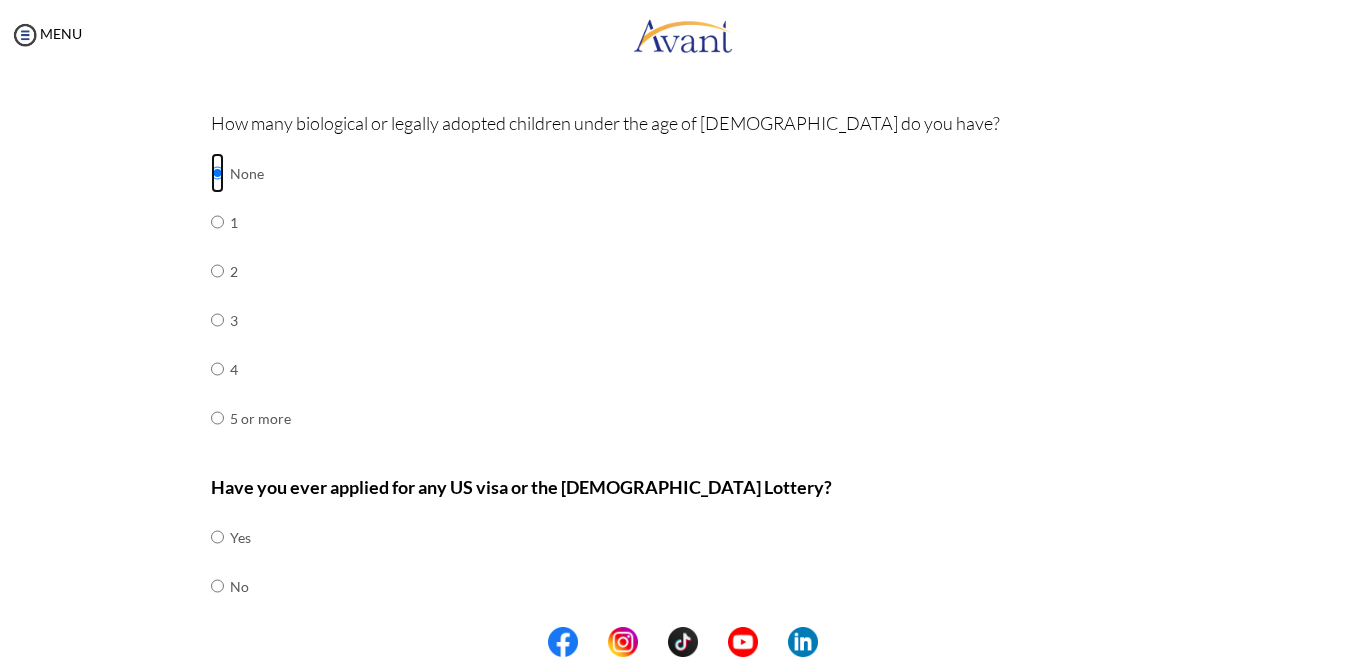 scroll, scrollTop: 697, scrollLeft: 0, axis: vertical 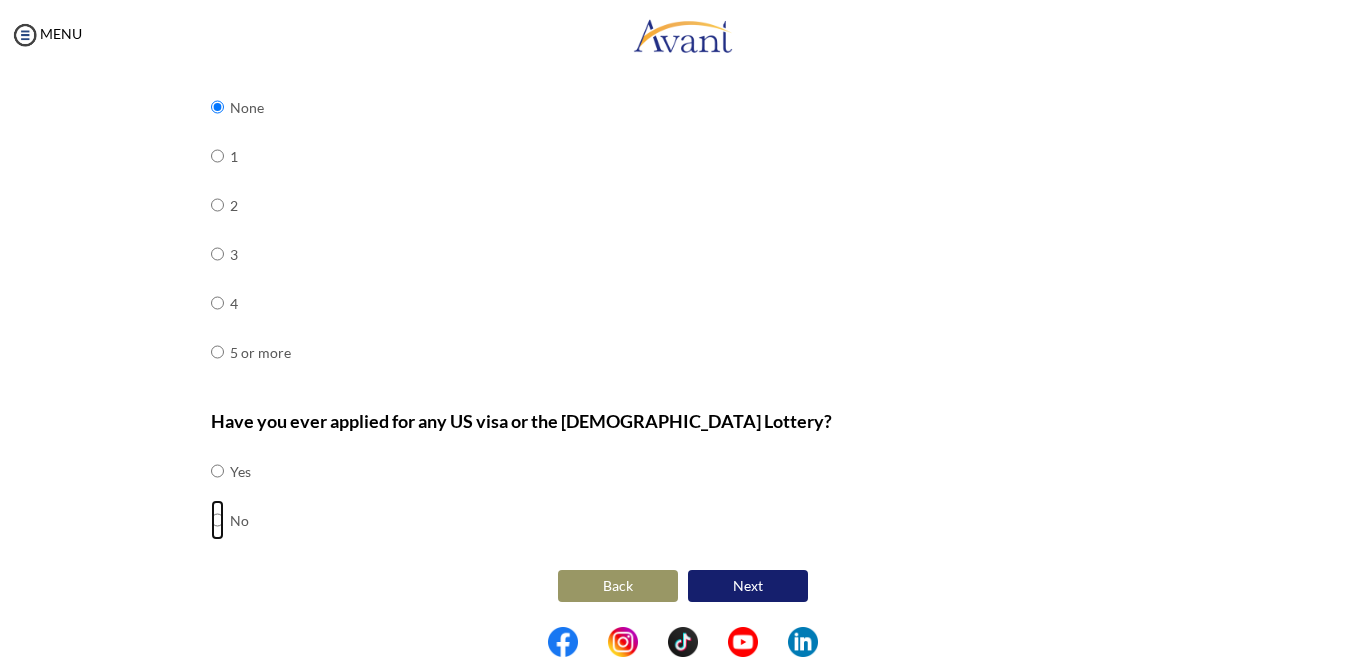 click at bounding box center (217, 471) 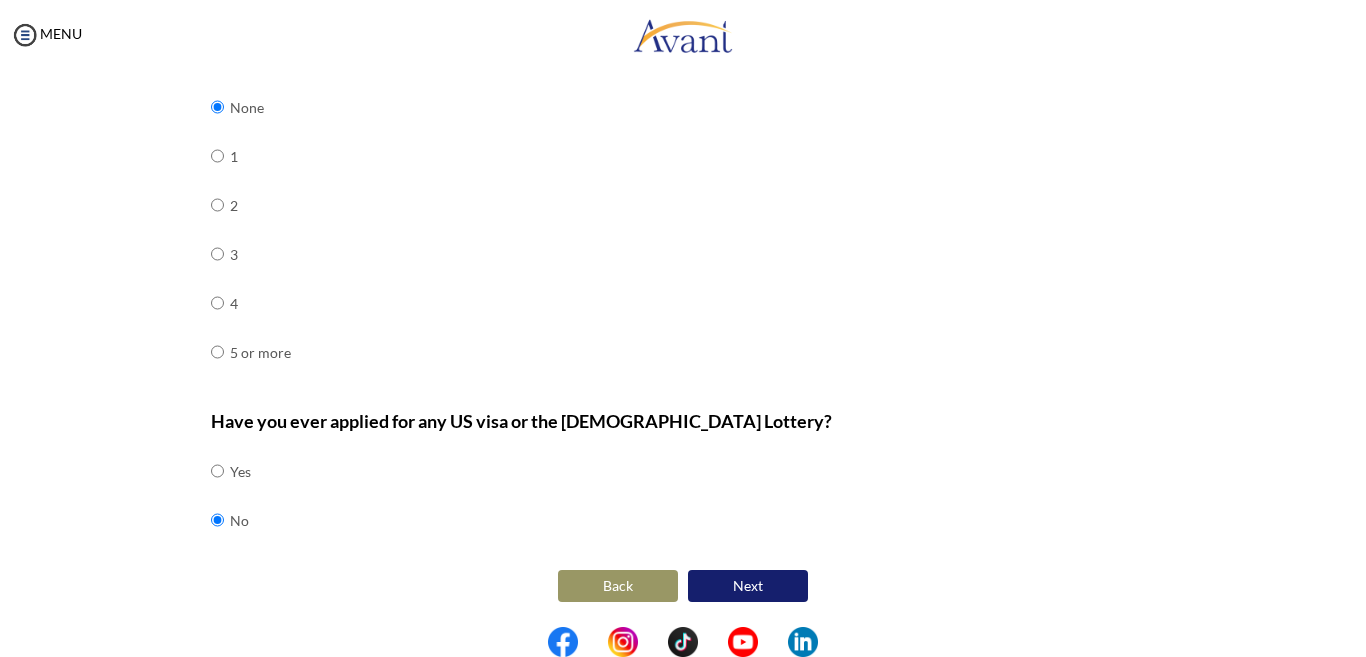 click on "Next" at bounding box center (748, 586) 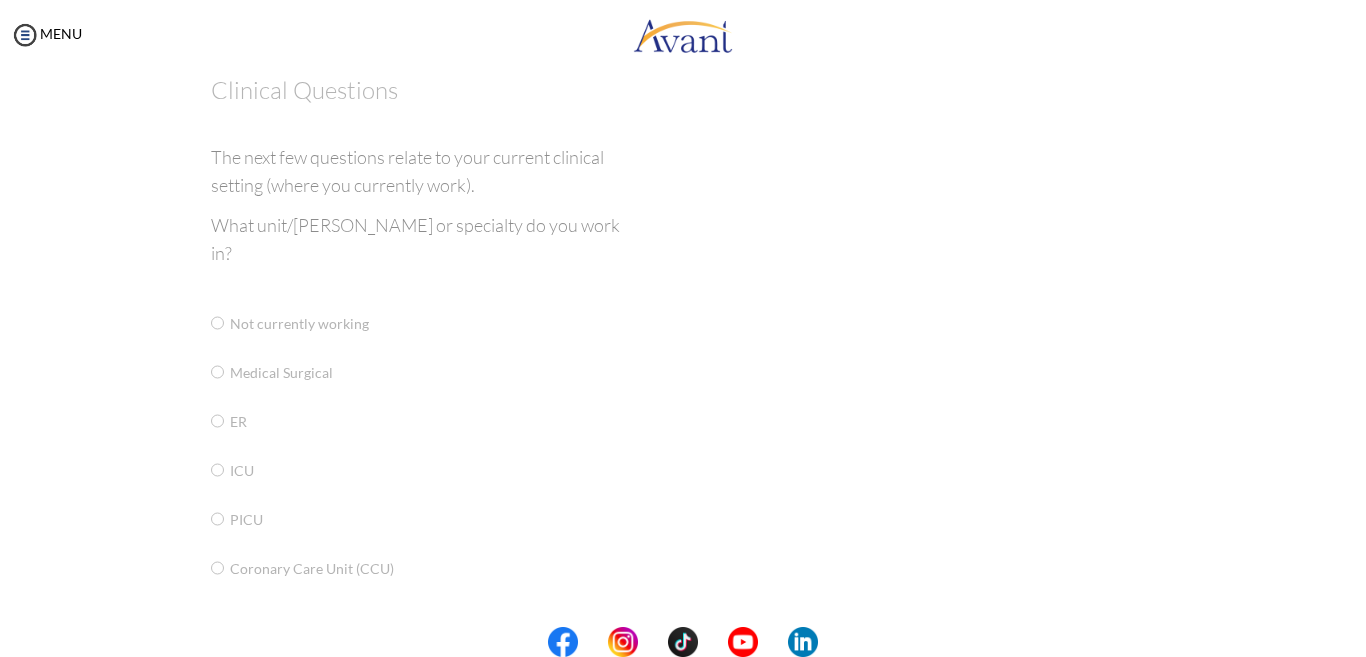 scroll, scrollTop: 40, scrollLeft: 0, axis: vertical 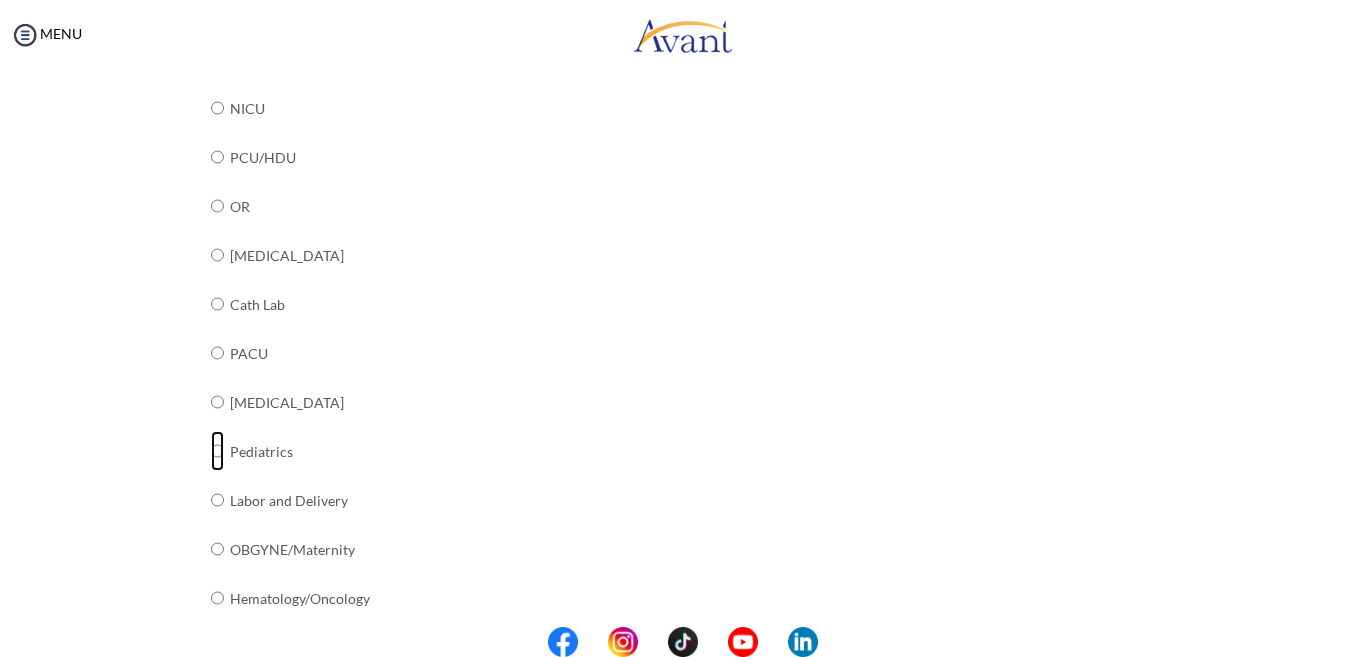 click at bounding box center [217, -186] 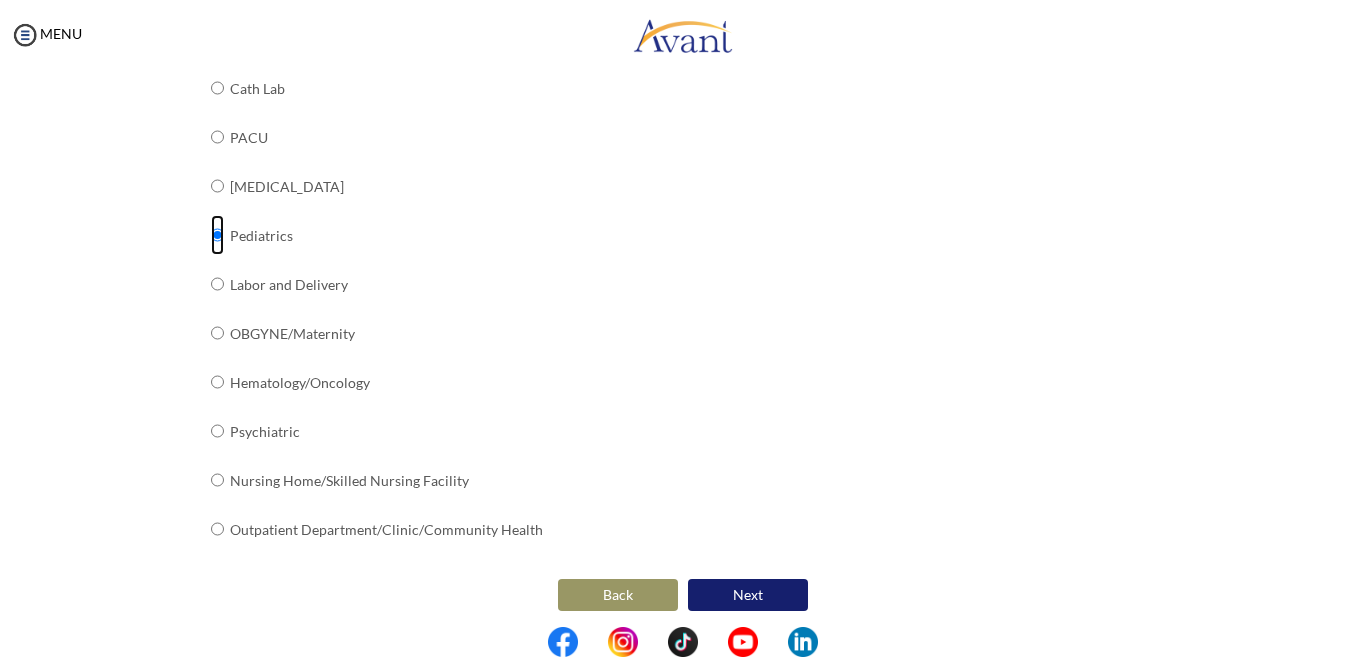 scroll, scrollTop: 787, scrollLeft: 0, axis: vertical 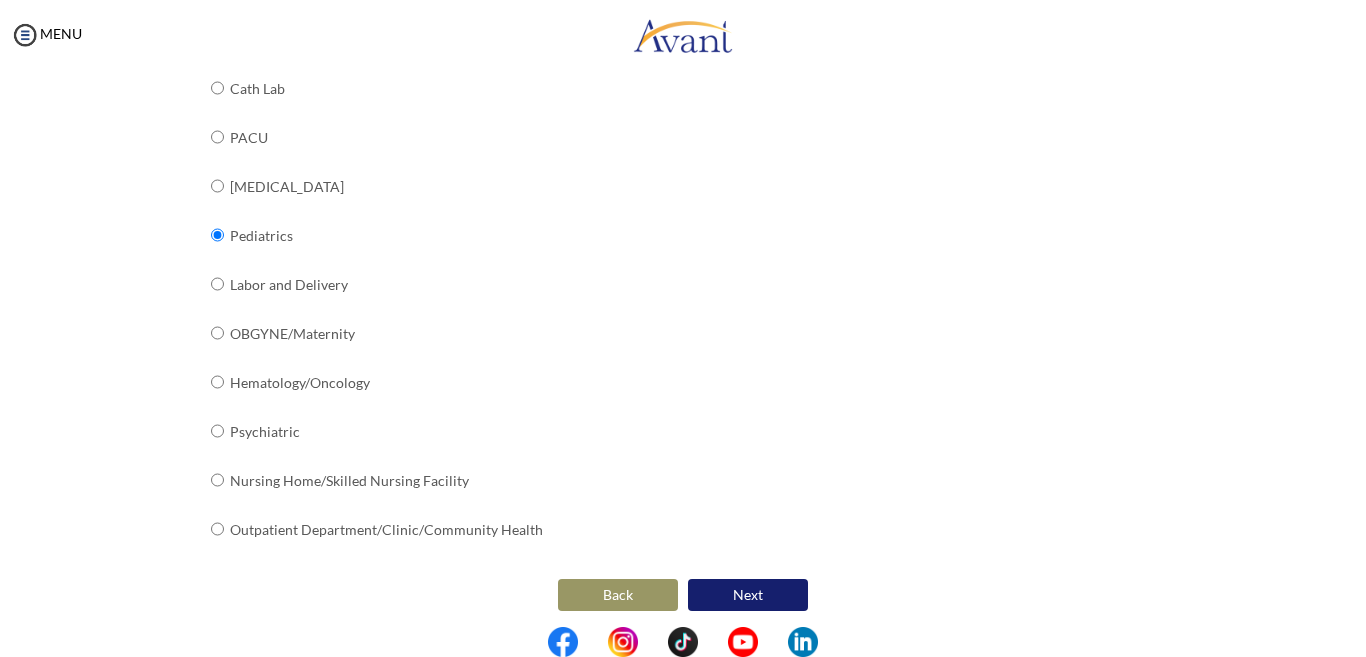 click on "Next" at bounding box center [748, 595] 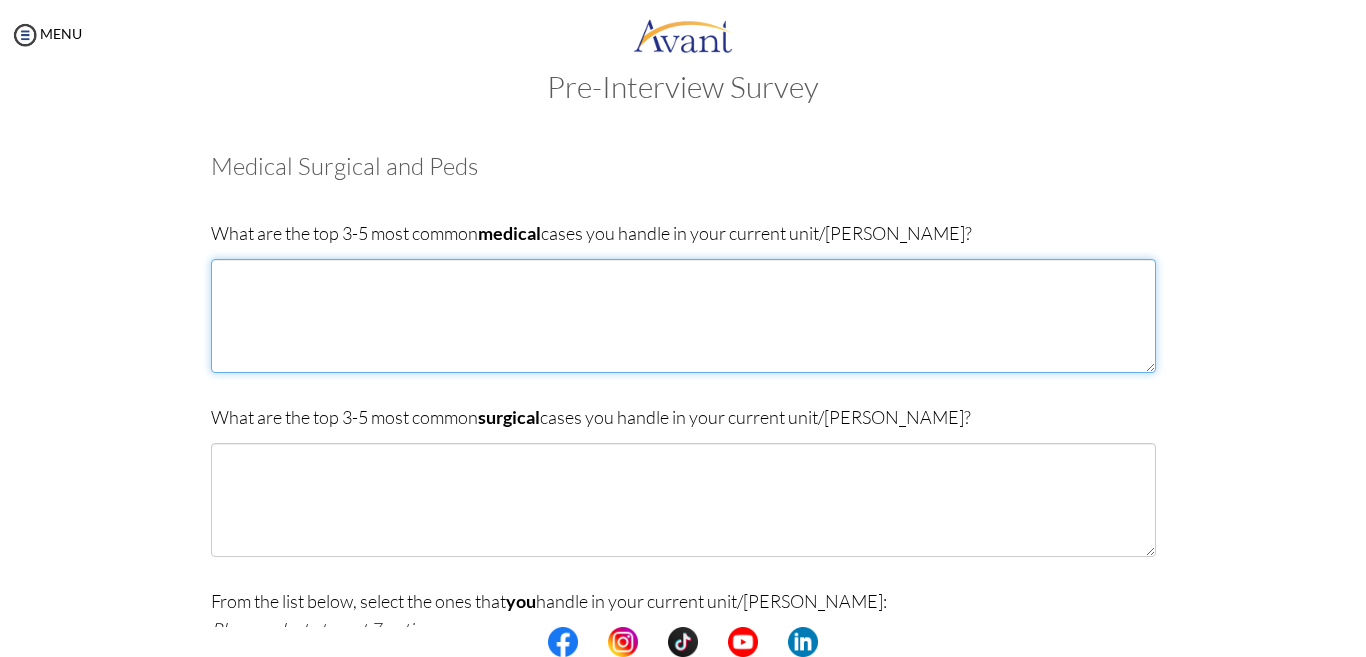 click at bounding box center (683, 316) 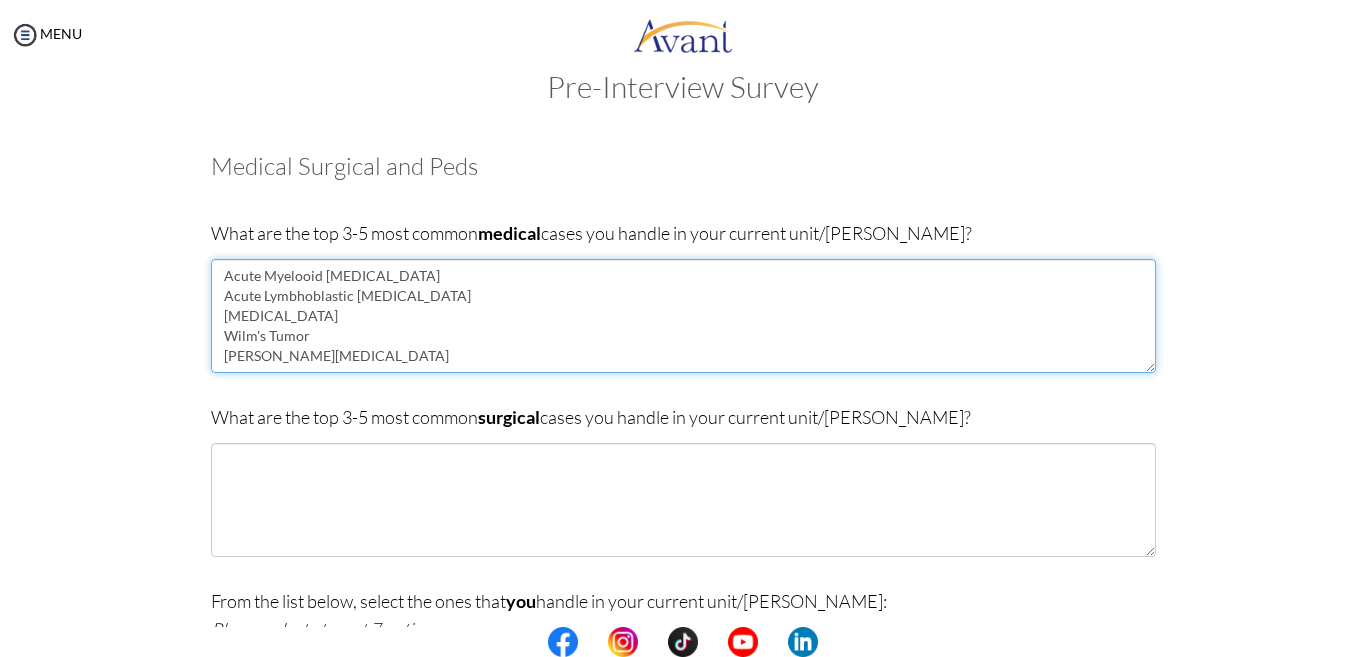 type on "Acute Myelooid [MEDICAL_DATA]
Acute Lymbhoblastic [MEDICAL_DATA]
[MEDICAL_DATA]
Wilm's Tumor
[PERSON_NAME][MEDICAL_DATA]" 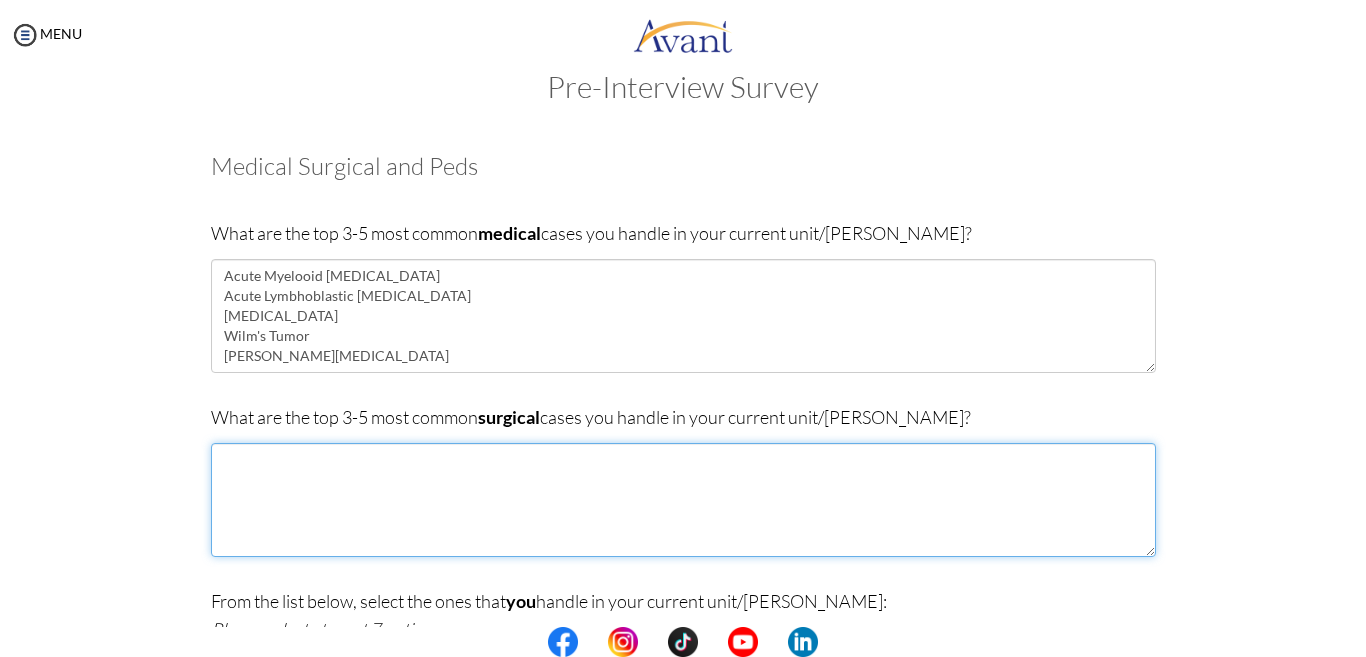 click at bounding box center (683, 500) 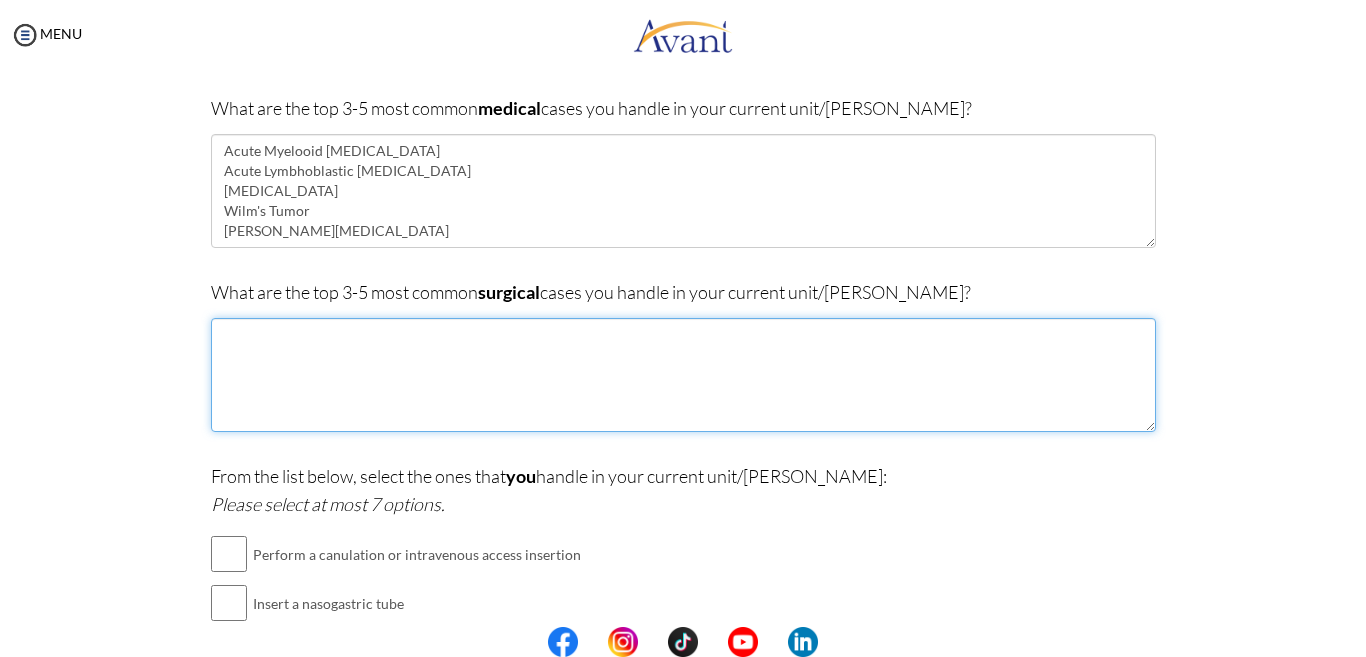 scroll, scrollTop: 173, scrollLeft: 0, axis: vertical 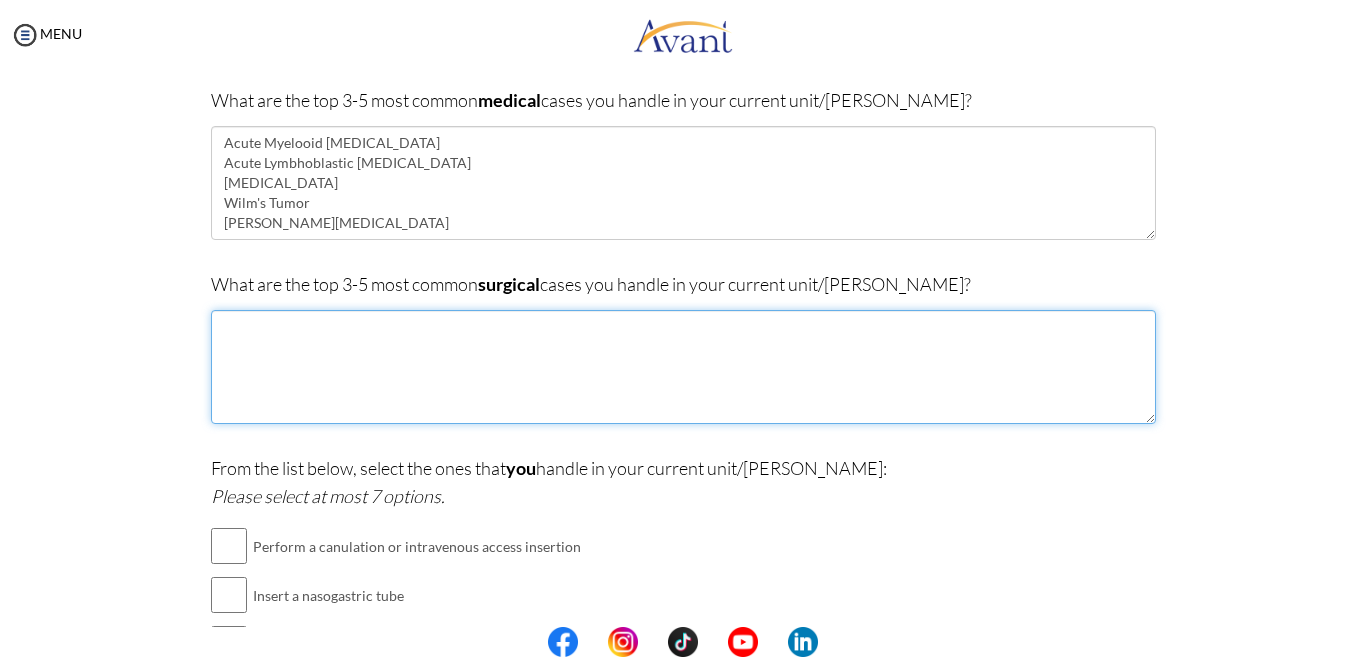 click at bounding box center [683, 367] 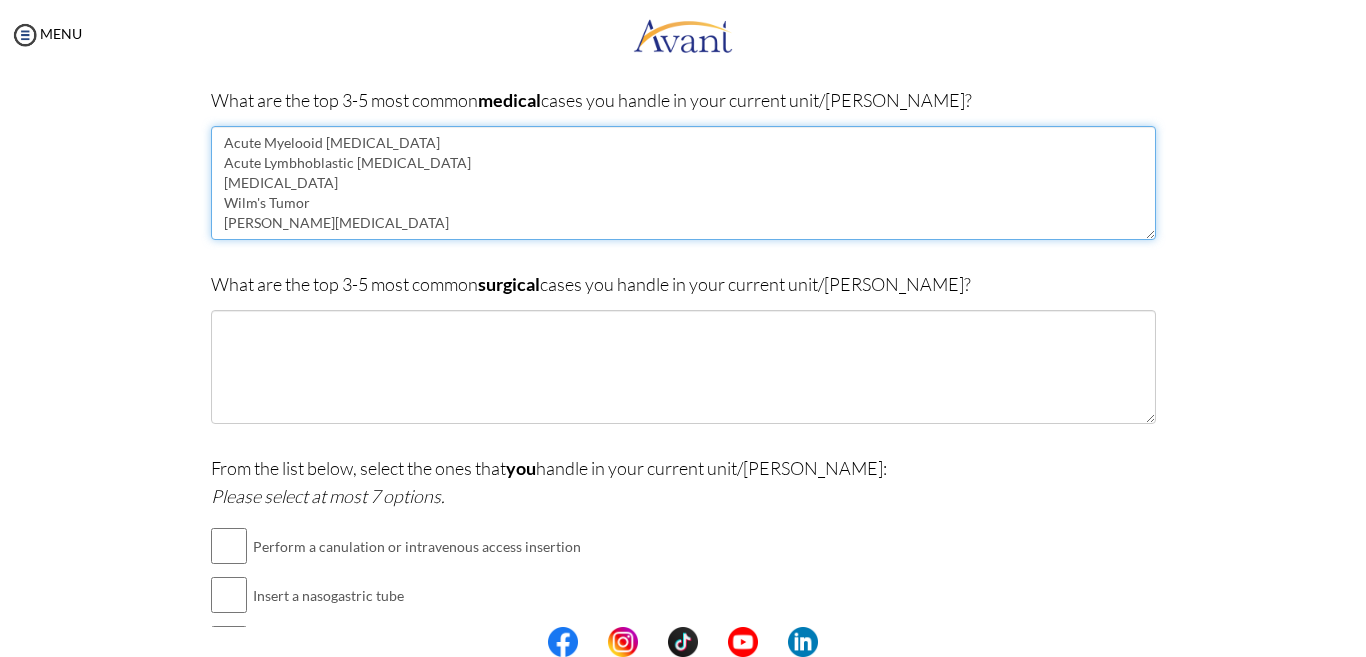 click on "Acute Myelooid [MEDICAL_DATA]
Acute Lymbhoblastic [MEDICAL_DATA]
[MEDICAL_DATA]
Wilm's Tumor
[PERSON_NAME][MEDICAL_DATA]" at bounding box center (683, 183) 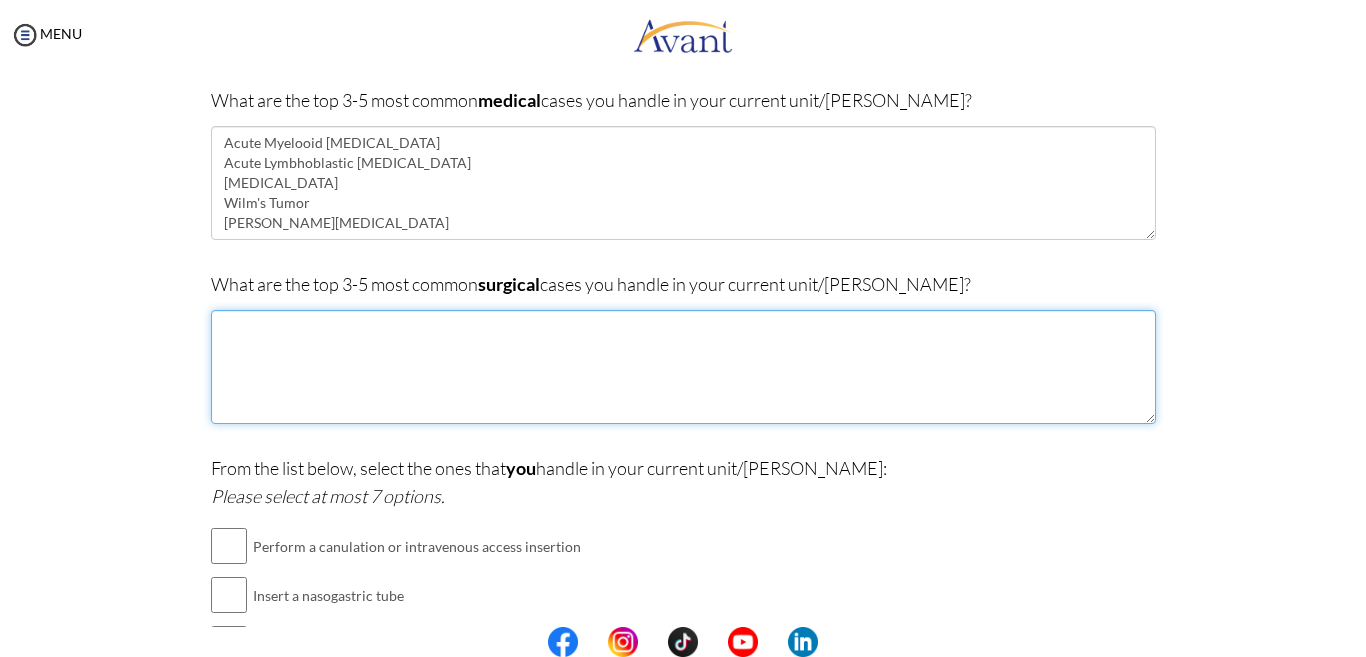 click at bounding box center (683, 367) 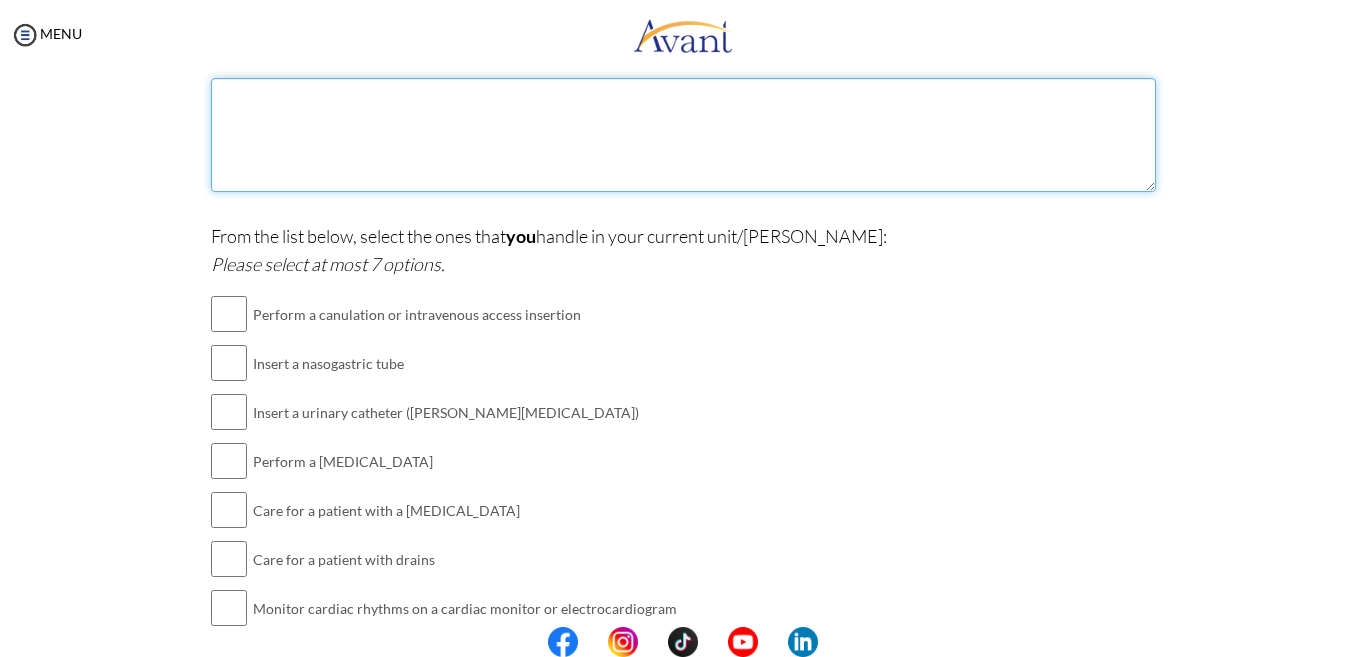 scroll, scrollTop: 403, scrollLeft: 0, axis: vertical 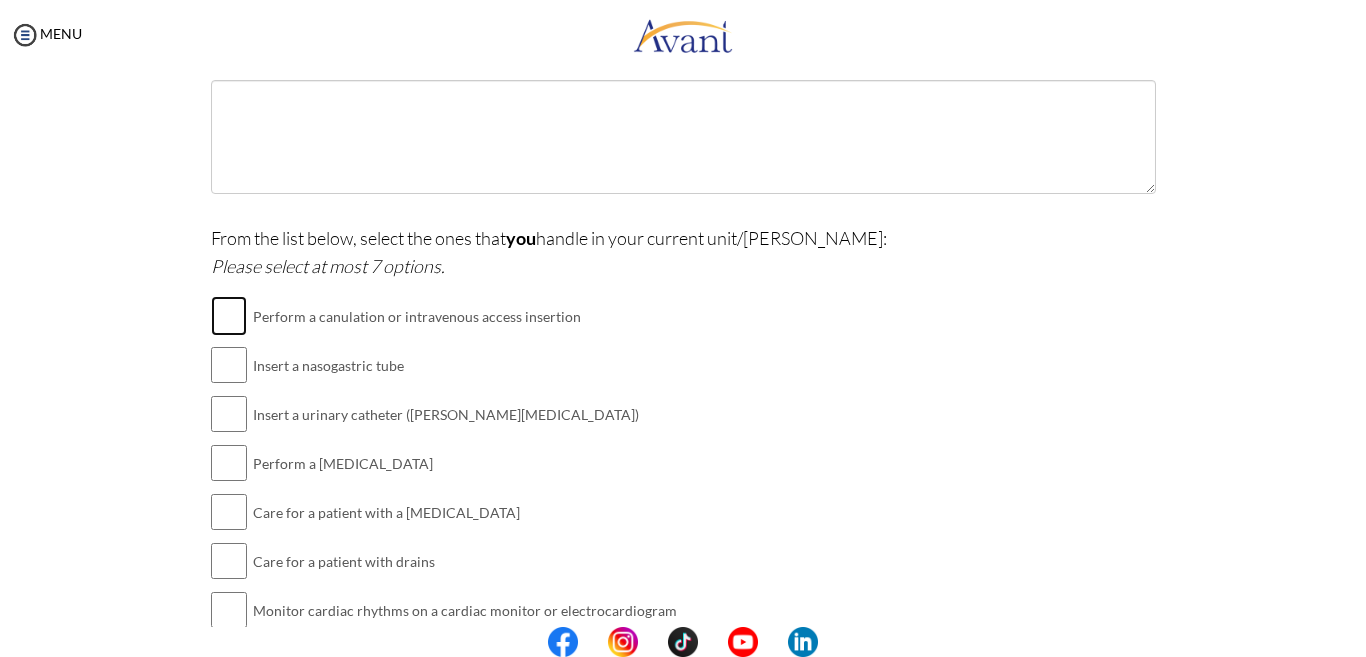 click at bounding box center (229, 316) 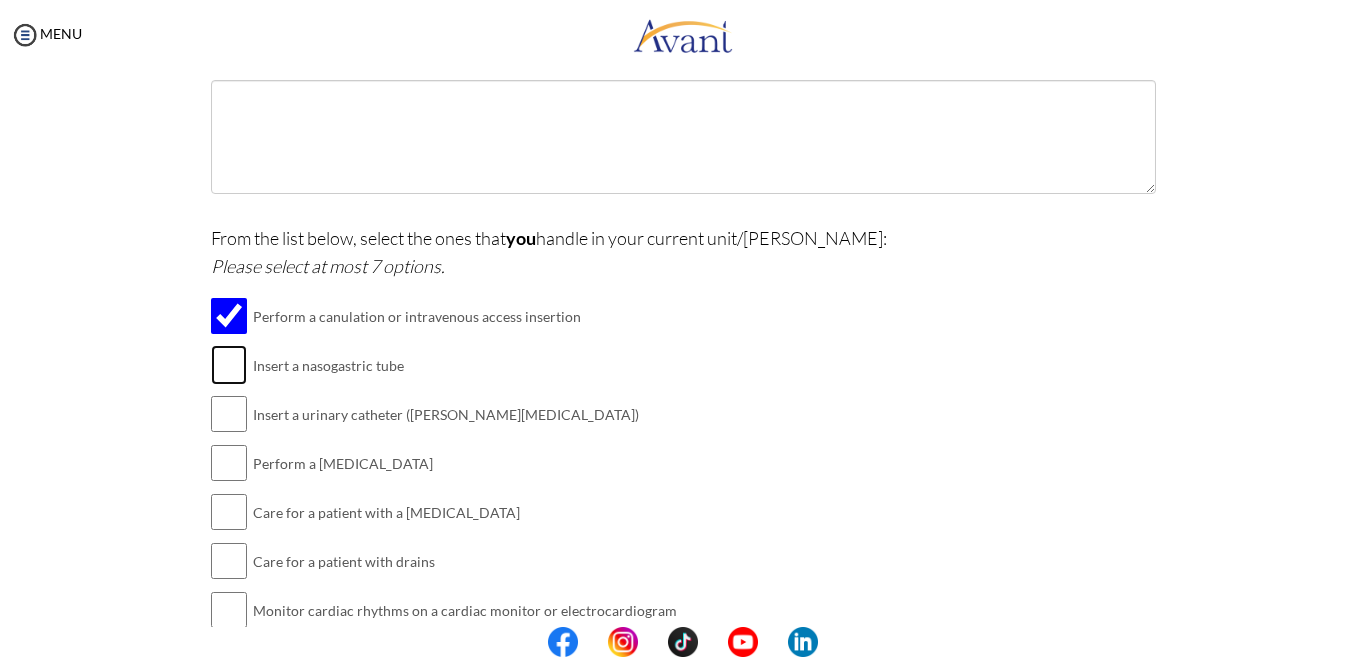 click at bounding box center [229, 365] 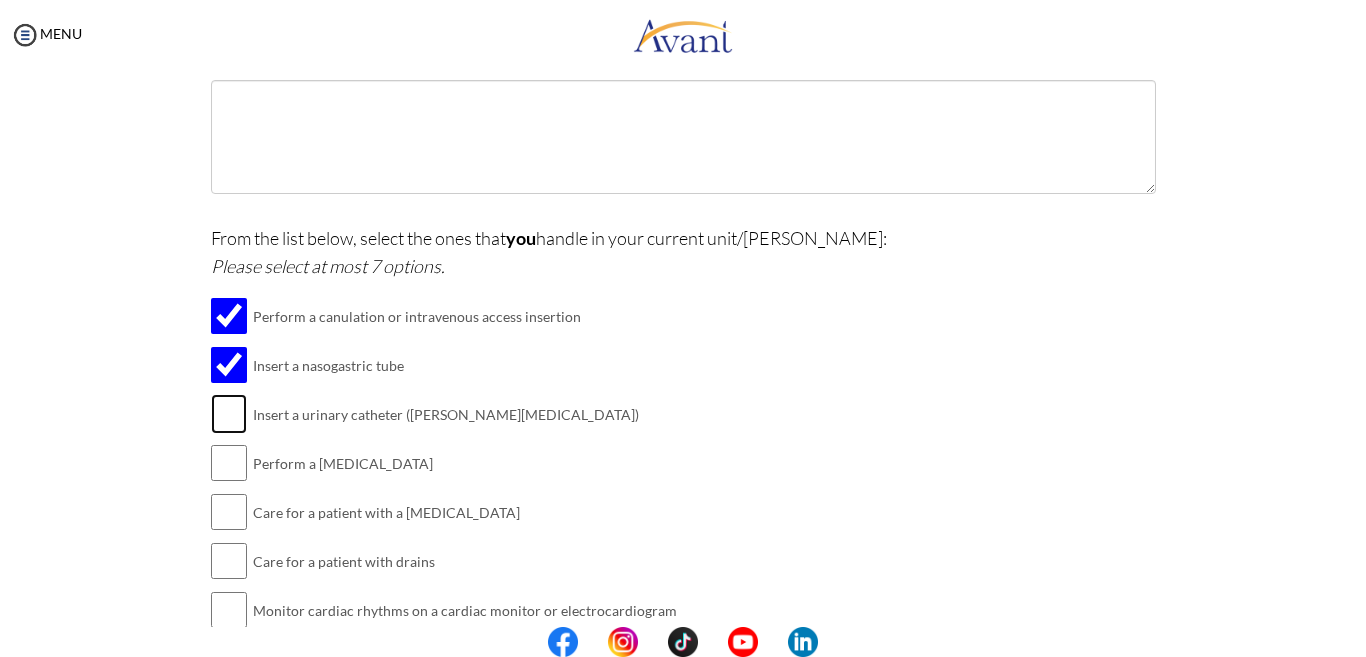 click at bounding box center [229, 414] 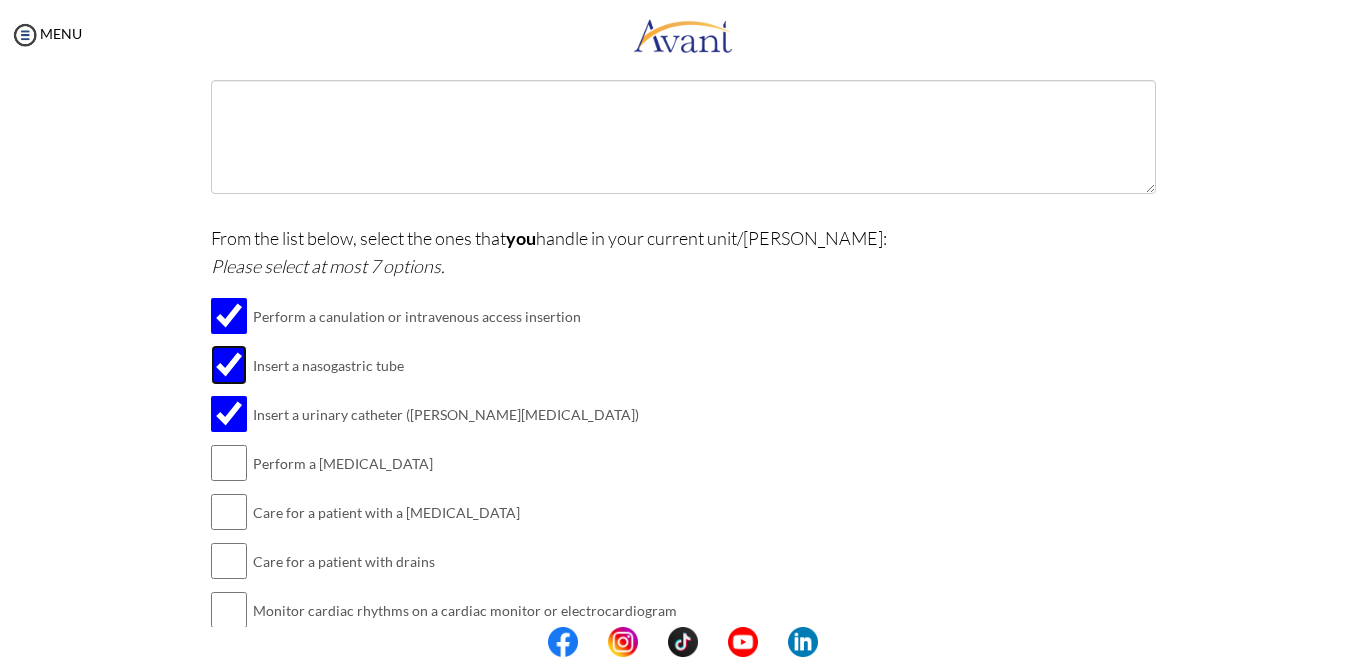 click at bounding box center (229, 365) 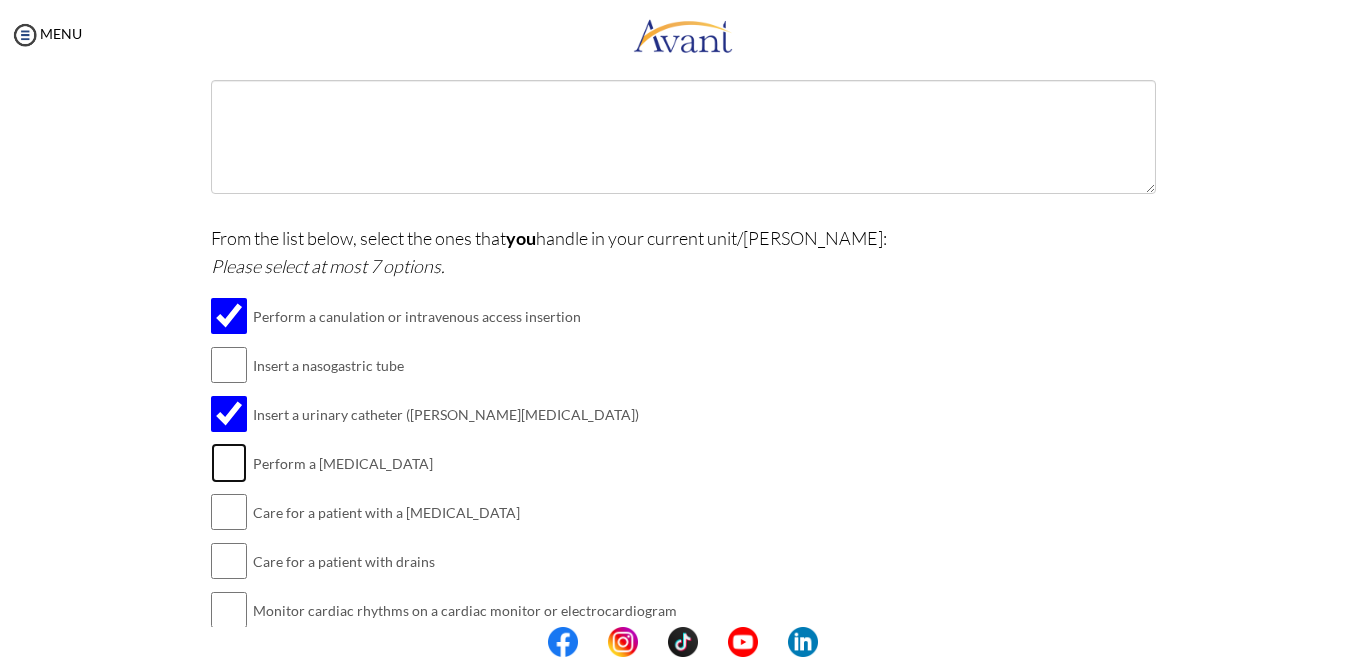 click at bounding box center [229, 463] 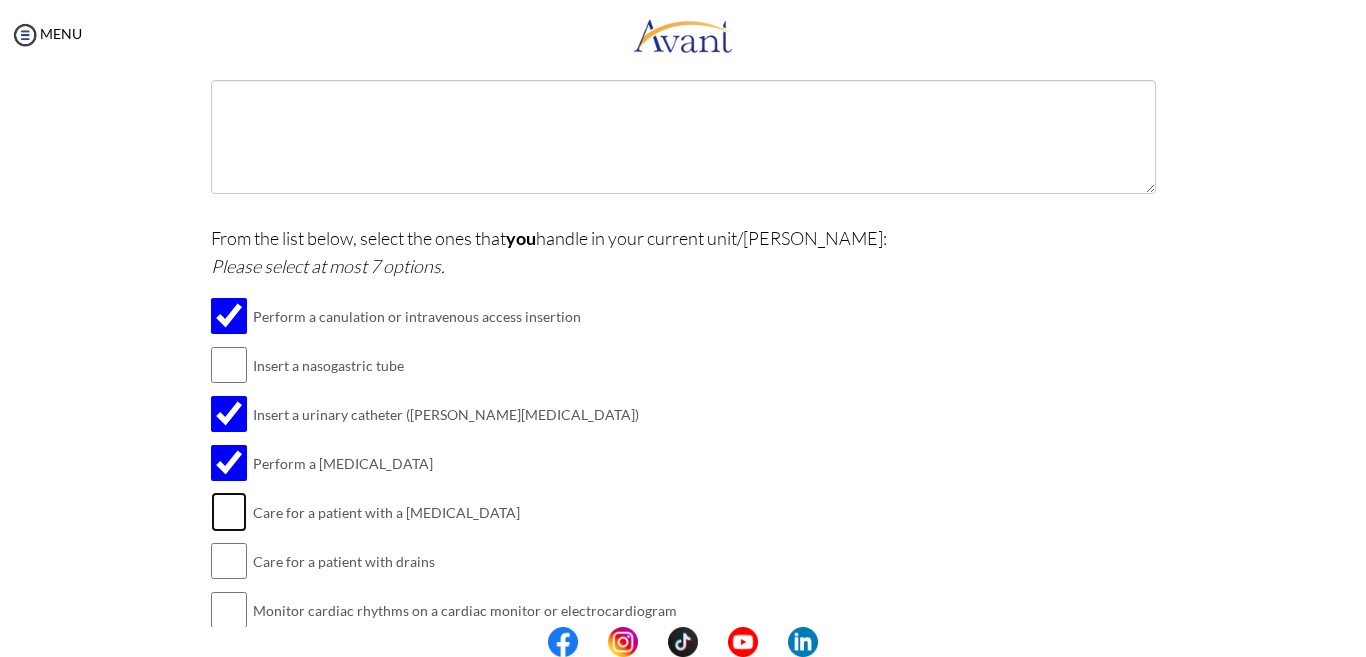 click at bounding box center (229, 512) 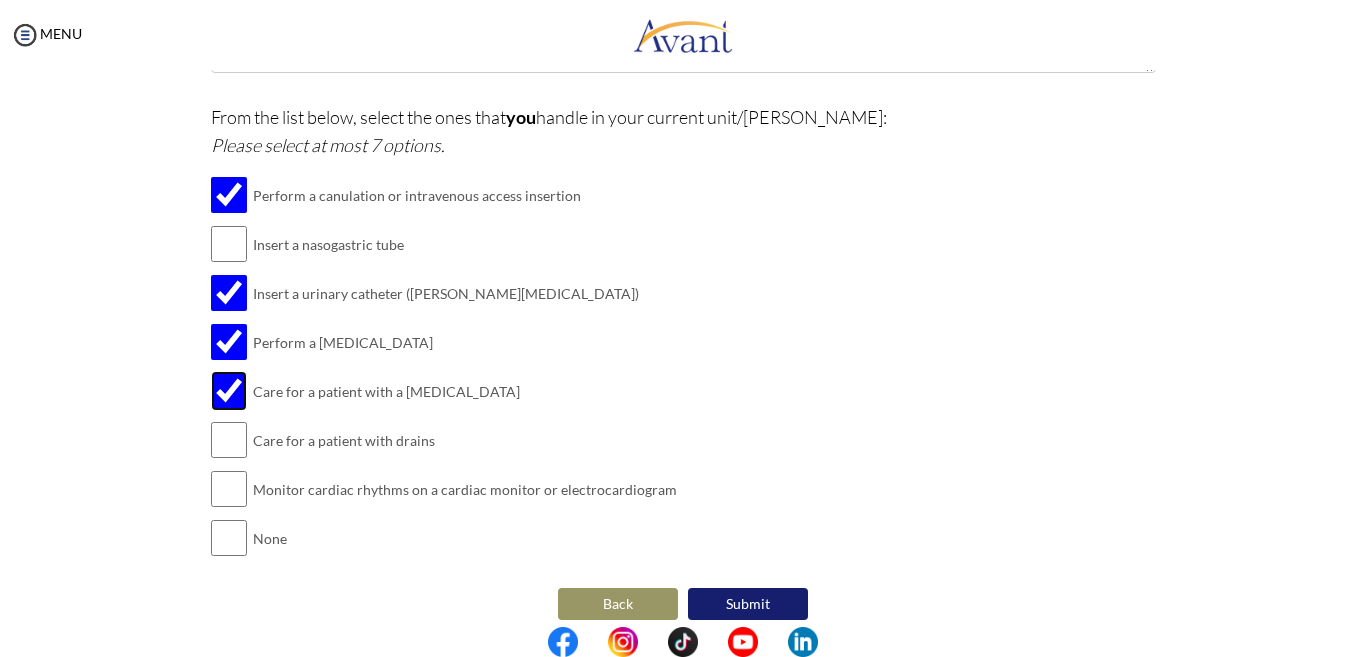 scroll, scrollTop: 526, scrollLeft: 0, axis: vertical 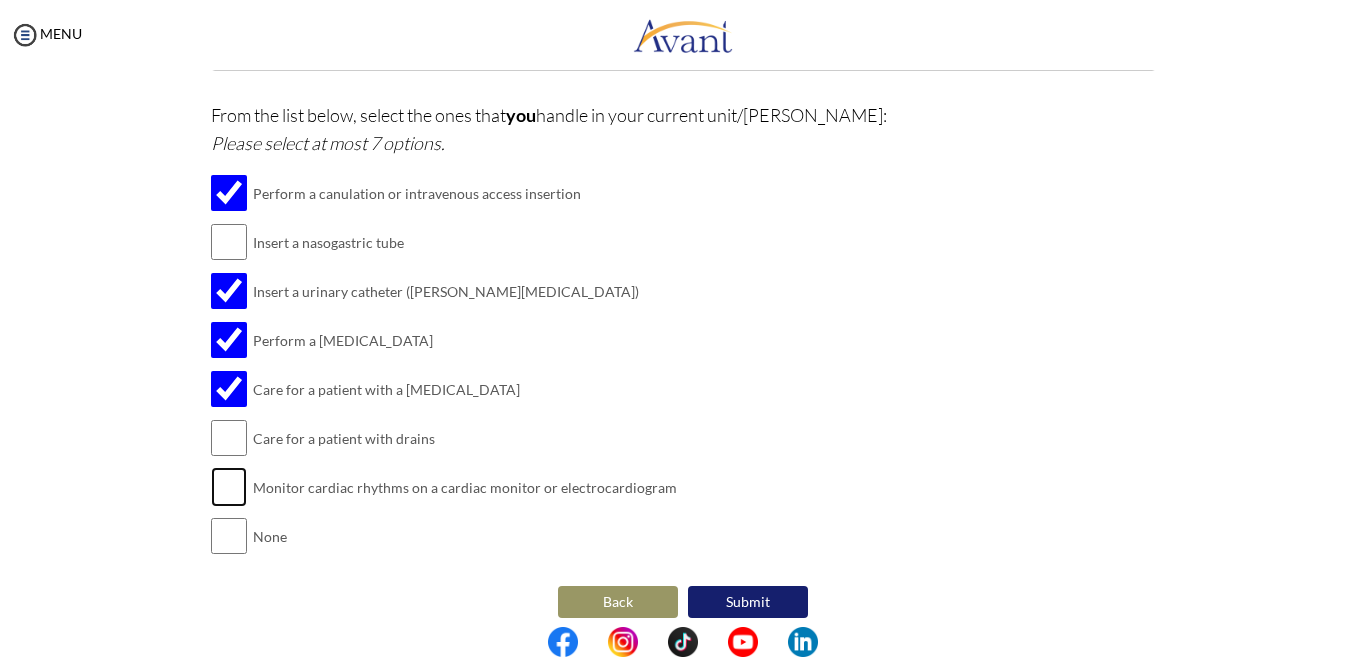 click at bounding box center (229, 487) 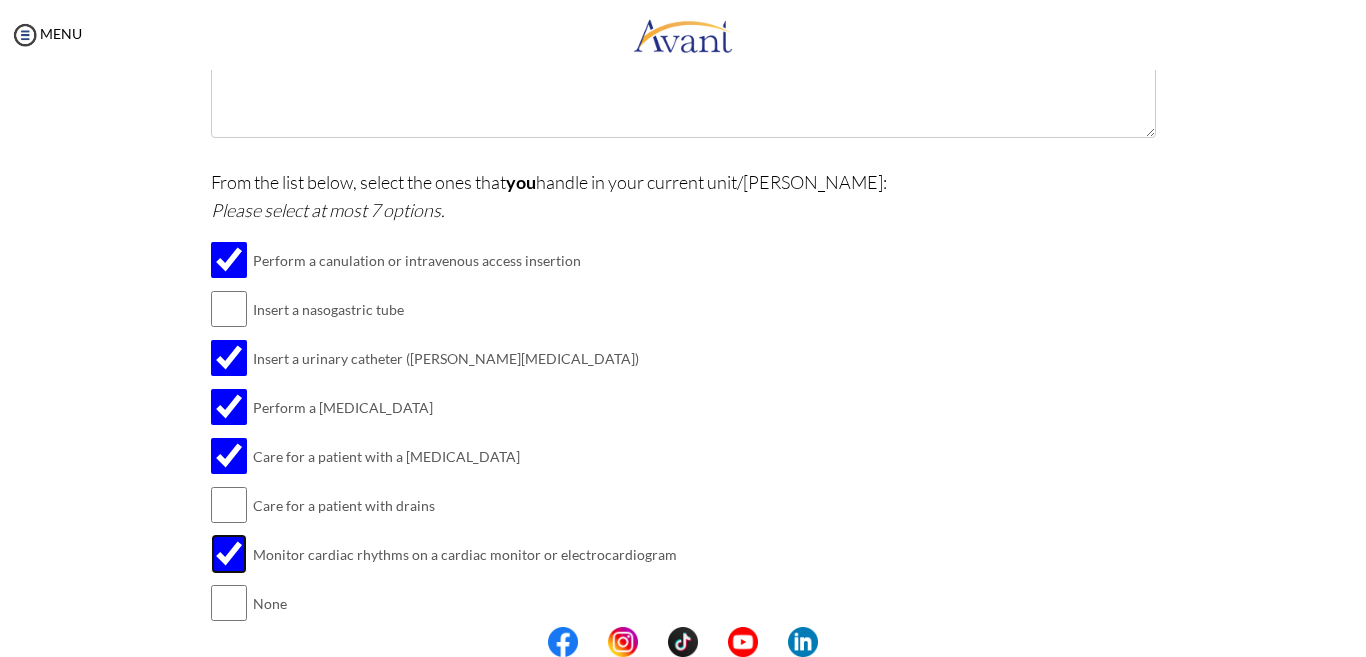 scroll, scrollTop: 542, scrollLeft: 0, axis: vertical 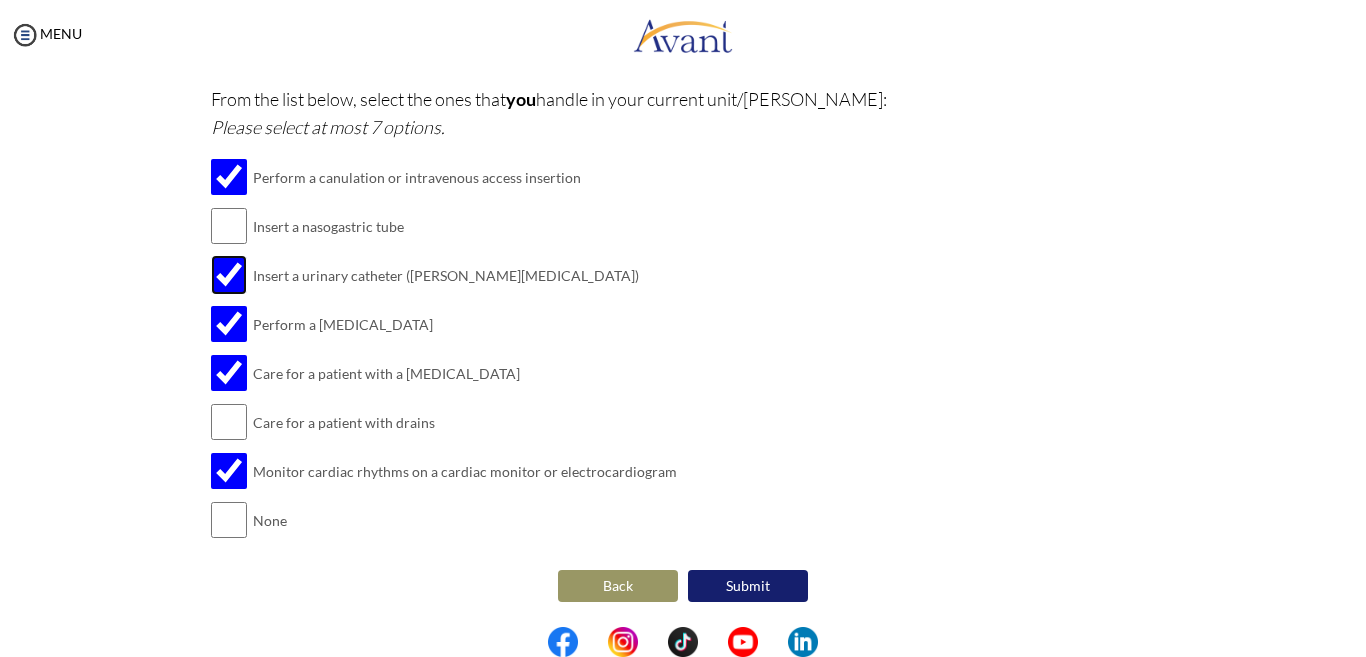 click at bounding box center (229, 275) 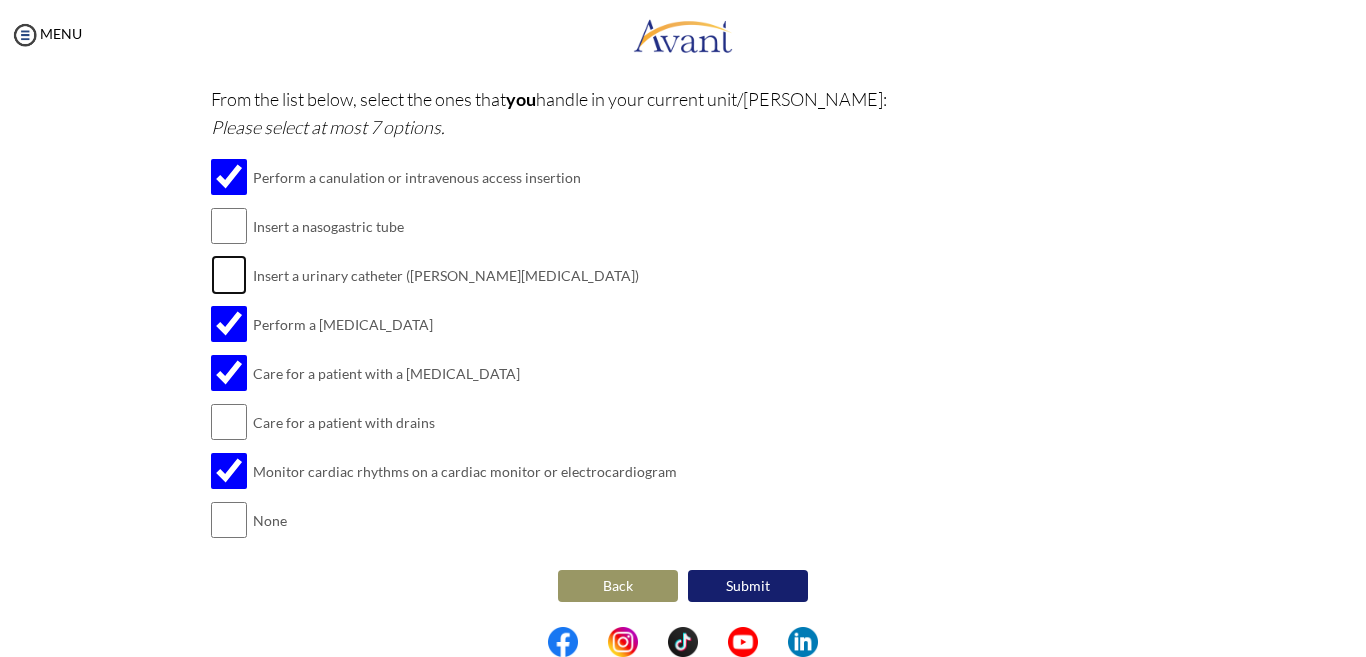 click at bounding box center (229, 275) 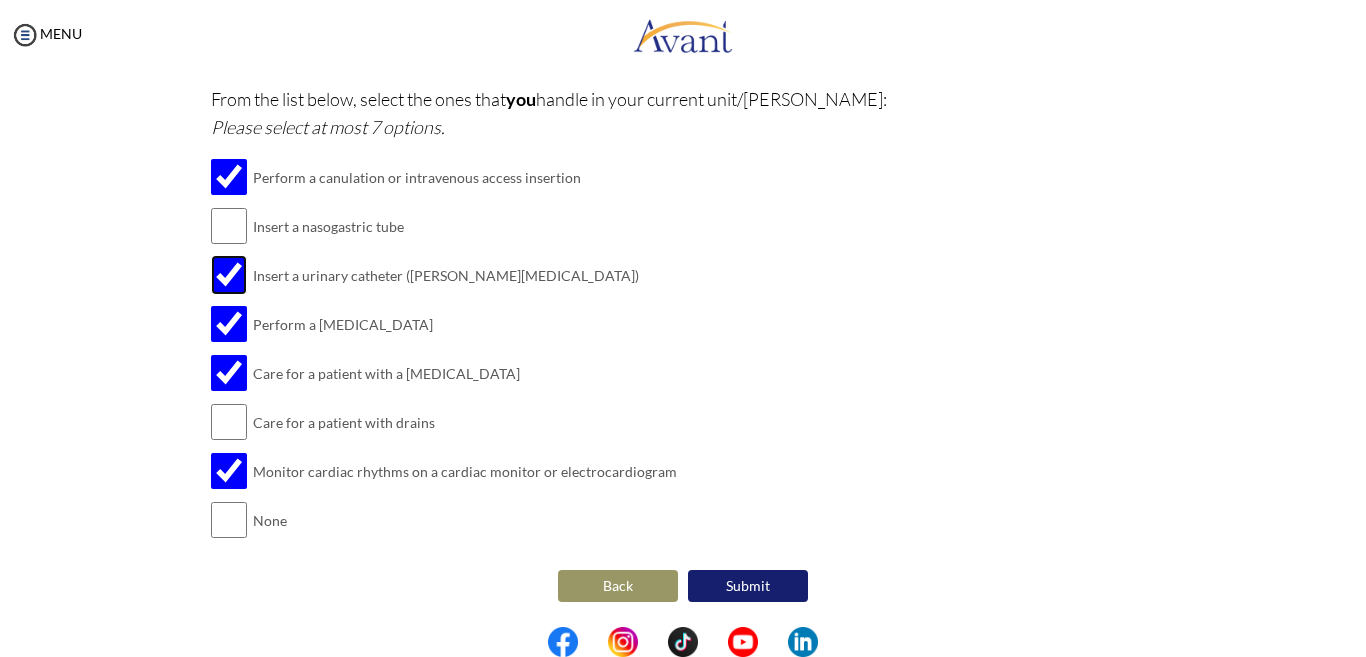 click at bounding box center (229, 275) 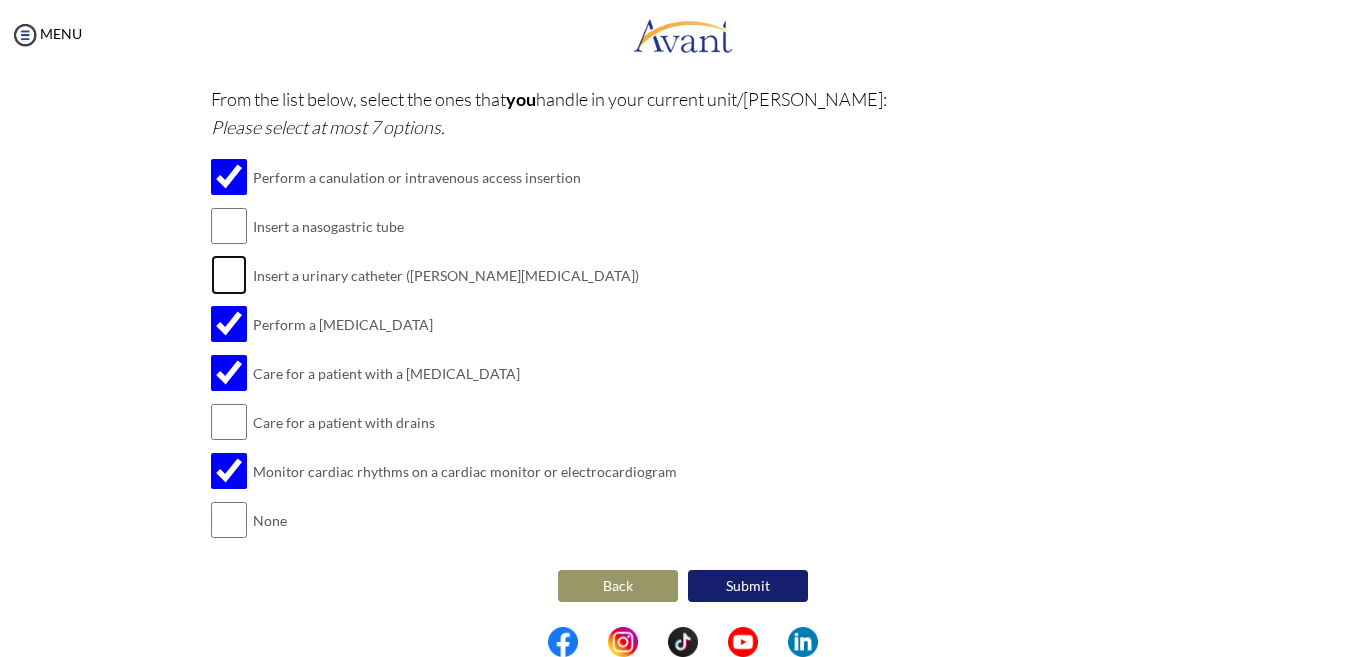 click at bounding box center (229, 275) 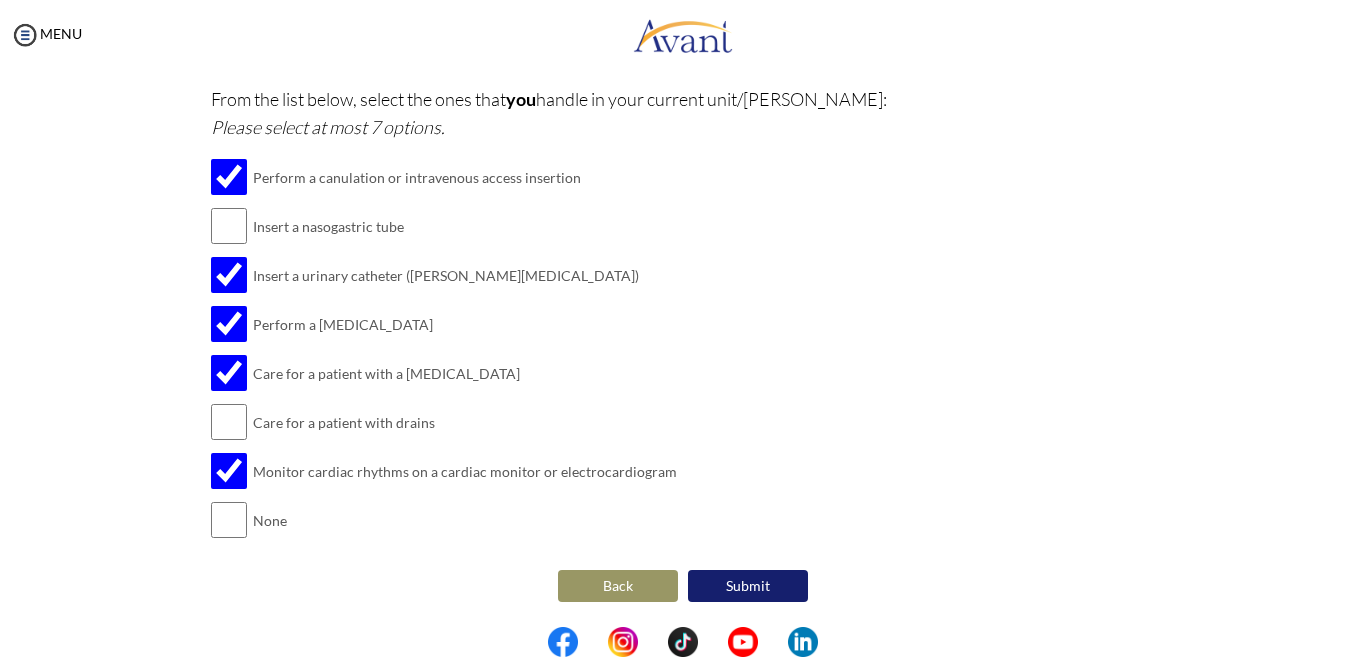 click on "Submit" at bounding box center [748, 586] 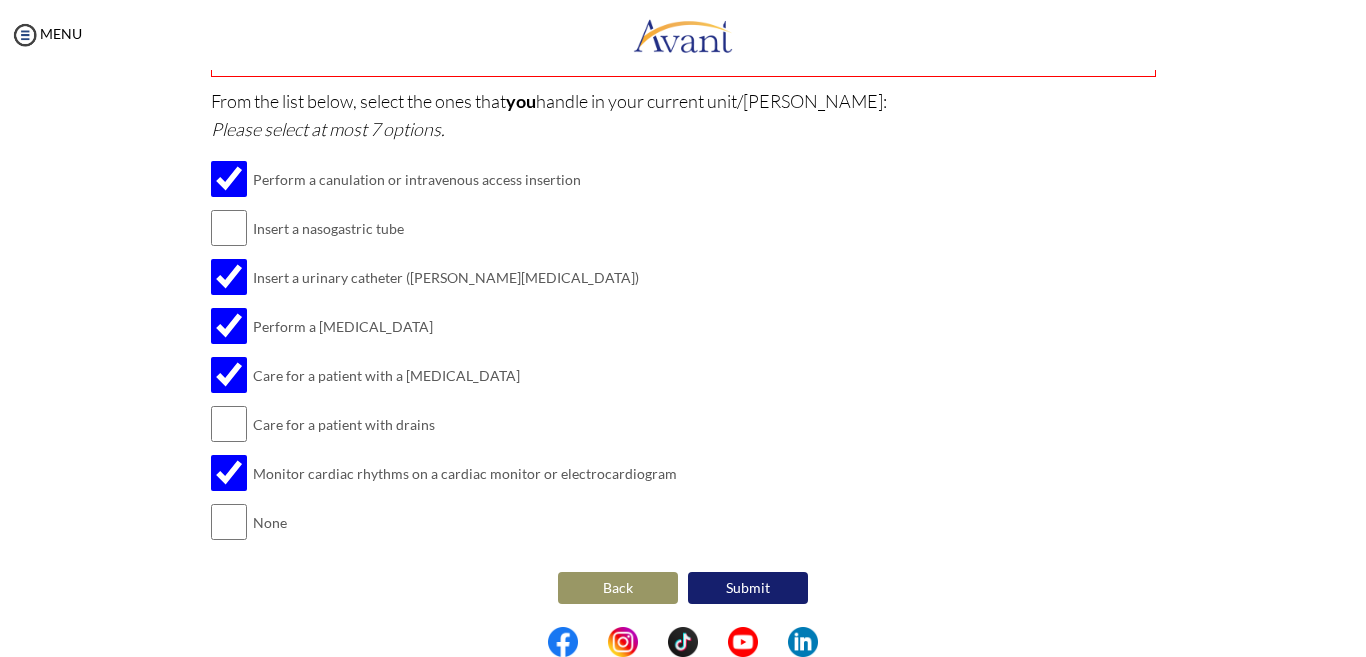 scroll, scrollTop: 363, scrollLeft: 0, axis: vertical 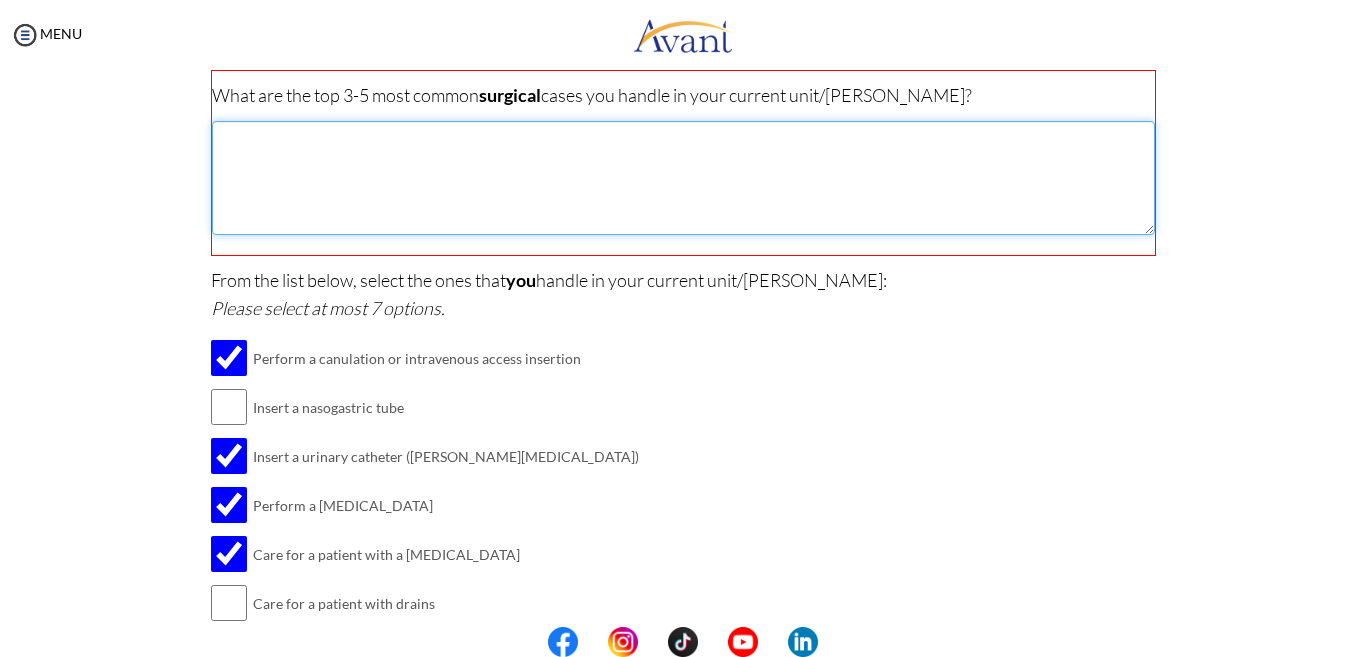 click at bounding box center (683, 178) 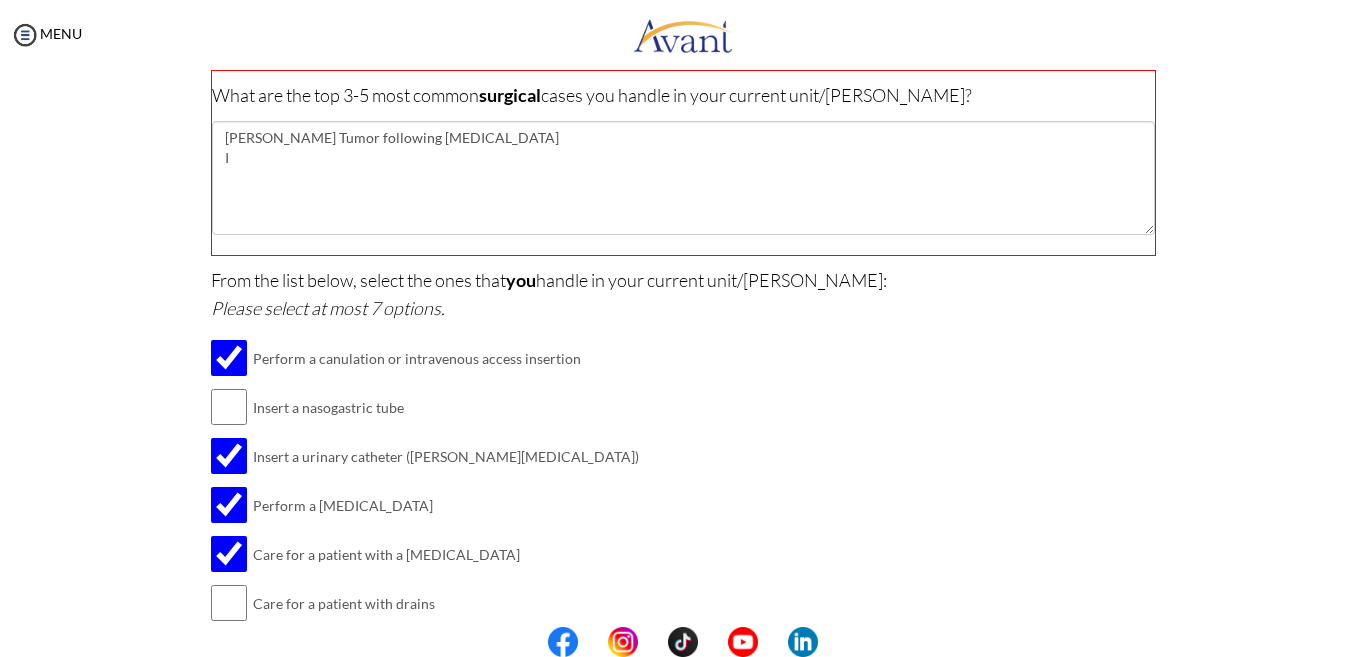 click on "Pre-Interview Survey
Are you currently in school now?
Yes
No
Have you taken the NCLEX-RN exam before
Yes, and I passed!
Yes, and I did not pass.
No
I am scheduled to take the NCLEX at a future date.
Please share how many times you took the NCLEX and the dates you took each attempt.
When are you scheduled to take the NCLEX?
Have you taken an English proficiency exam? For example: IELTS, TOEFL, PTE, OET, etc.
Yes
No" at bounding box center [683, 317] 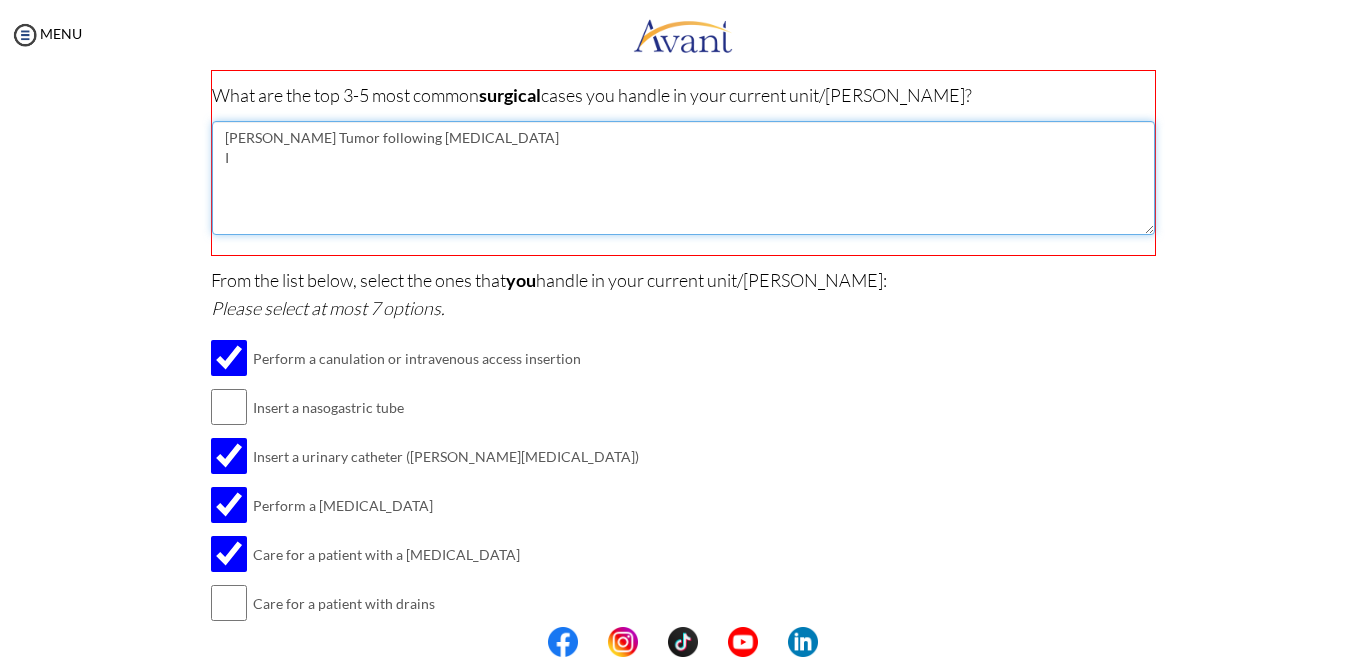 click on "Wilm's Tumor following partial nephrectomy
I" at bounding box center [683, 178] 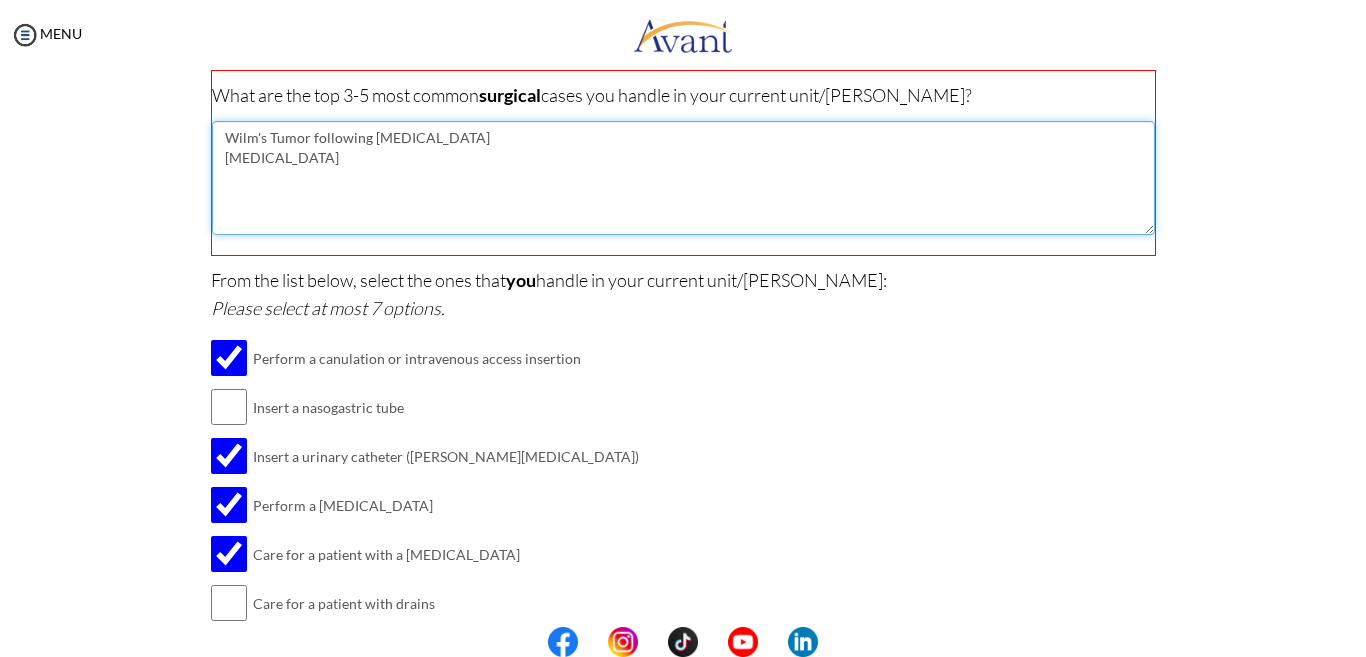 click on "Wilm's Tumor following partial nephrectomy
Ileostomy" at bounding box center [683, 178] 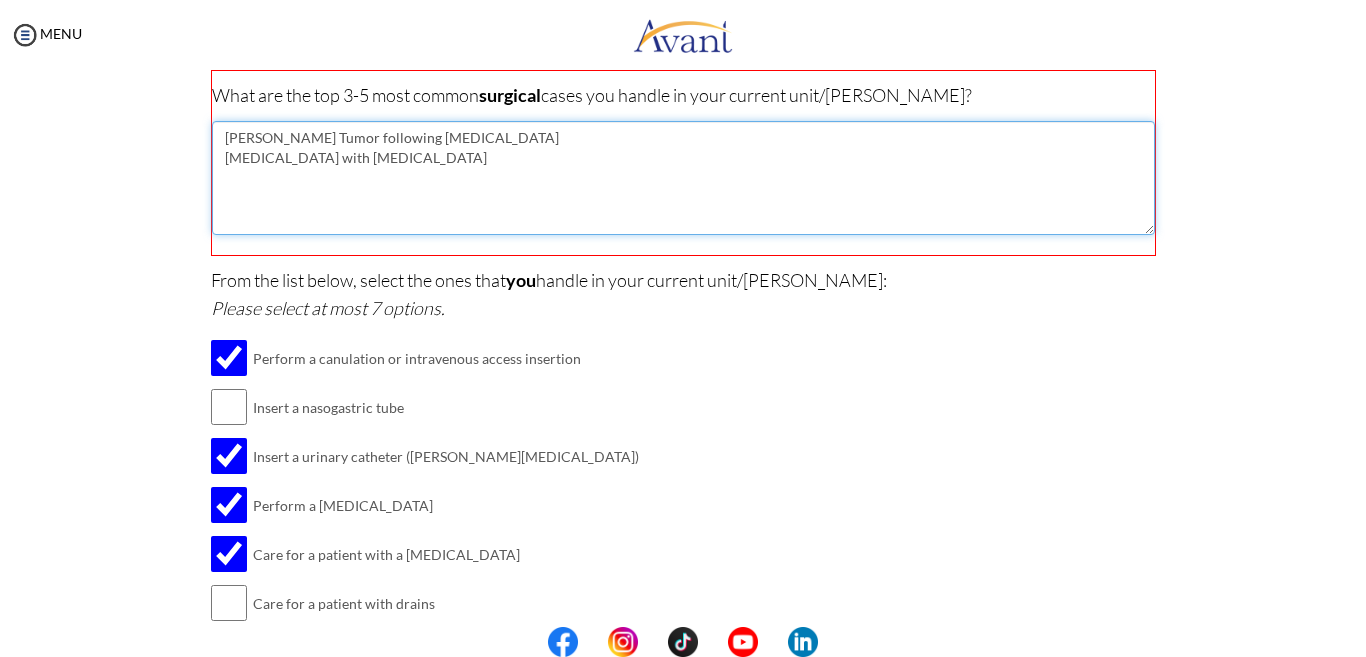 click on "[PERSON_NAME] Tumor following [MEDICAL_DATA]
[MEDICAL_DATA] with [MEDICAL_DATA]" at bounding box center [683, 178] 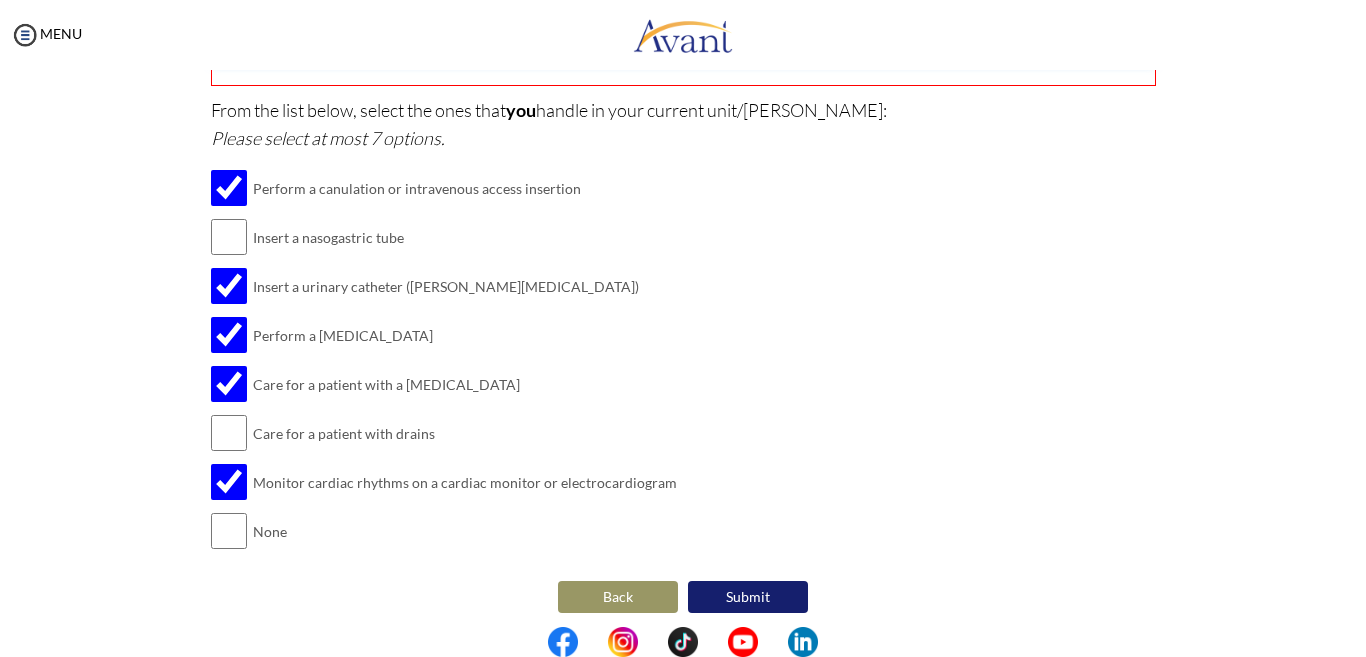 scroll, scrollTop: 544, scrollLeft: 0, axis: vertical 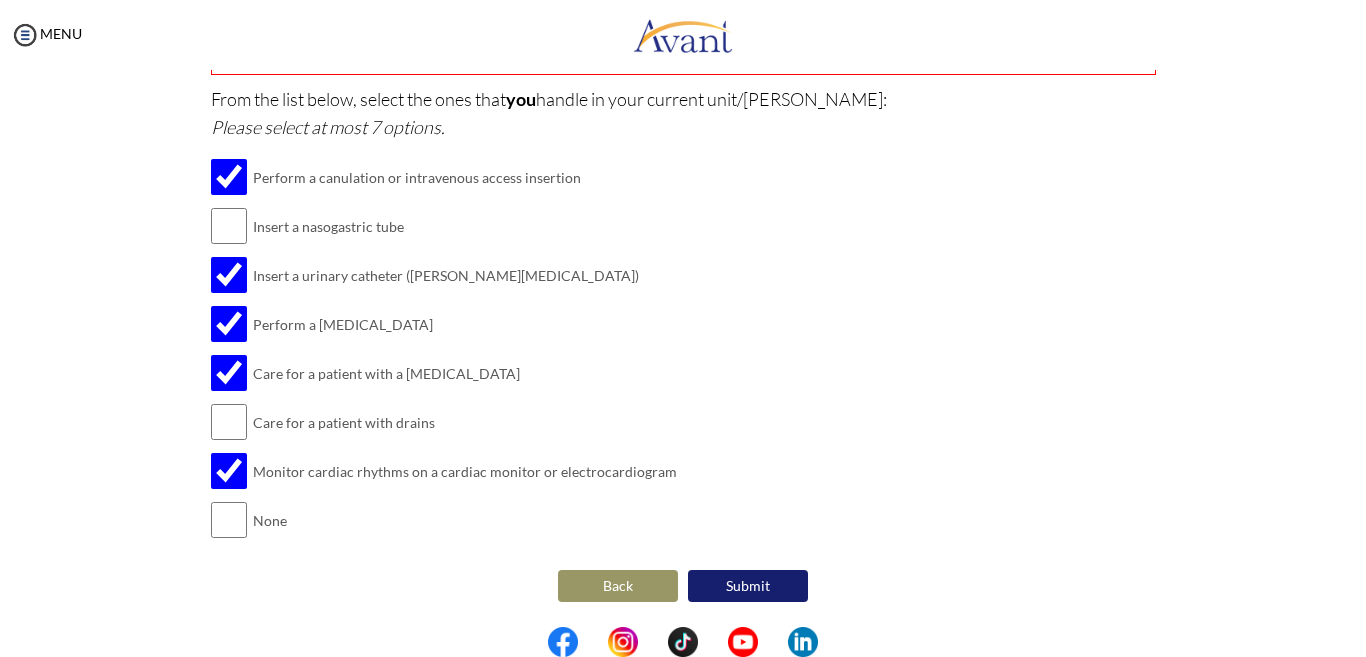 type on "[PERSON_NAME] Tumor following [MEDICAL_DATA]
[MEDICAL_DATA] with [MEDICAL_DATA]" 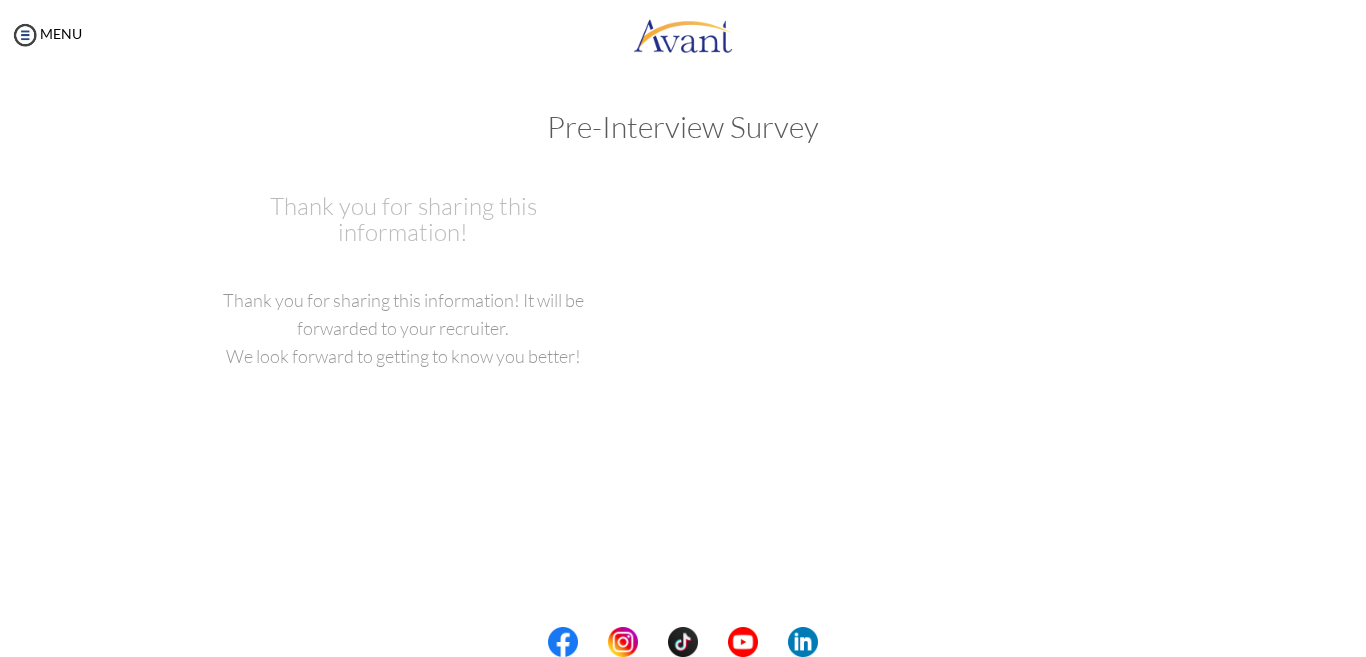 scroll, scrollTop: 0, scrollLeft: 0, axis: both 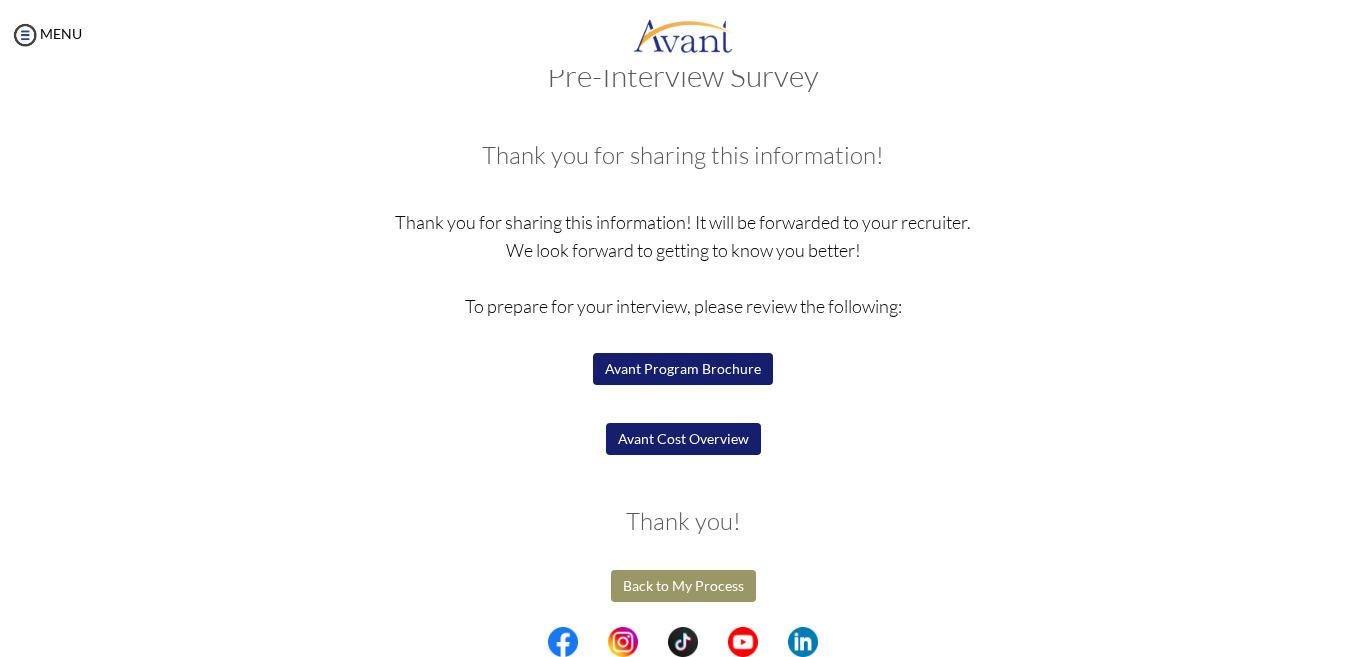 click on "Avant Program Brochure" at bounding box center (683, 369) 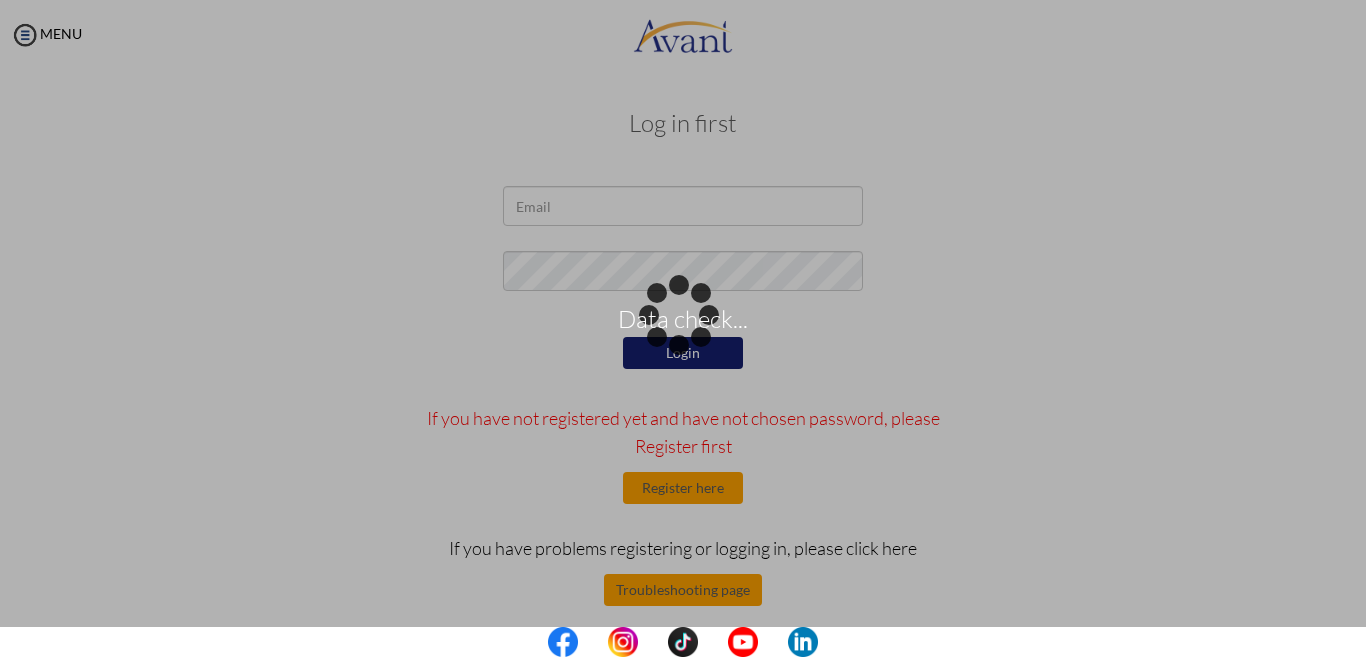 scroll, scrollTop: 0, scrollLeft: 0, axis: both 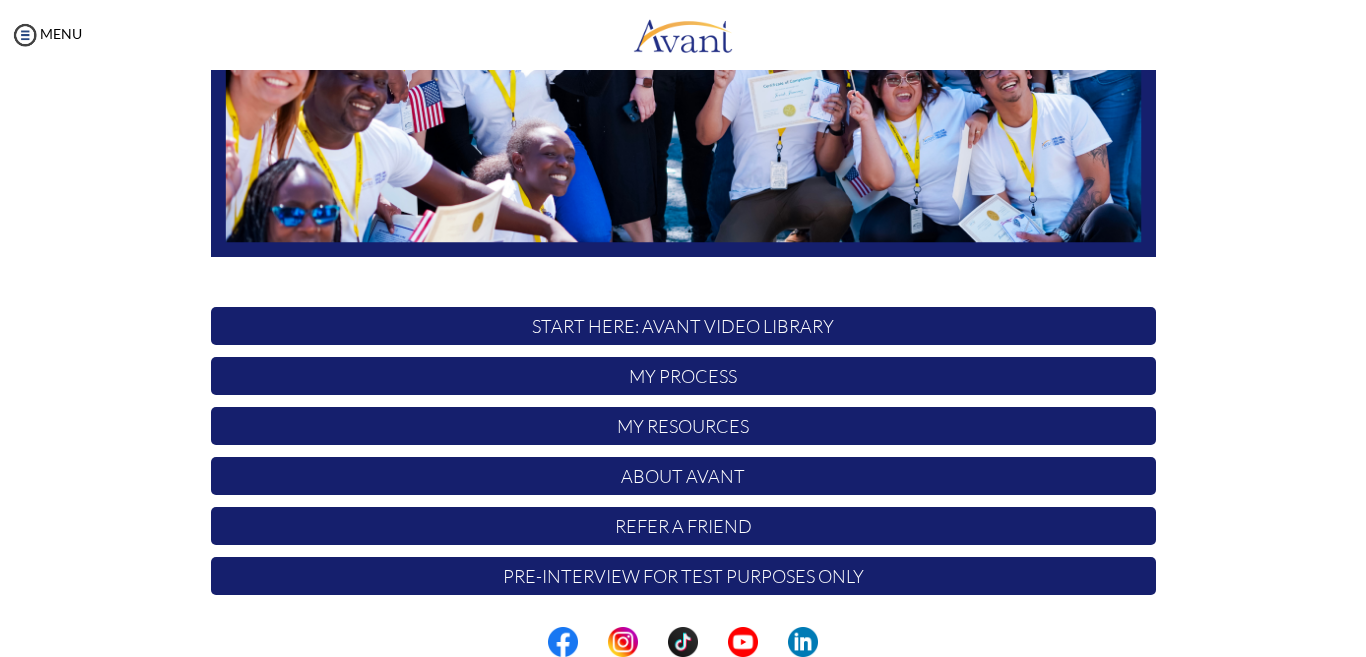 click on "My Process" at bounding box center (683, 376) 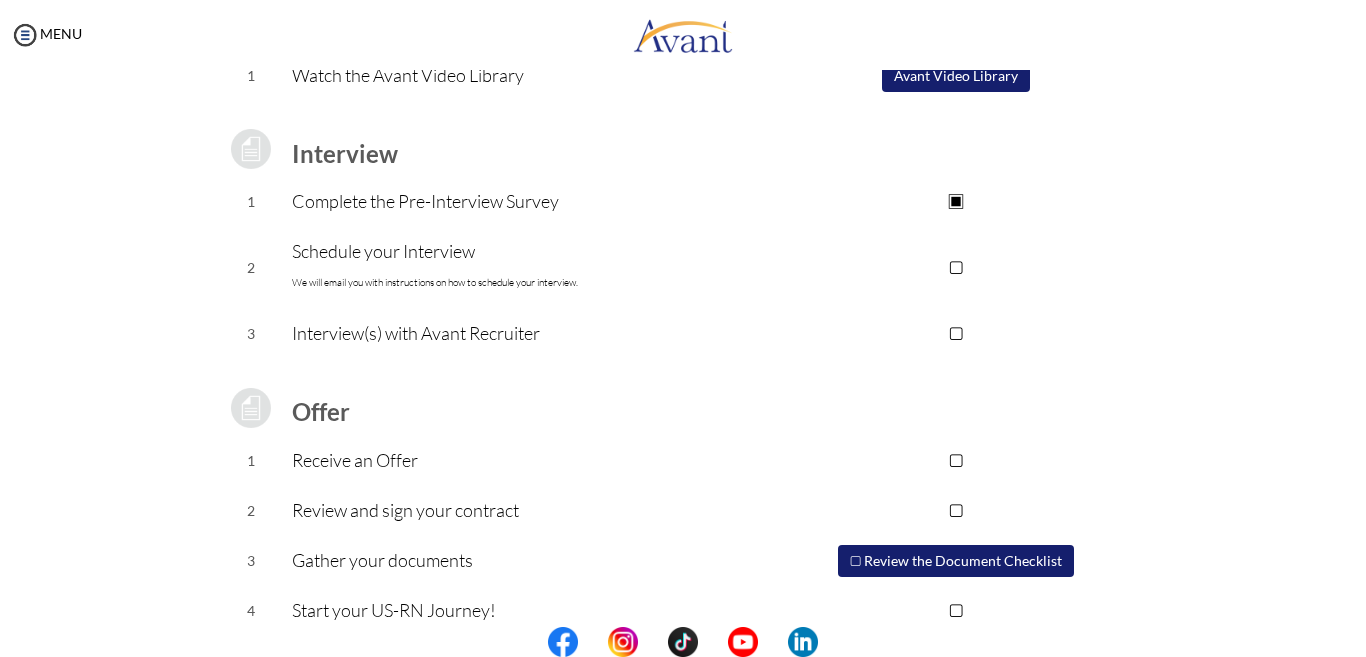 scroll, scrollTop: 253, scrollLeft: 0, axis: vertical 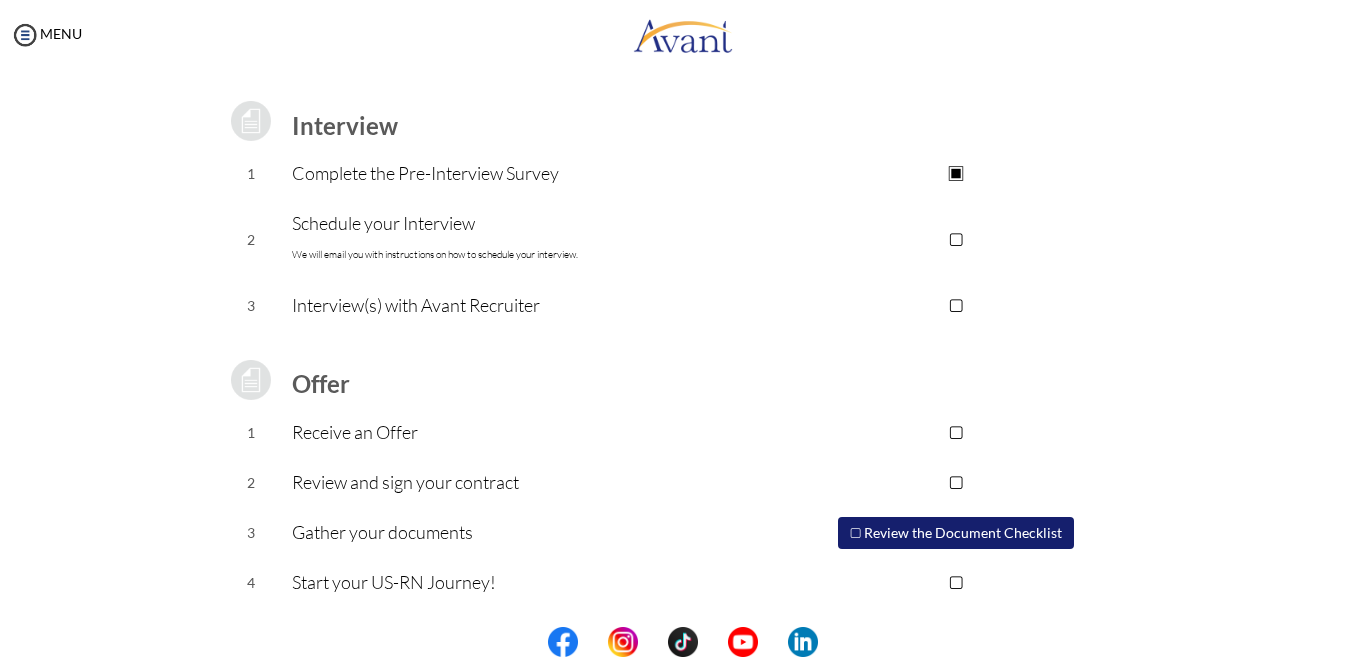 click on "▢ Review the Document Checklist" at bounding box center (956, 533) 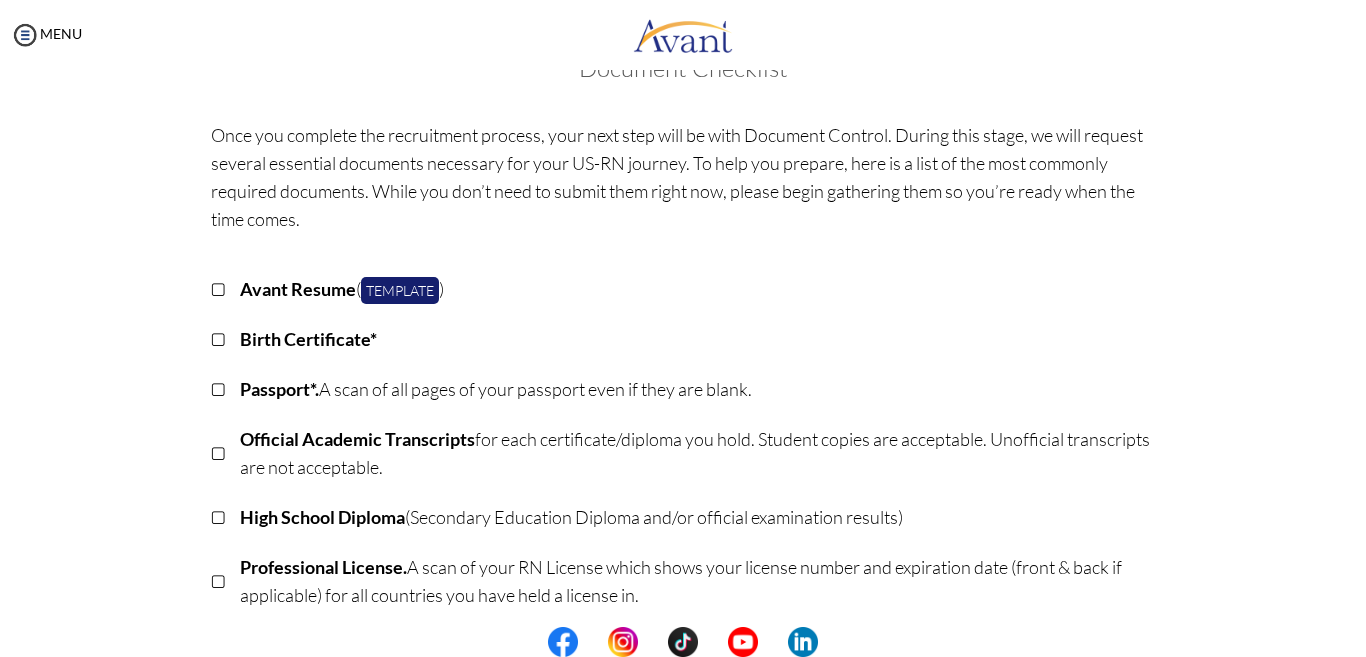 scroll, scrollTop: 0, scrollLeft: 0, axis: both 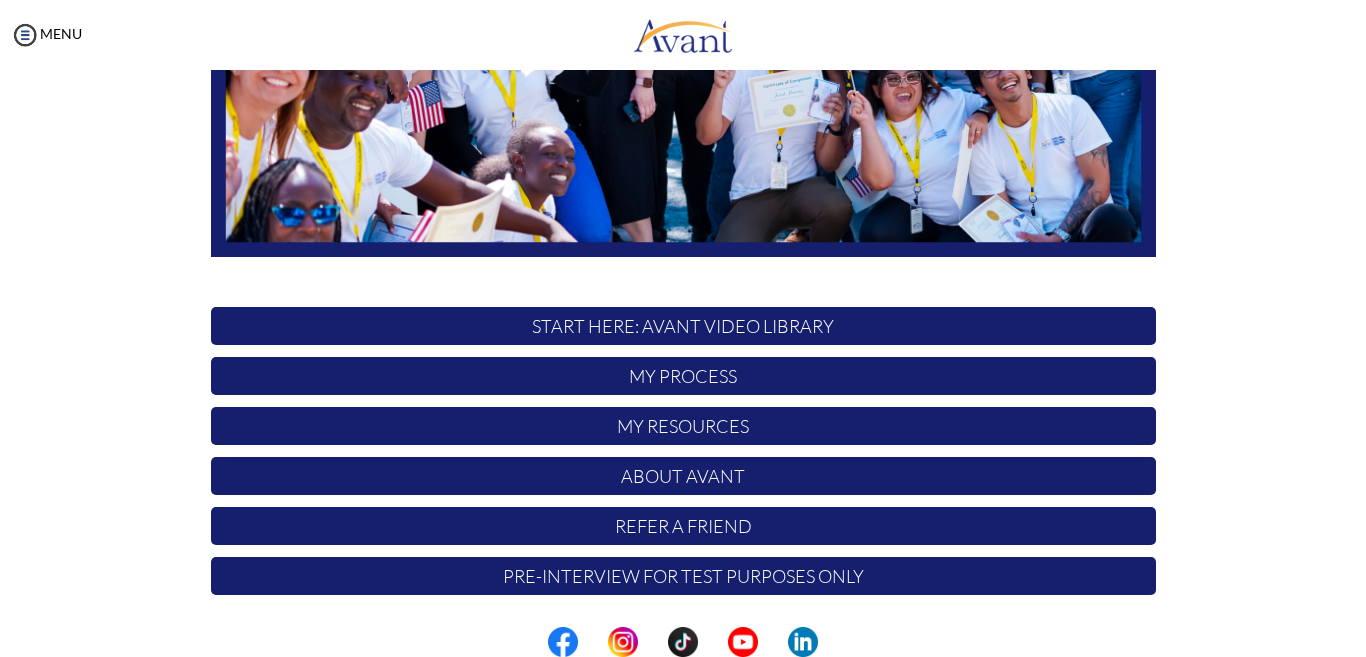 click on "Pre-Interview for test purposes only" at bounding box center (683, 576) 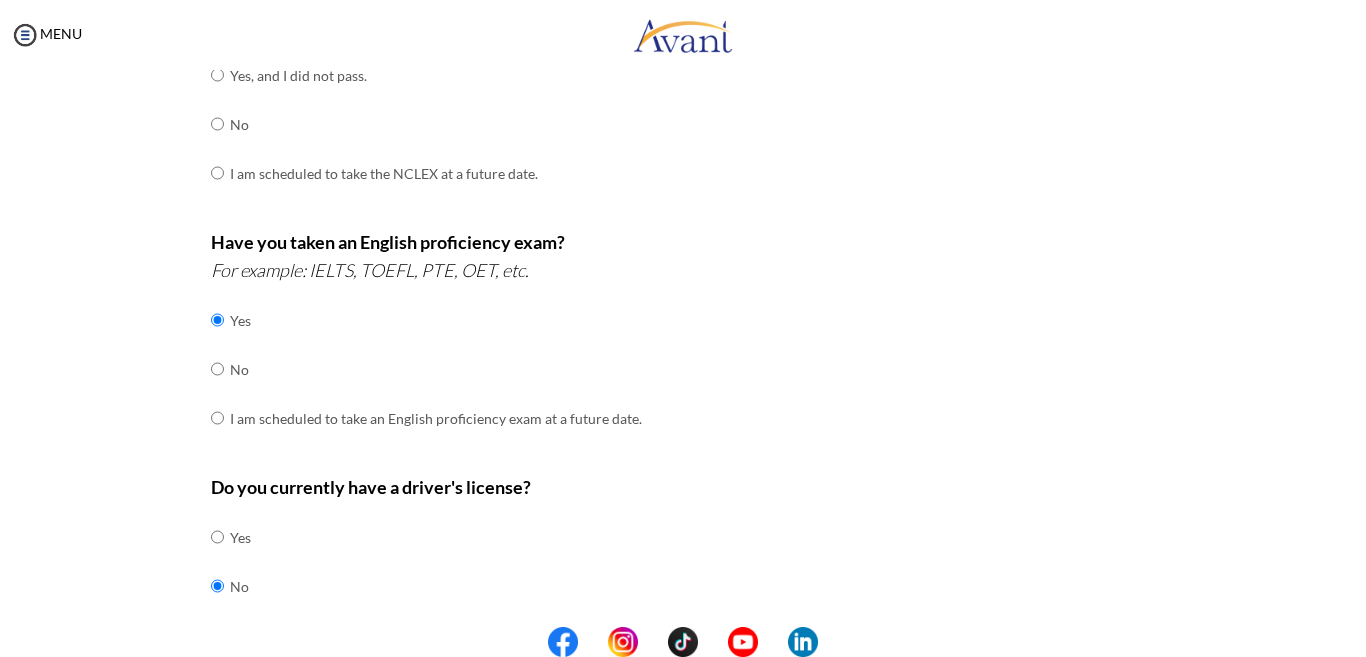 scroll, scrollTop: 391, scrollLeft: 0, axis: vertical 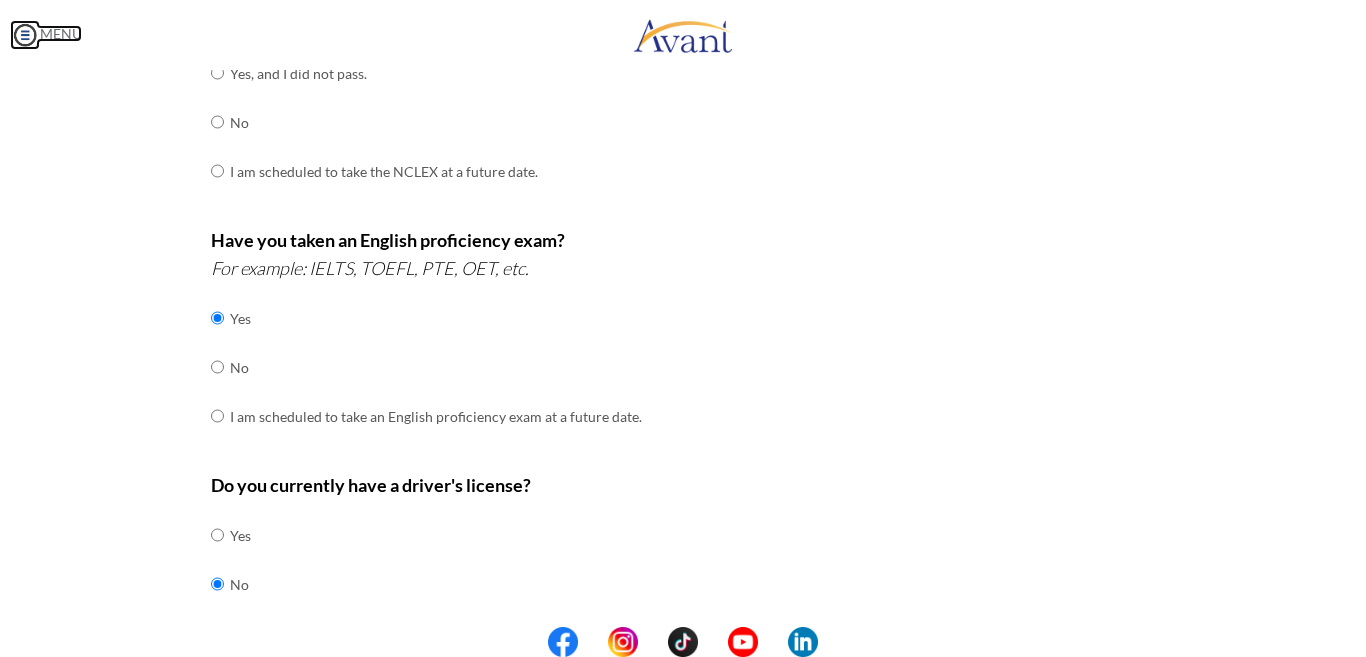click at bounding box center [25, 35] 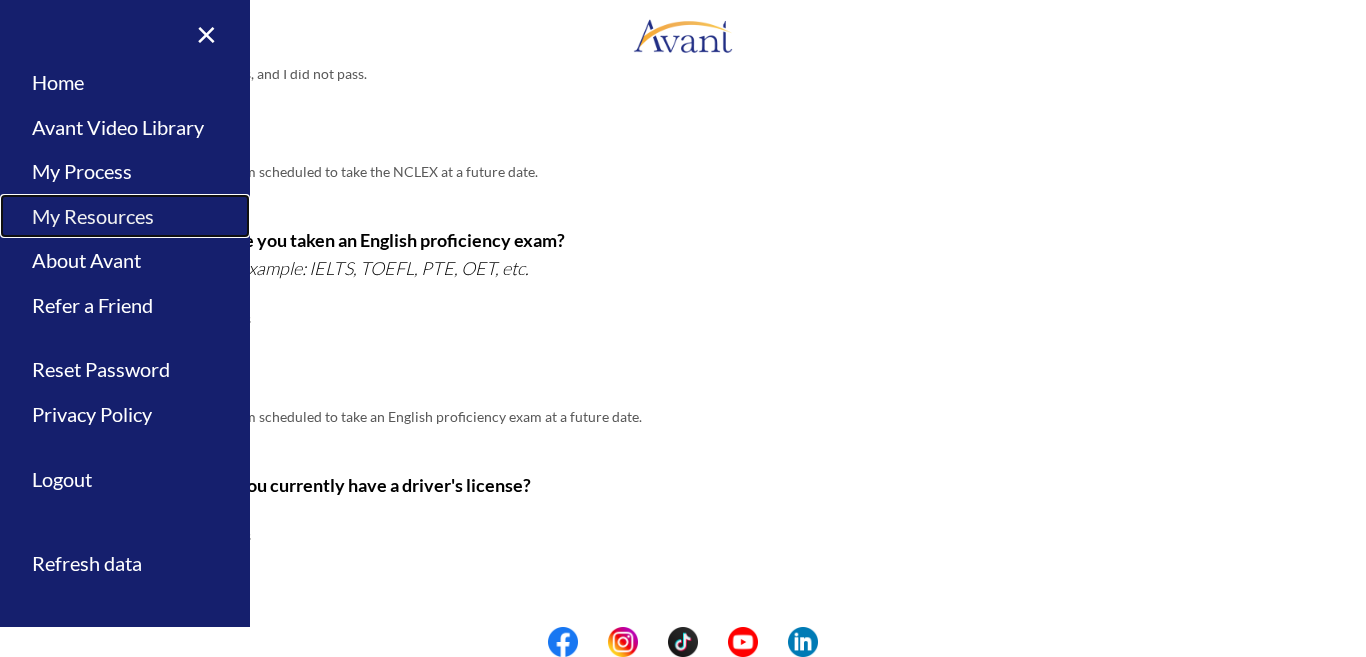 click on "My Resources" at bounding box center [125, 216] 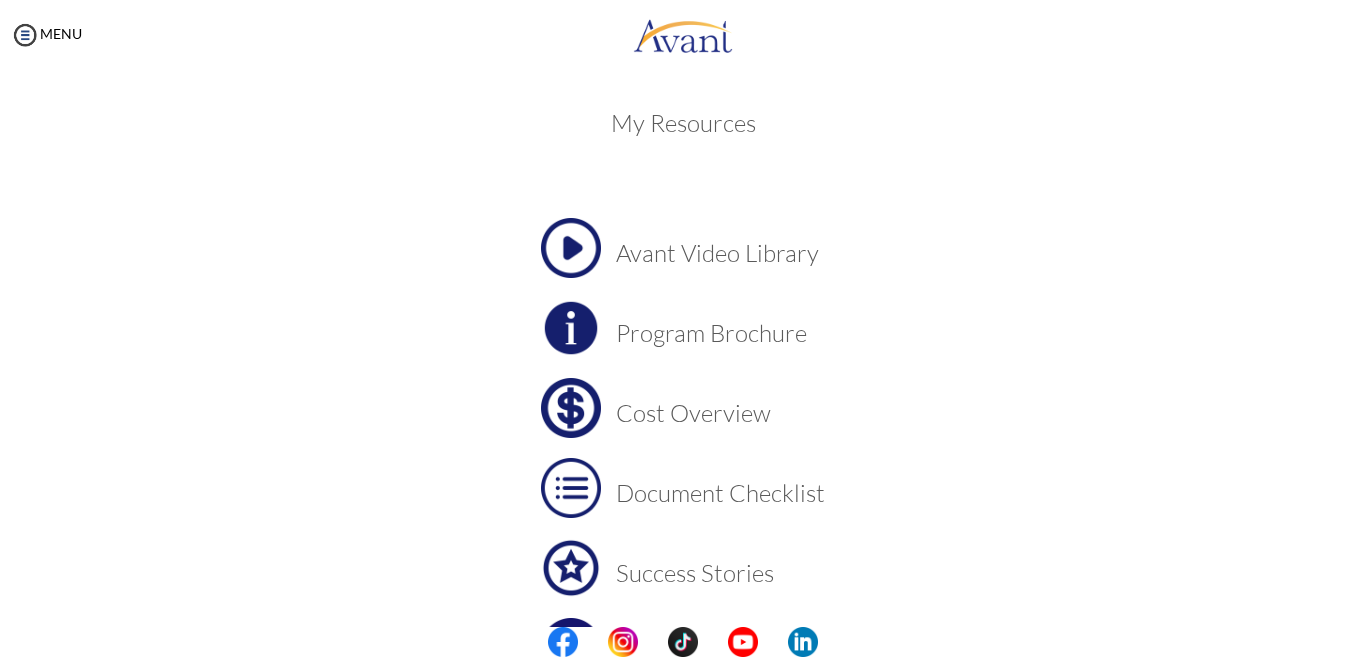 click at bounding box center (571, 408) 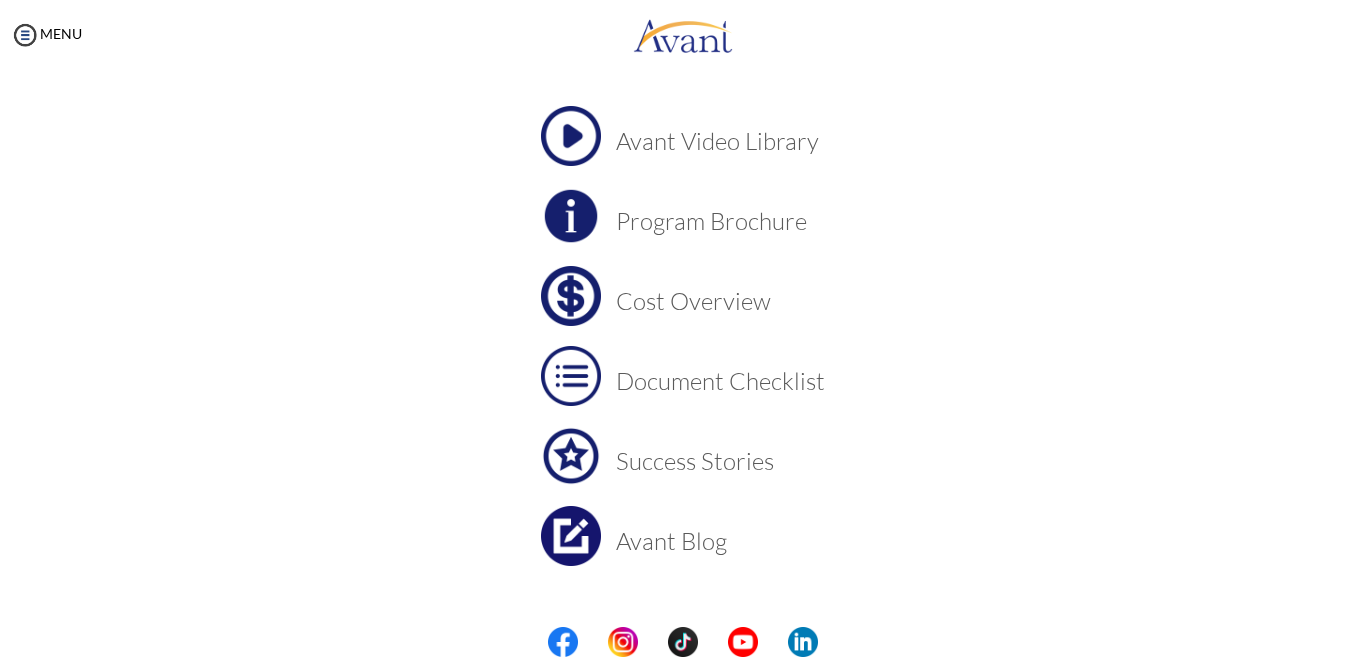 scroll, scrollTop: 111, scrollLeft: 0, axis: vertical 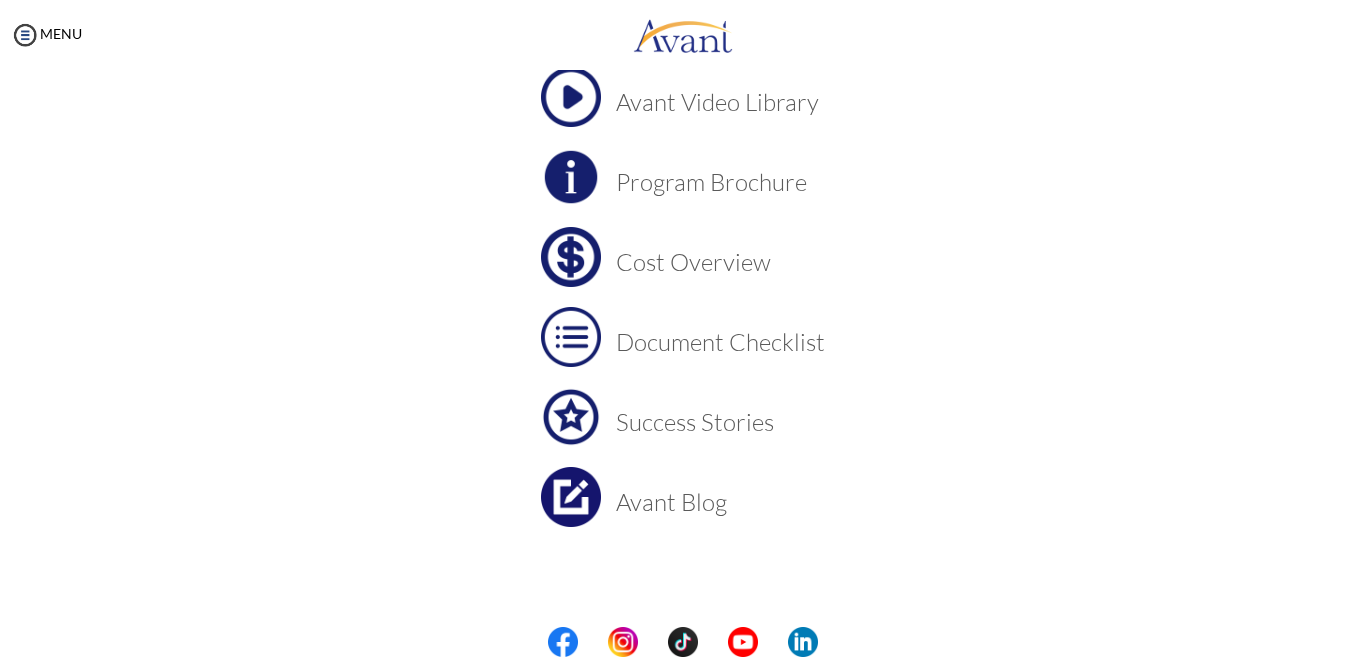 click at bounding box center (571, 497) 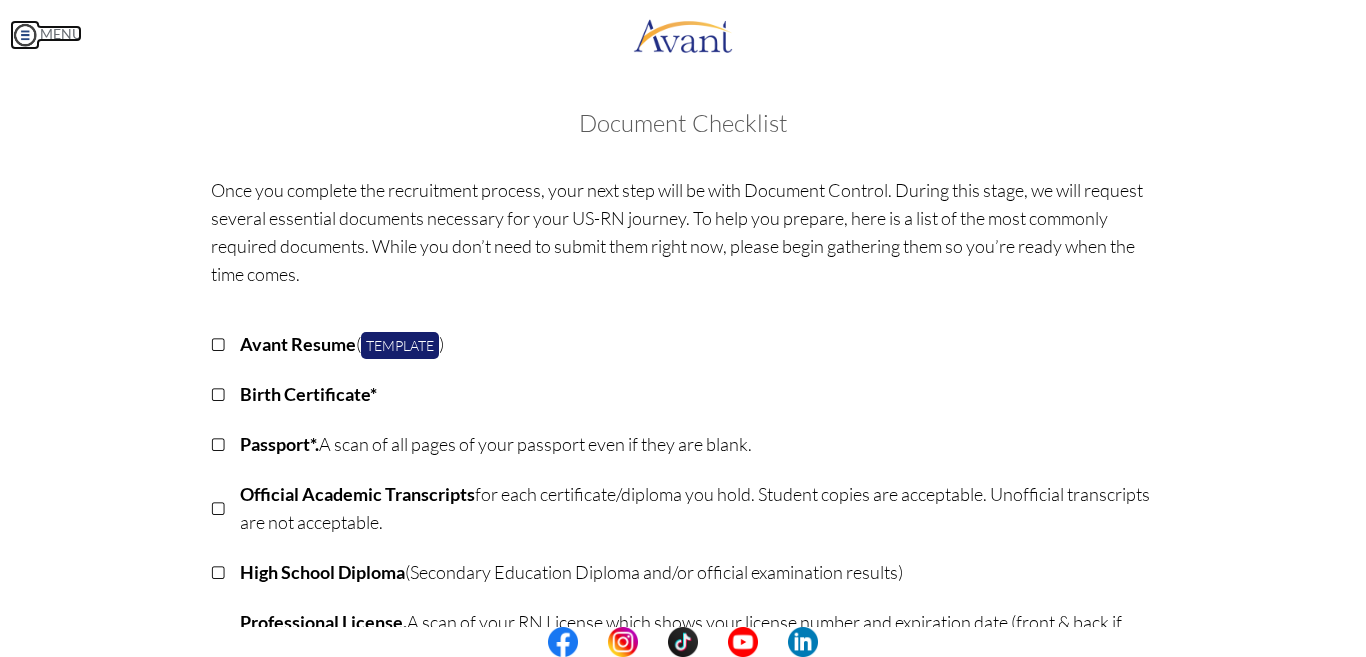 click at bounding box center [25, 35] 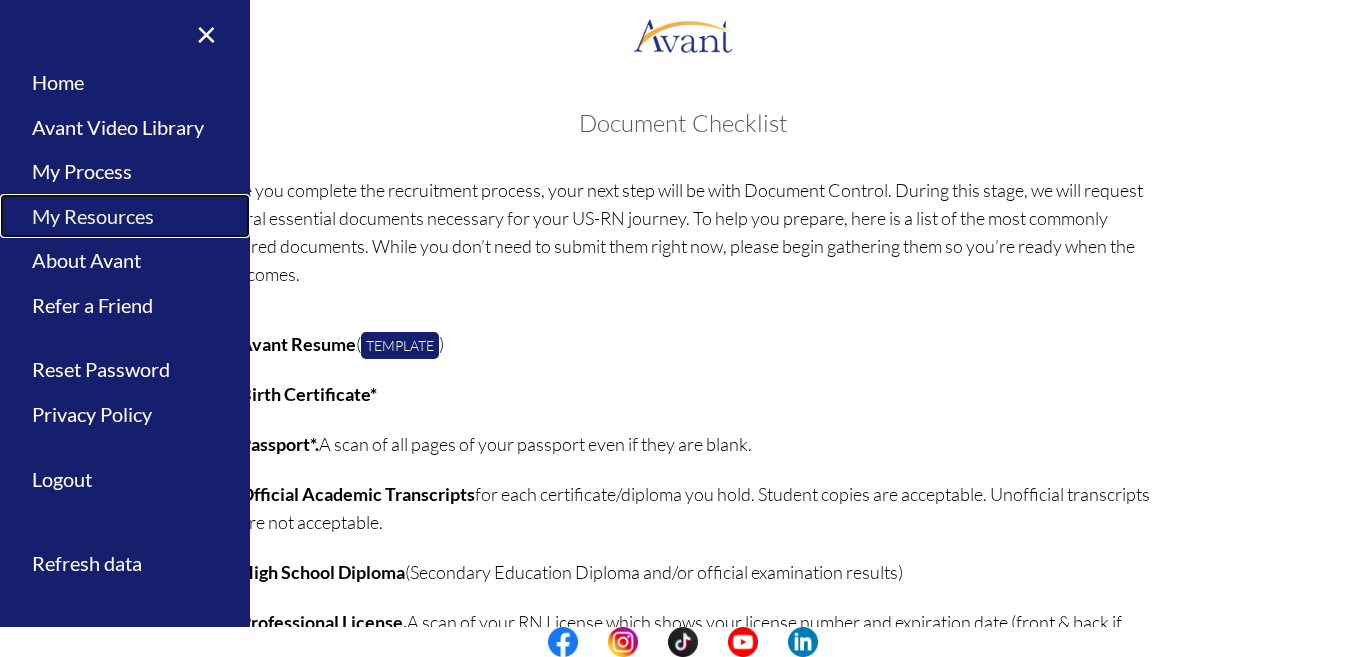 click on "My Resources" at bounding box center [125, 216] 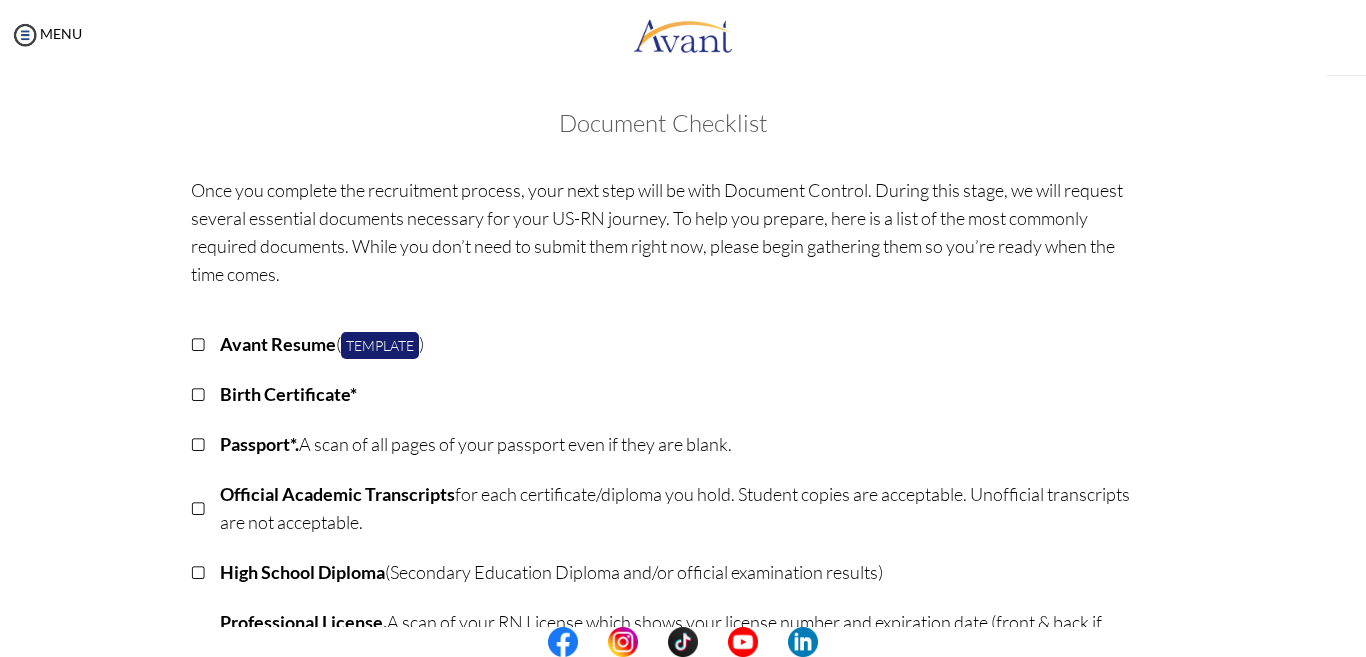 click on "My Resources
Avant Video Library
Program Brochure
Cost Overview
Document Checklist
Success Stories
Avant Blog" at bounding box center [0, 0] 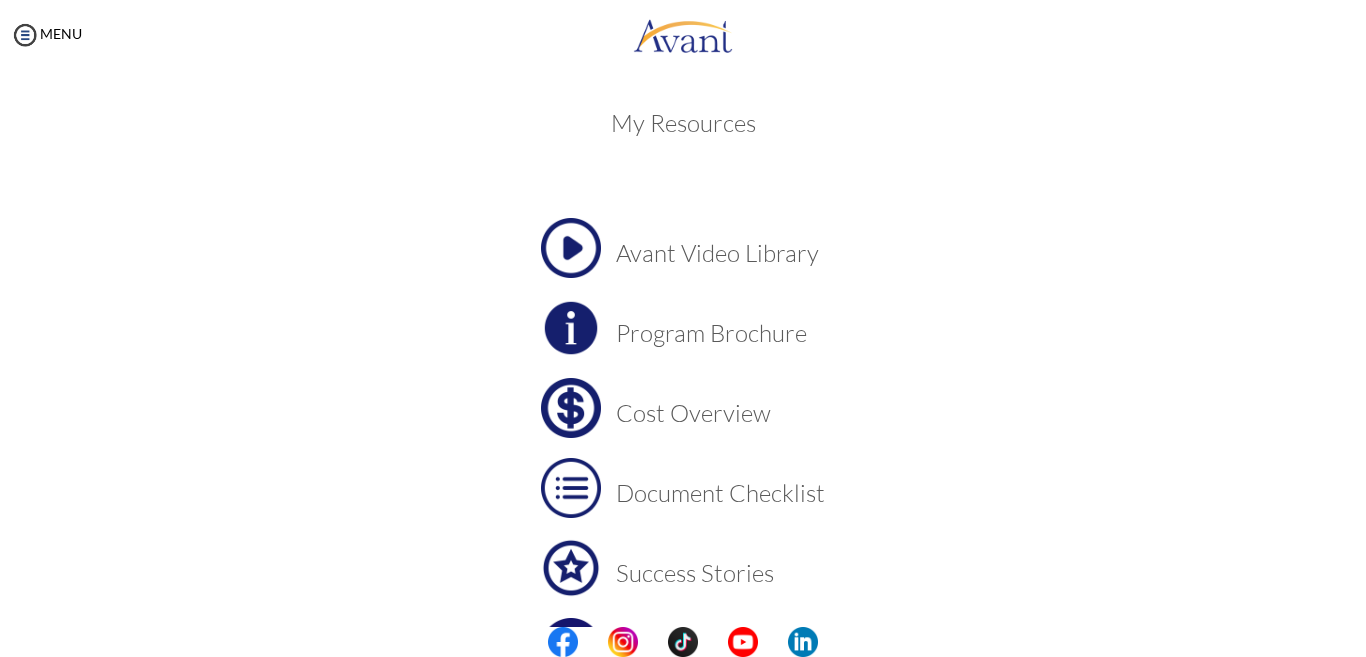 click at bounding box center [571, 328] 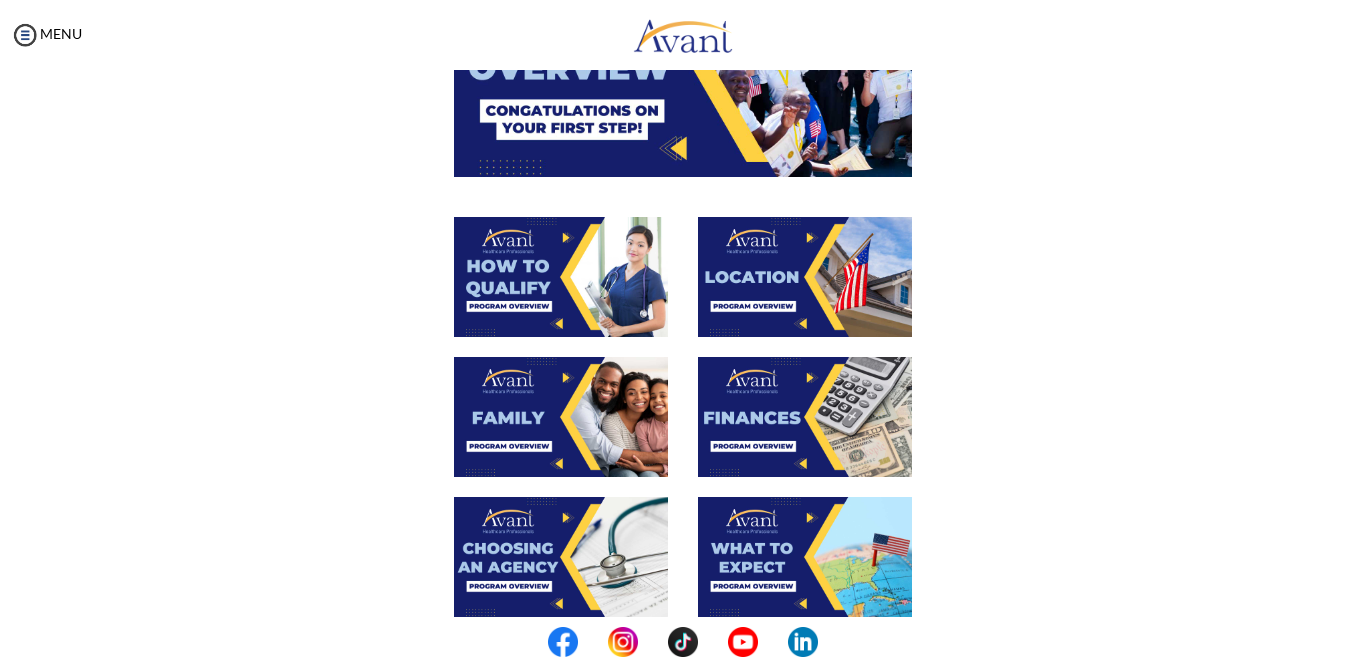 scroll, scrollTop: 223, scrollLeft: 0, axis: vertical 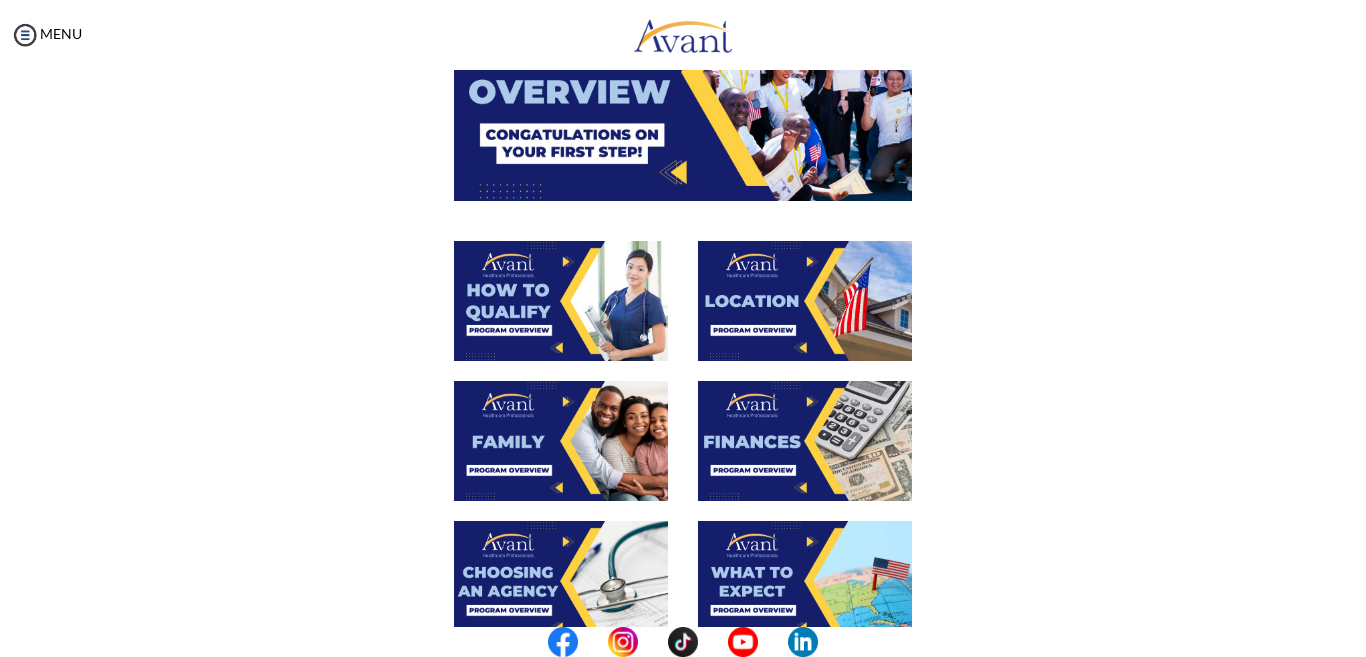 click at bounding box center (561, 301) 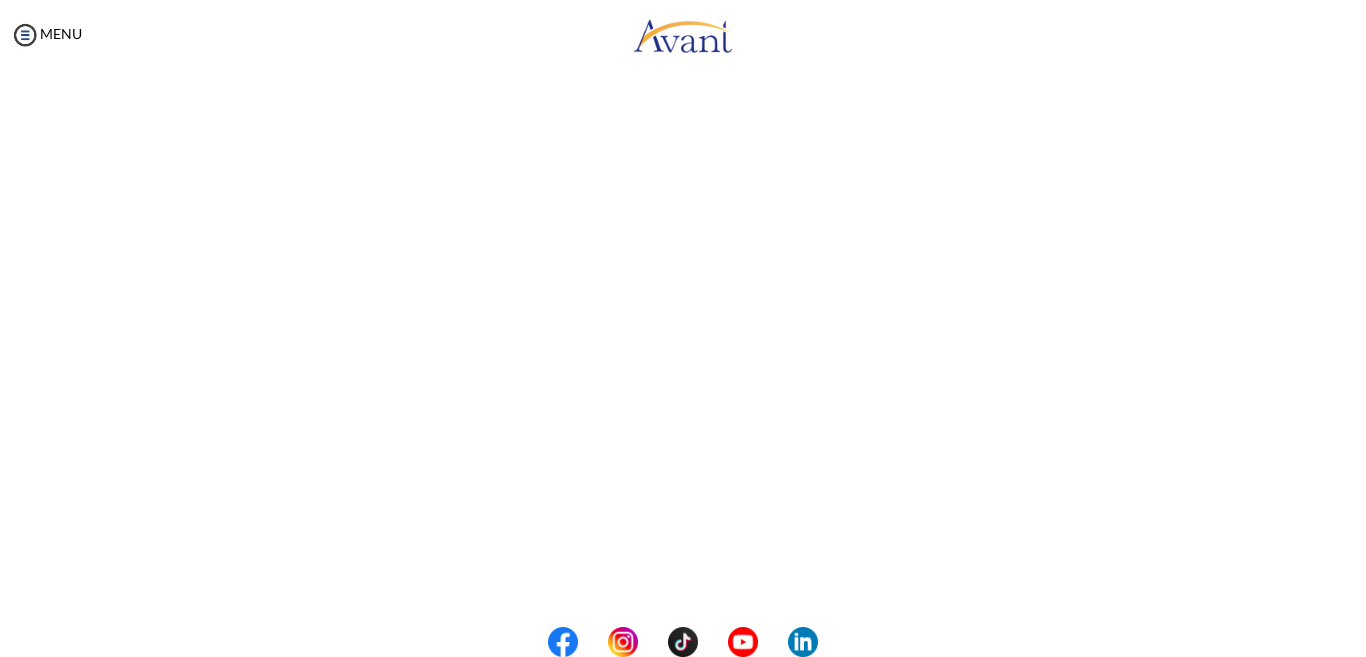 scroll, scrollTop: 327, scrollLeft: 0, axis: vertical 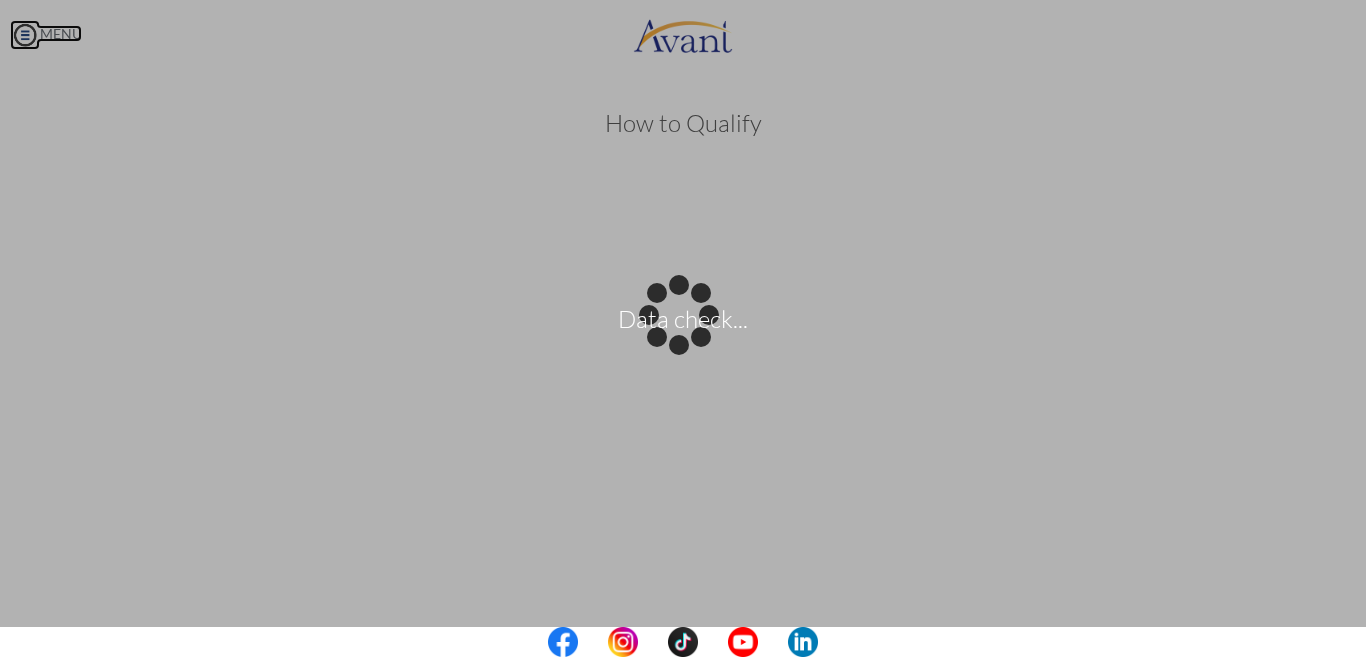 click on "Data check...
Maintenance break. Please come back in 2 hours.
MENU
My Status
What is the next step?
We would like you to watch the introductory video Begin with Avant
We would like you to watch the program video Watch Program Video
We would like you to complete English exam Take Language Test
We would like you to complete clinical assessment Take Clinical Test
We would like you to complete qualification survey Take Qualification Survey
We would like you to watch expectations video Watch Expectations Video
You will be contacted by recruiter to schedule a call.
Your application is being reviewed. Please check your email regularly.
Process Overview
Check off each step as you go to track your progress!" at bounding box center (683, 328) 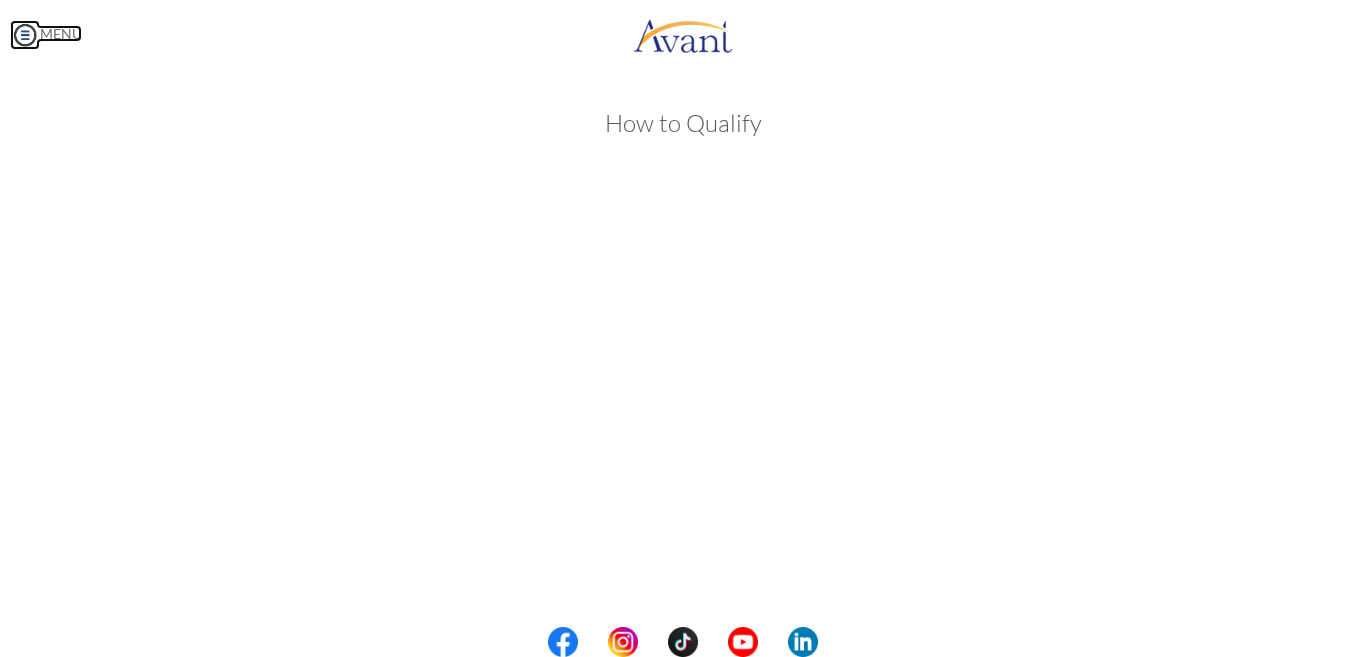 click at bounding box center [25, 35] 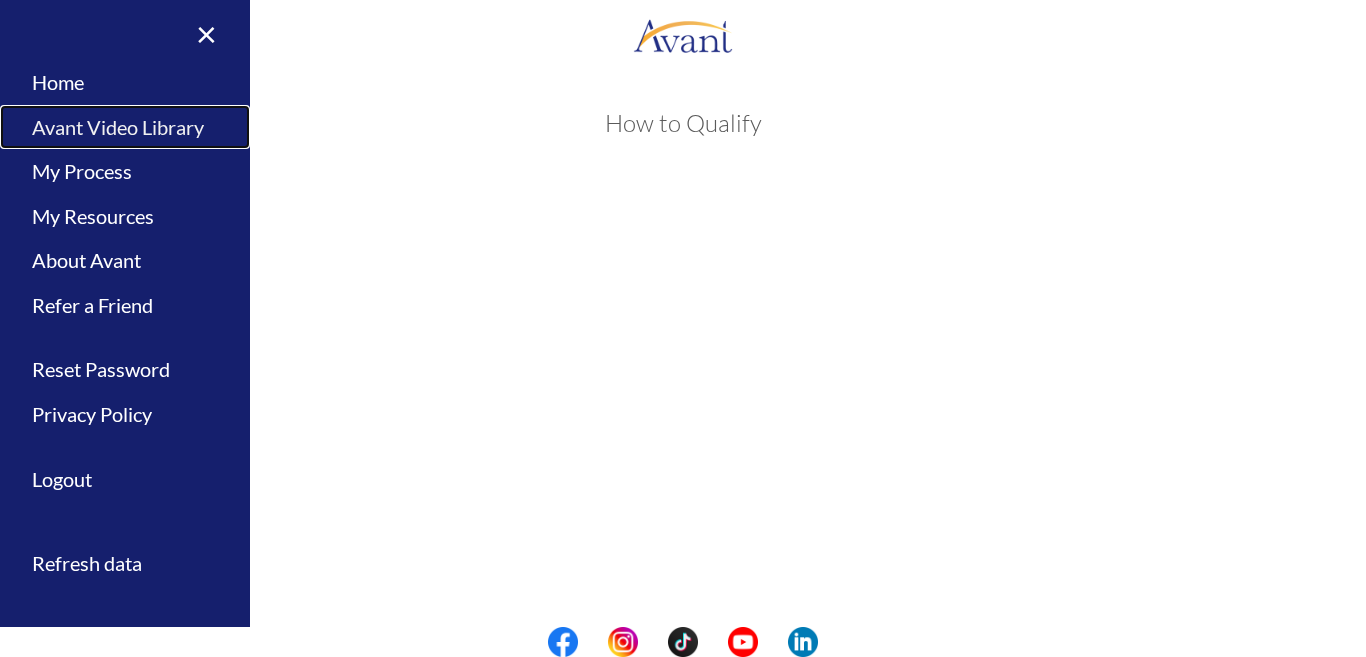 click on "Avant Video Library" at bounding box center (125, 127) 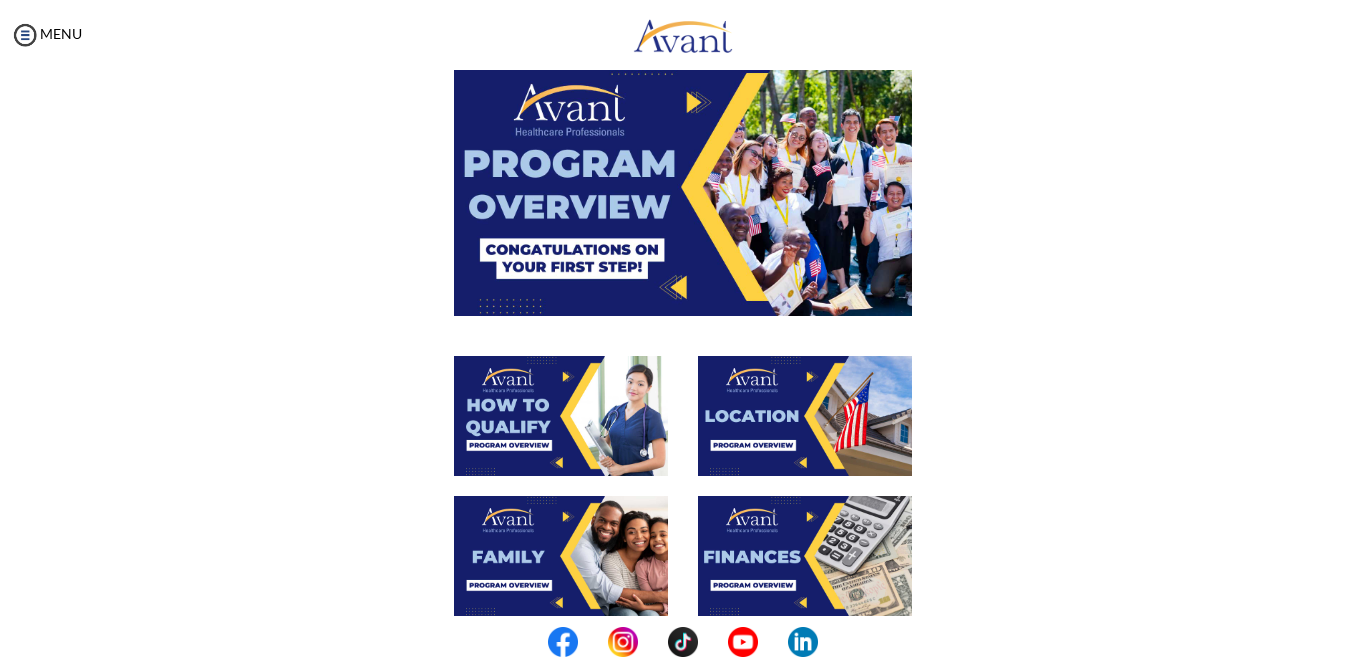 scroll, scrollTop: 110, scrollLeft: 0, axis: vertical 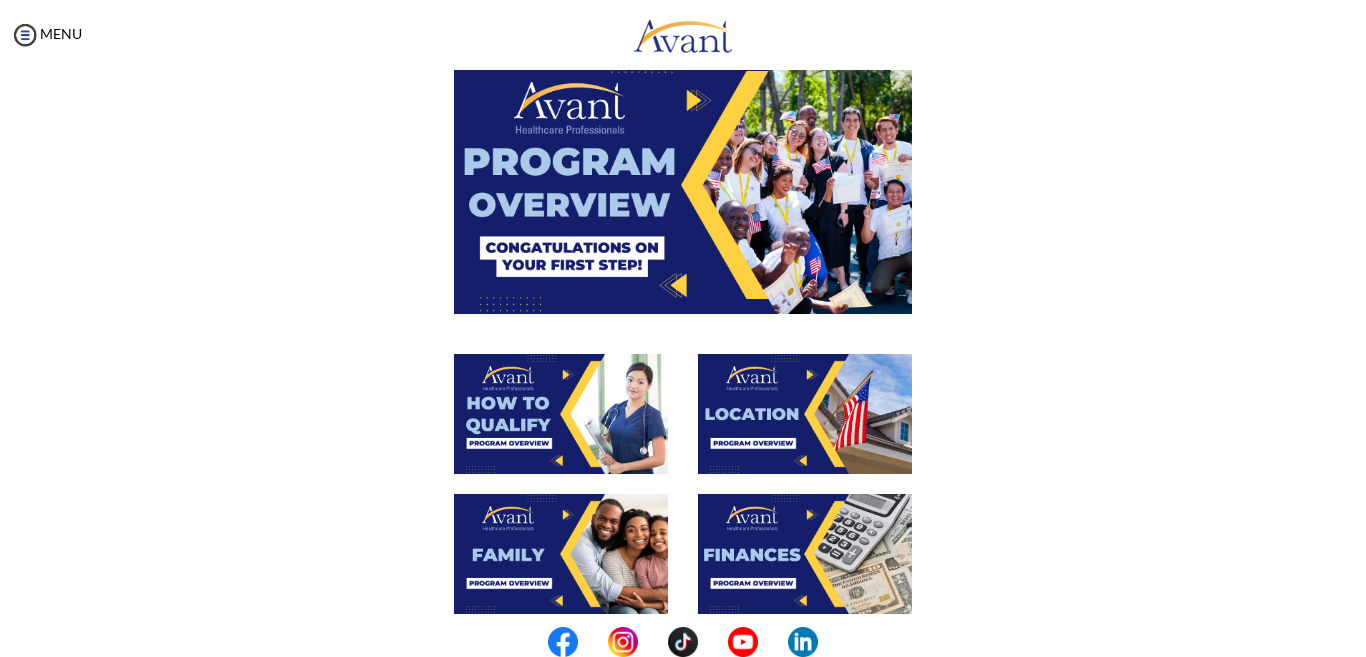 click at bounding box center [683, 184] 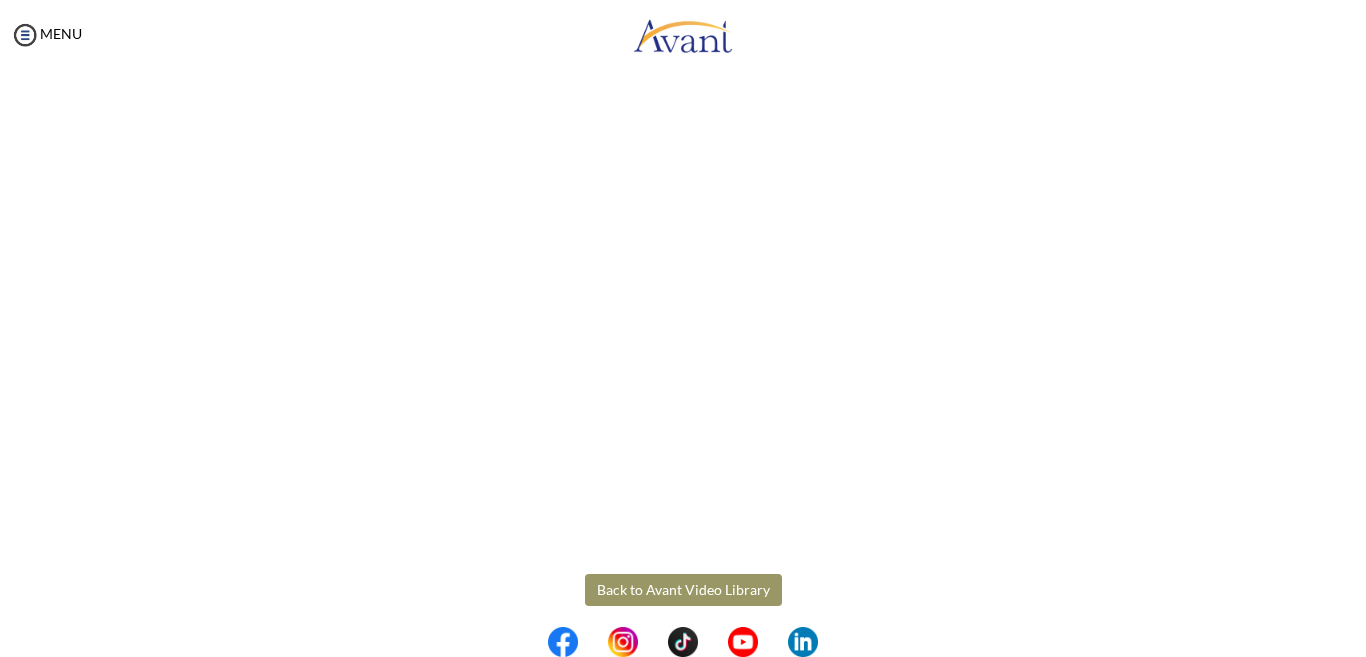 scroll, scrollTop: 327, scrollLeft: 0, axis: vertical 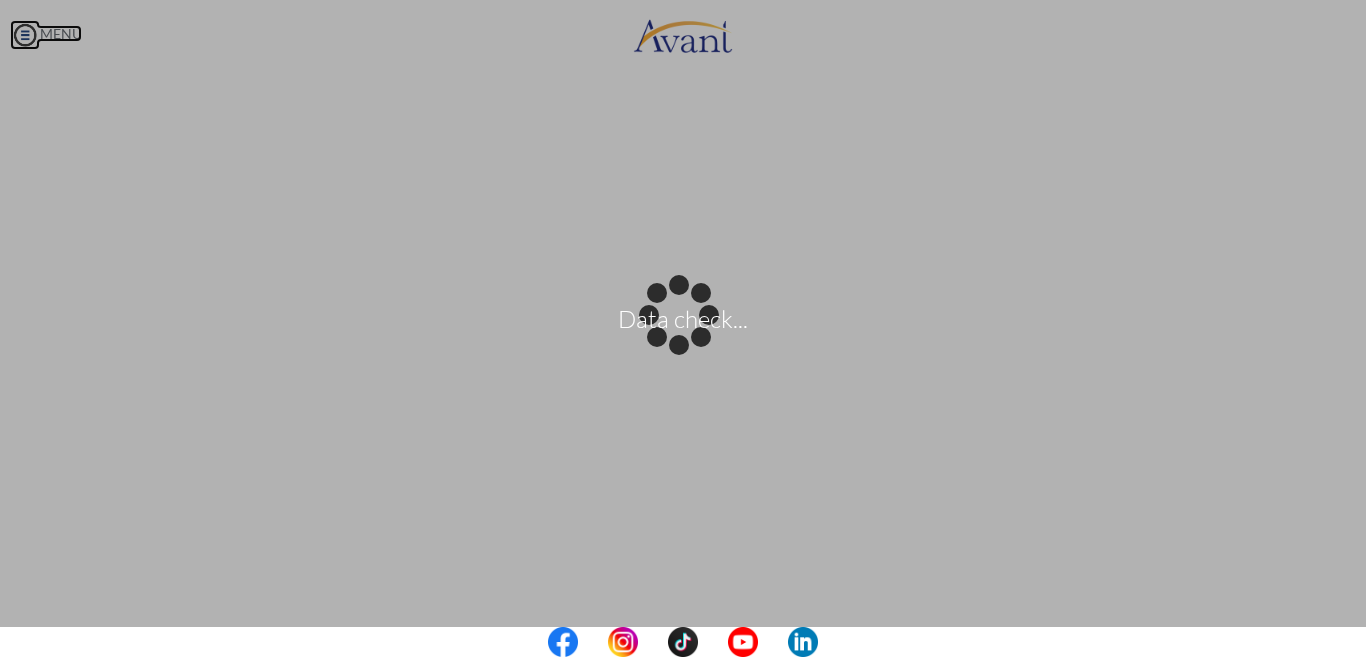 click on "Data check...
Maintenance break. Please come back in 2 hours.
MENU
My Status
What is the next step?
We would like you to watch the introductory video Begin with Avant
We would like you to watch the program video Watch Program Video
We would like you to complete English exam Take Language Test
We would like you to complete clinical assessment Take Clinical Test
We would like you to complete qualification survey Take Qualification Survey
We would like you to watch expectations video Watch Expectations Video
You will be contacted by recruiter to schedule a call.
Your application is being reviewed. Please check your email regularly.
Process Overview
Check off each step as you go to track your progress!" at bounding box center (683, 328) 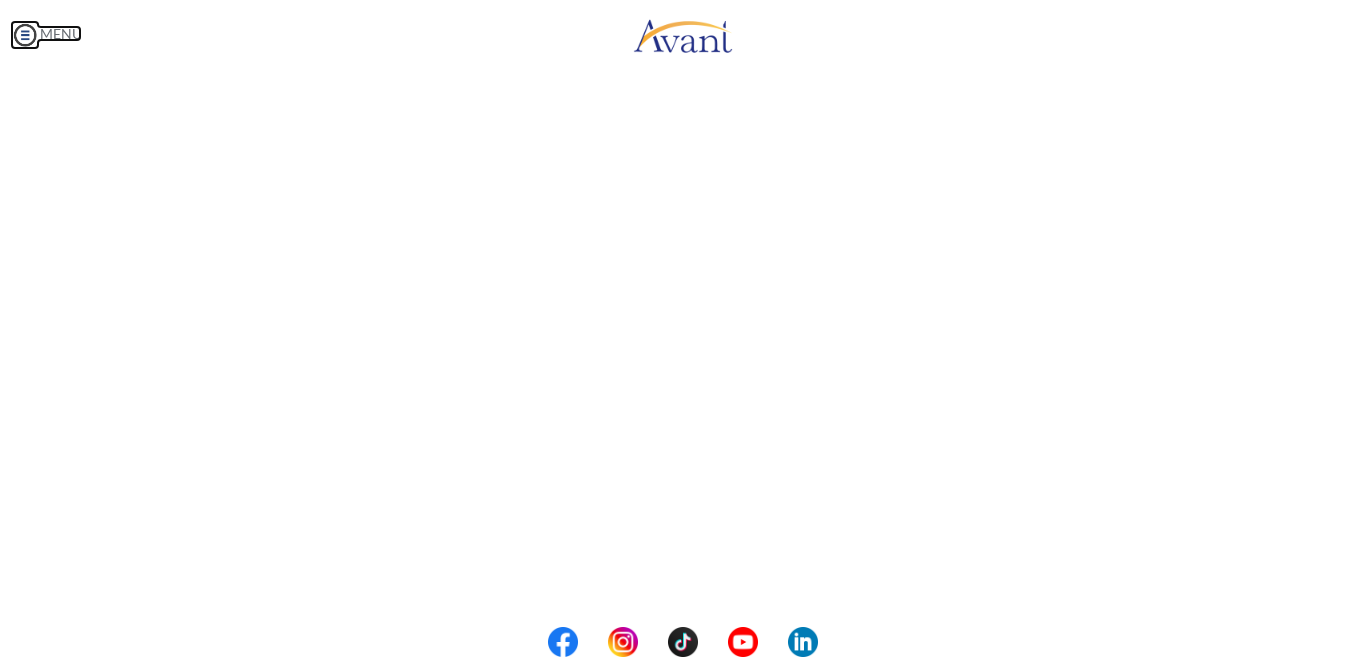 click at bounding box center (25, 35) 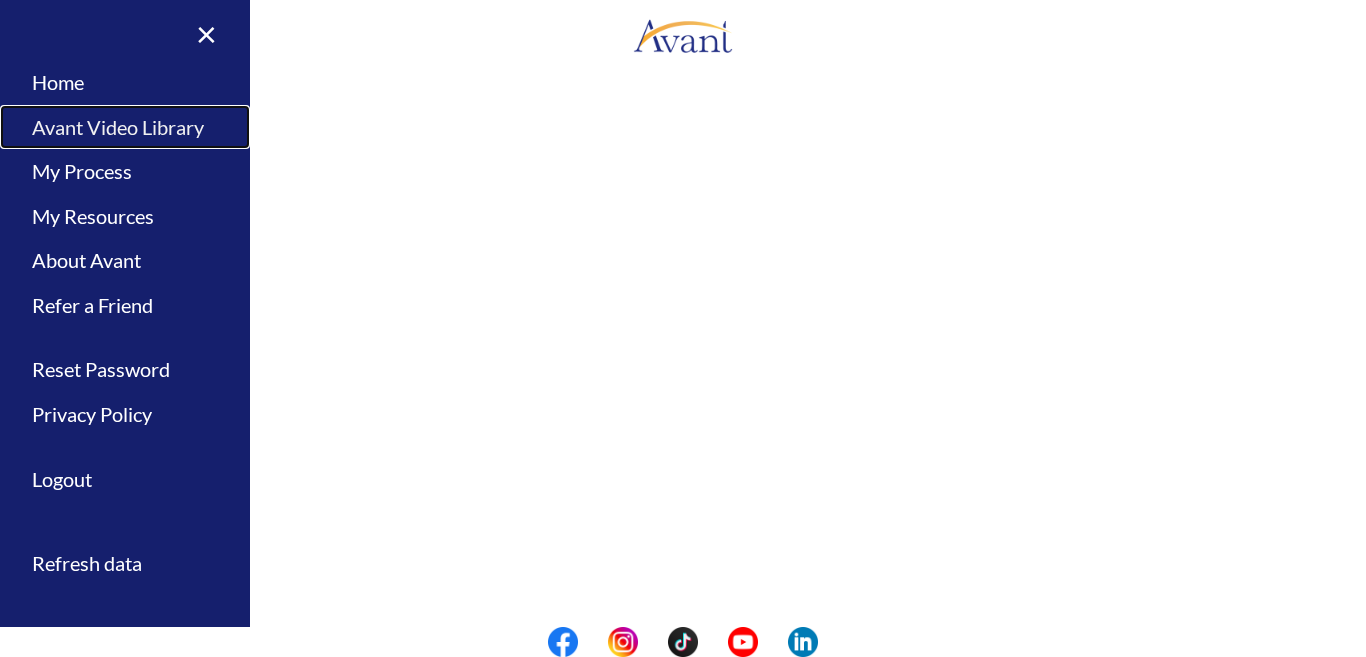 click on "Avant Video Library" at bounding box center (125, 127) 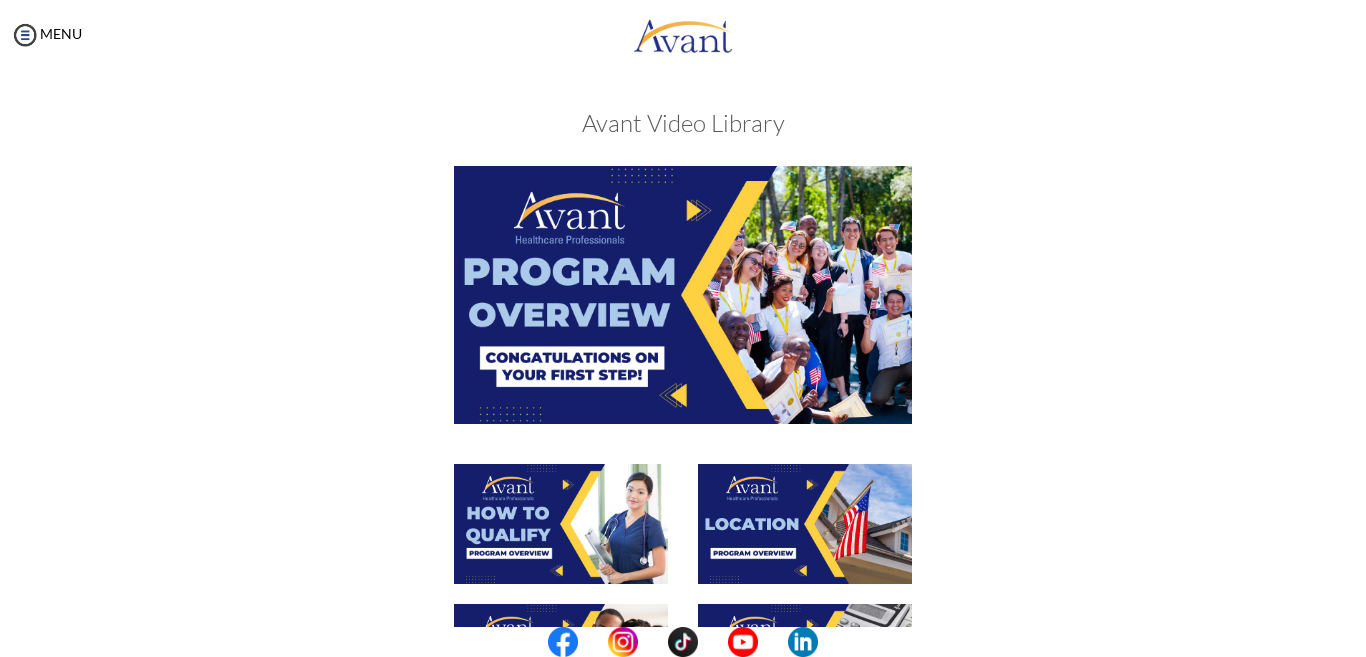 click at bounding box center [805, 524] 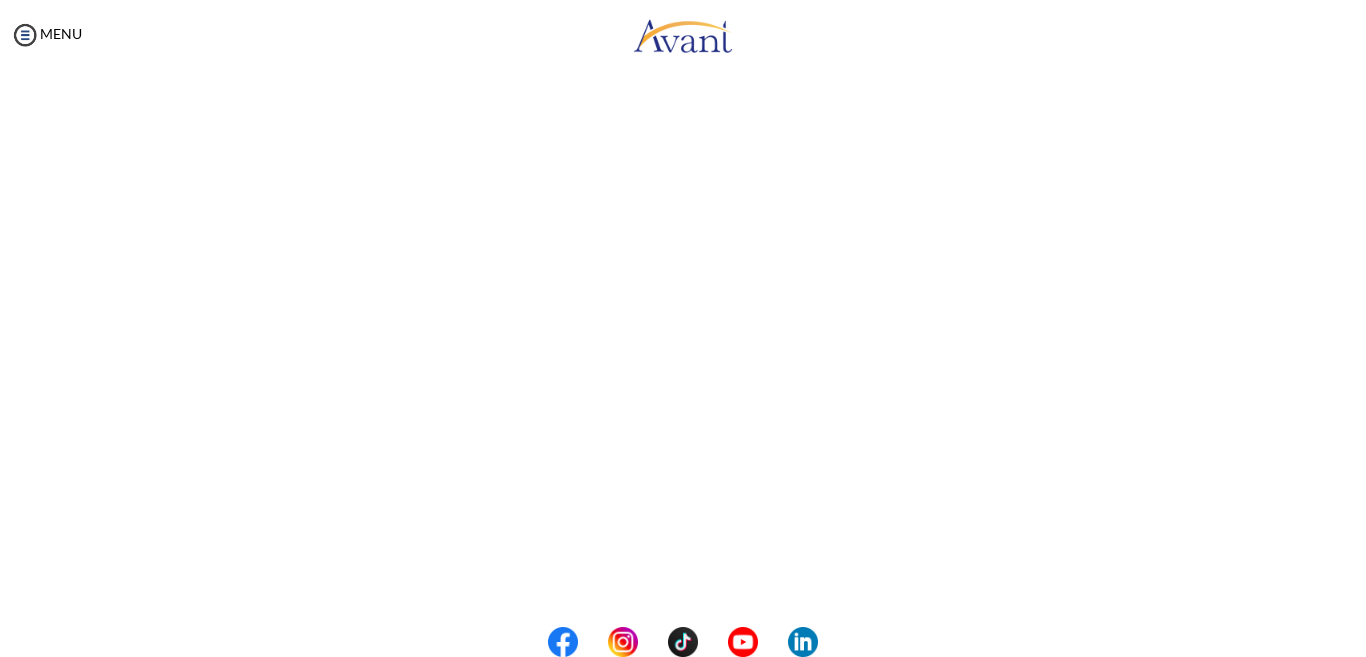 scroll, scrollTop: 204, scrollLeft: 0, axis: vertical 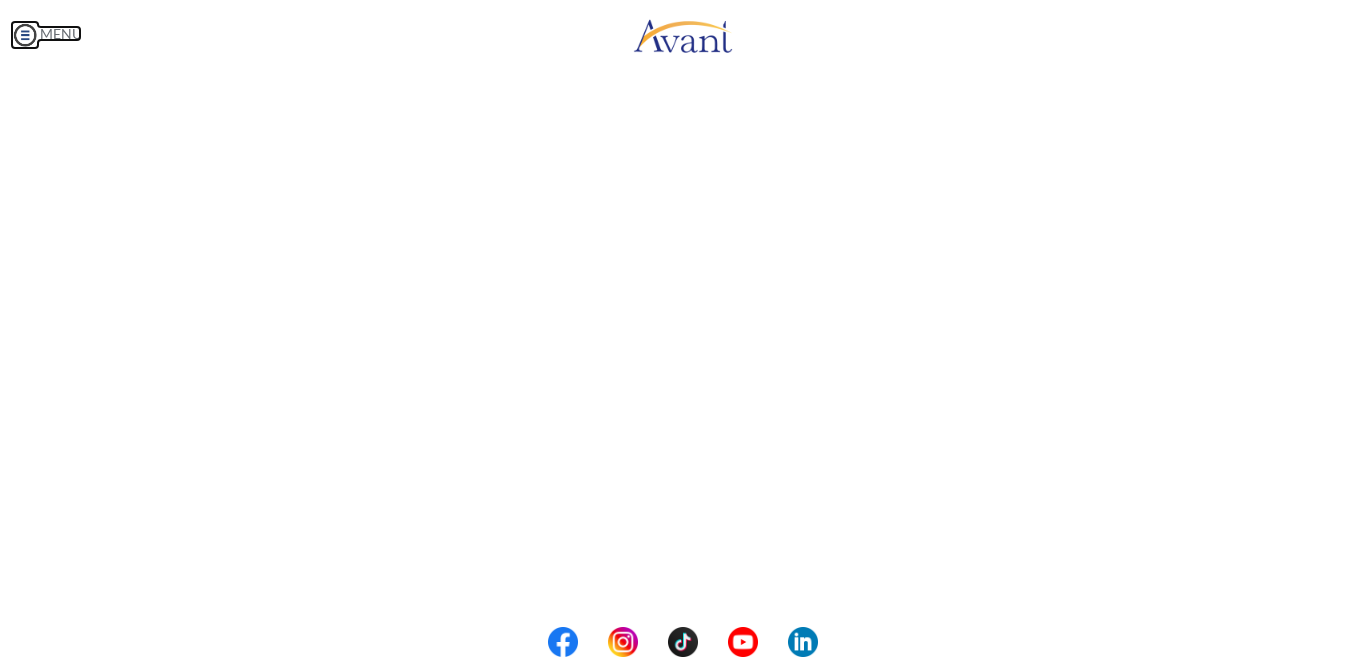 click on "Maintenance break. Please come back in 2 hours.
MENU
My Status
What is the next step?
We would like you to watch the introductory video Begin with Avant
We would like you to watch the program video Watch Program Video
We would like you to complete English exam Take Language Test
We would like you to complete clinical assessment Take Clinical Test
We would like you to complete qualification survey Take Qualification Survey
We would like you to watch expectations video Watch Expectations Video
You will be contacted by recruiter to schedule a call.
Your application is being reviewed. Please check your email regularly.
Process Overview
Check off each step as you go to track your progress!
1" at bounding box center (683, 328) 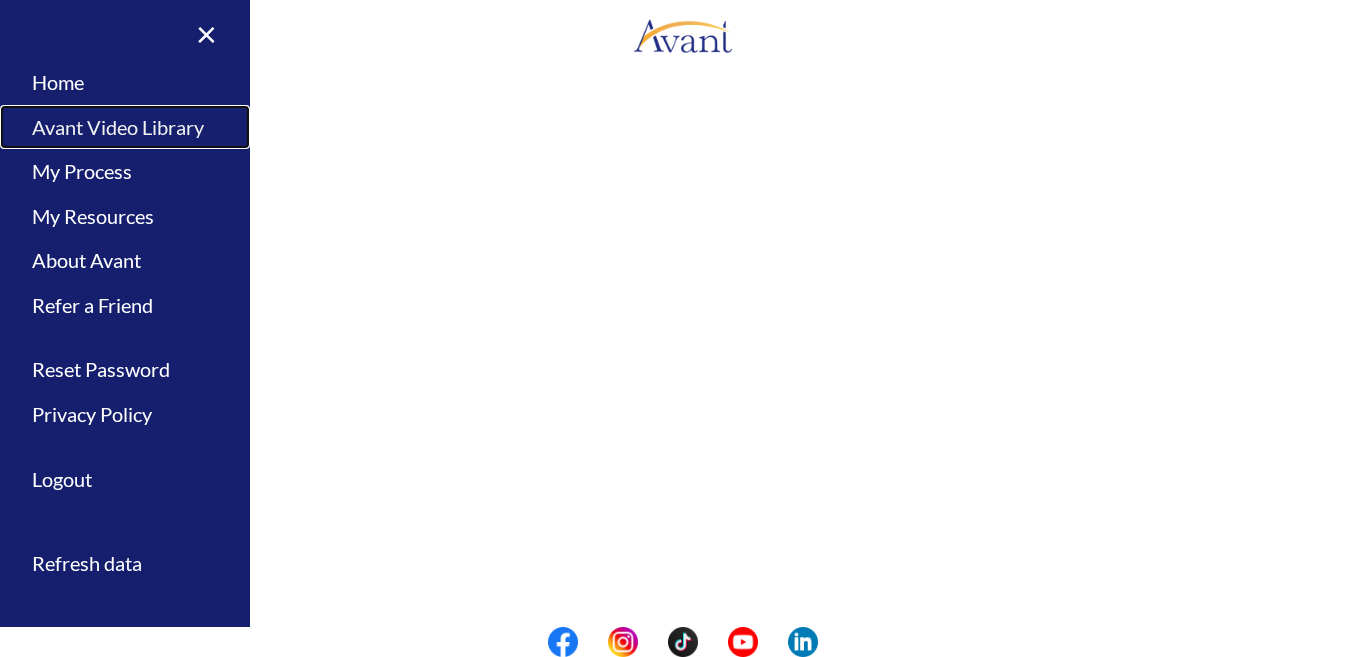 click on "Avant Video Library" at bounding box center (125, 127) 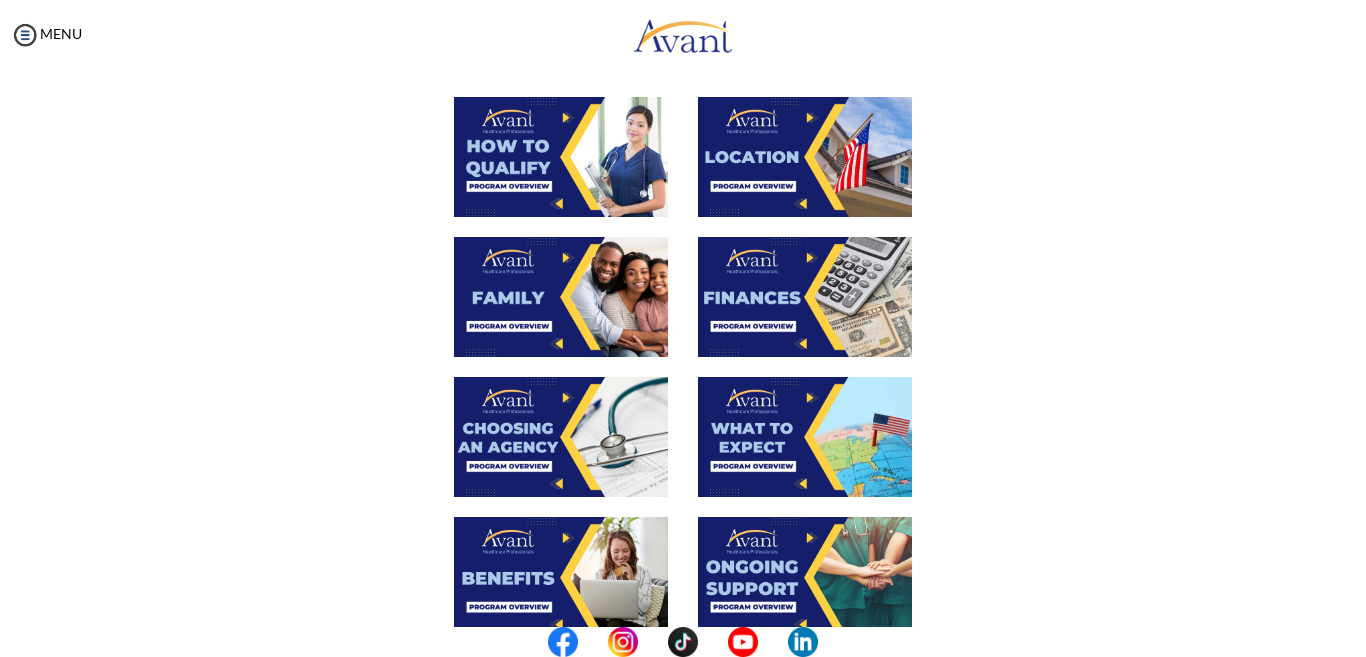 scroll, scrollTop: 360, scrollLeft: 0, axis: vertical 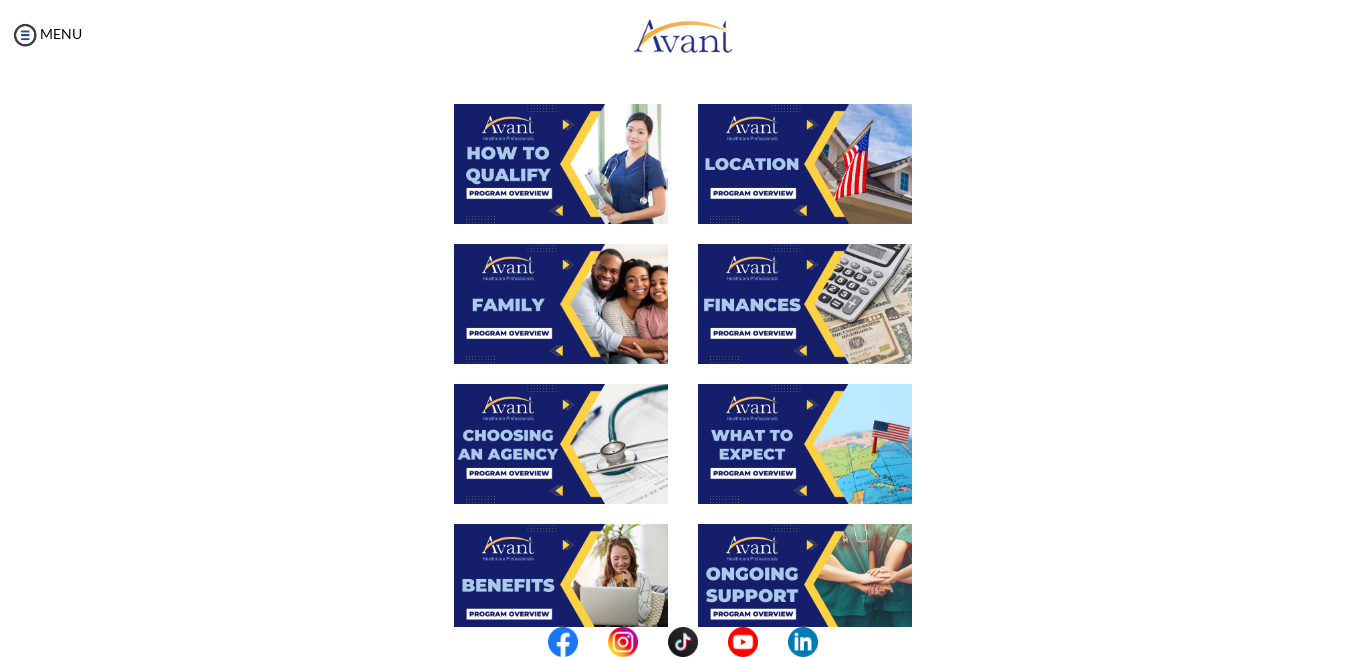 click at bounding box center (561, 304) 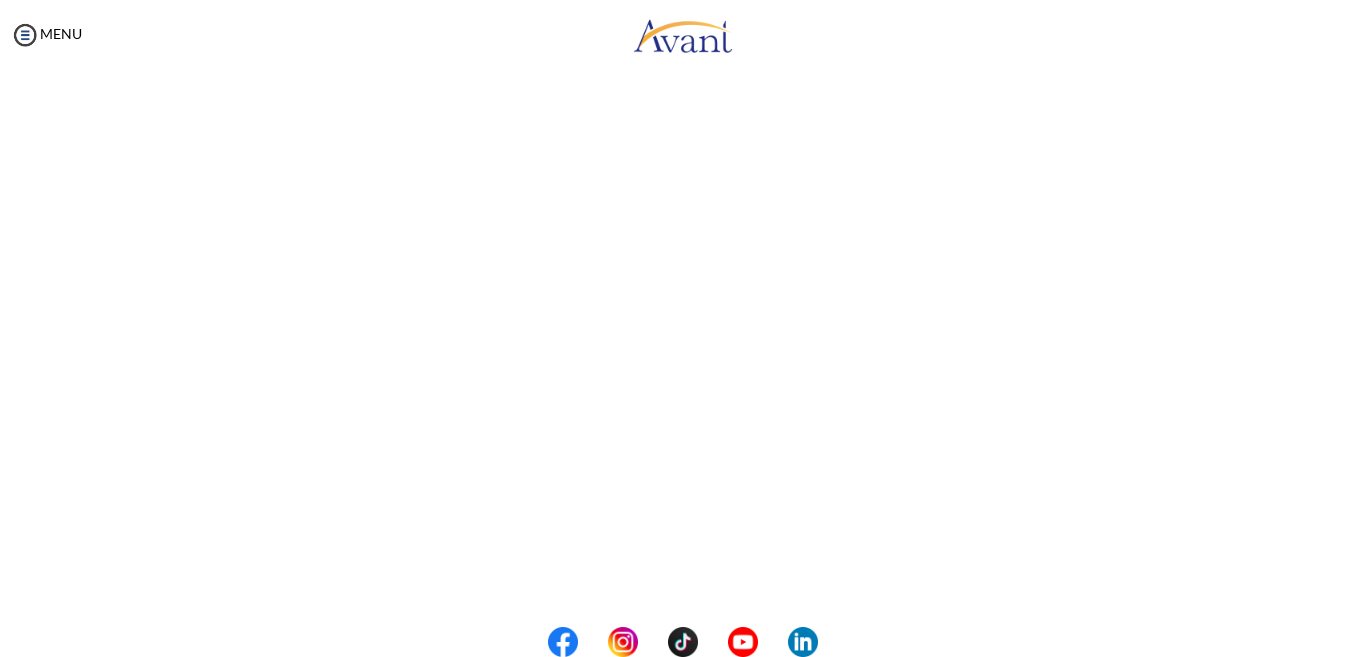 scroll, scrollTop: 279, scrollLeft: 0, axis: vertical 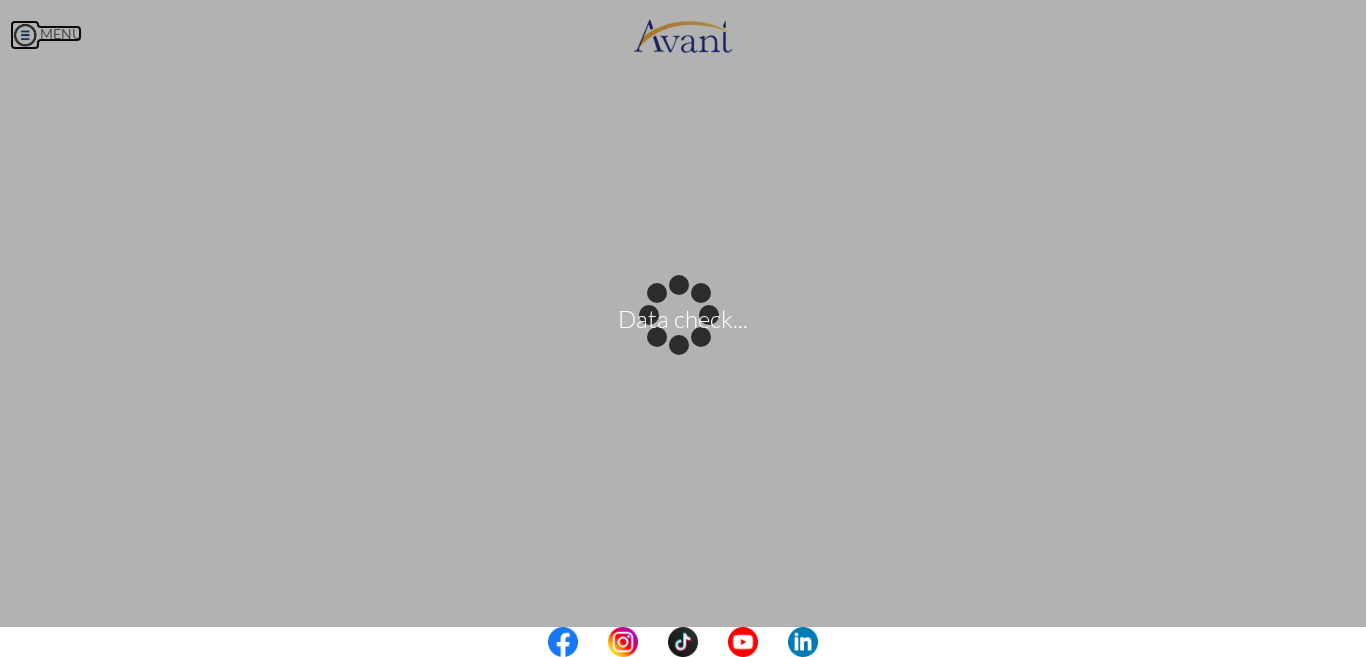 click on "Data check...
Maintenance break. Please come back in 2 hours.
MENU
My Status
What is the next step?
We would like you to watch the introductory video Begin with Avant
We would like you to watch the program video Watch Program Video
We would like you to complete English exam Take Language Test
We would like you to complete clinical assessment Take Clinical Test
We would like you to complete qualification survey Take Qualification Survey
We would like you to watch expectations video Watch Expectations Video
You will be contacted by recruiter to schedule a call.
Your application is being reviewed. Please check your email regularly.
Process Overview
Check off each step as you go to track your progress!" at bounding box center (683, 328) 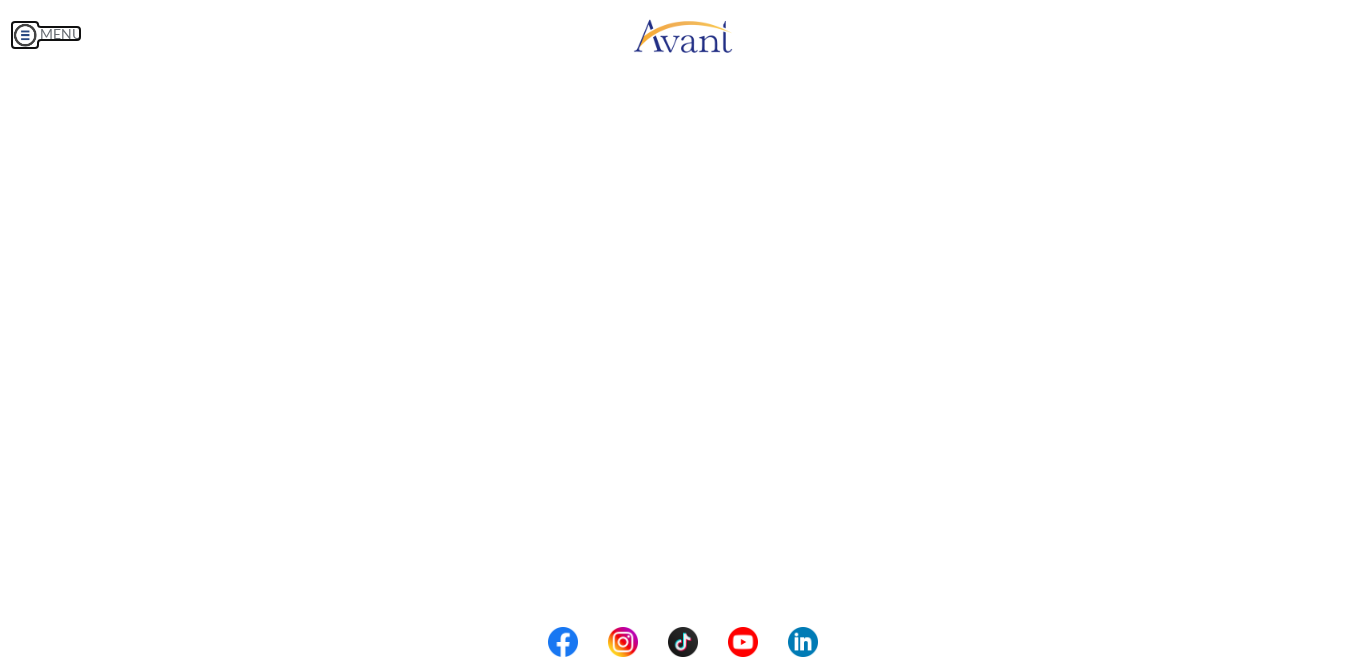 click at bounding box center [25, 35] 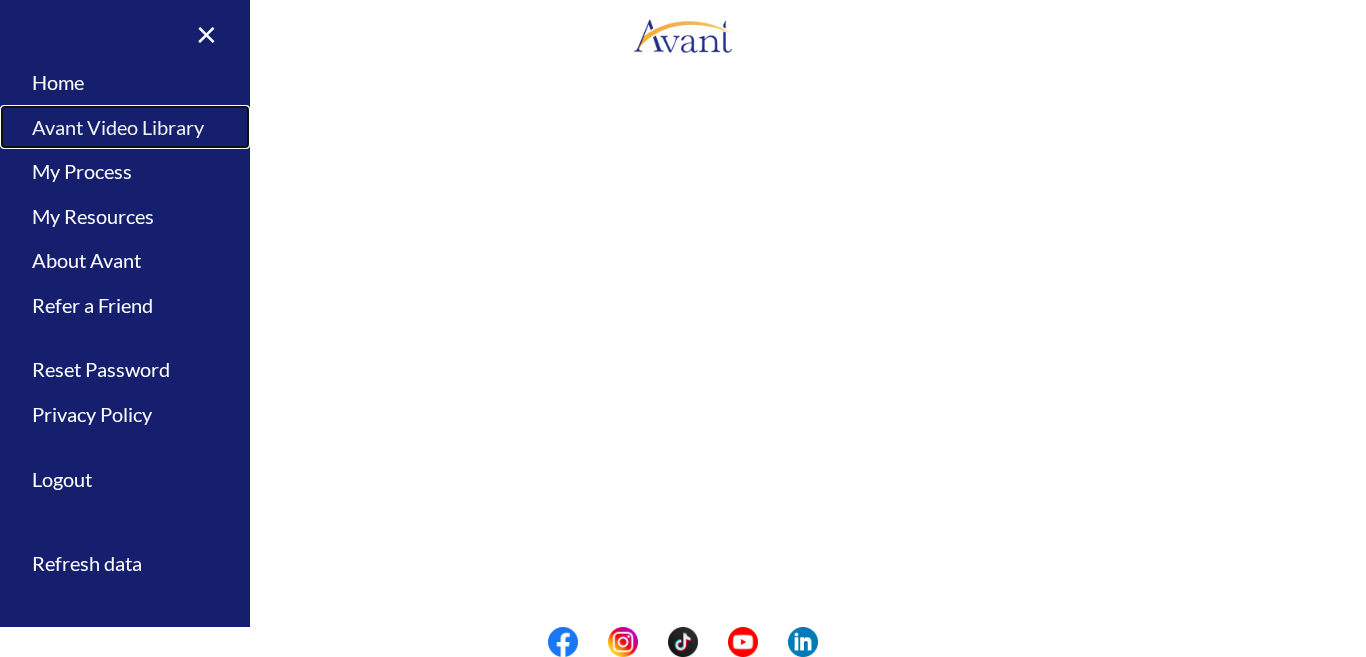 click on "Avant Video Library" at bounding box center (125, 127) 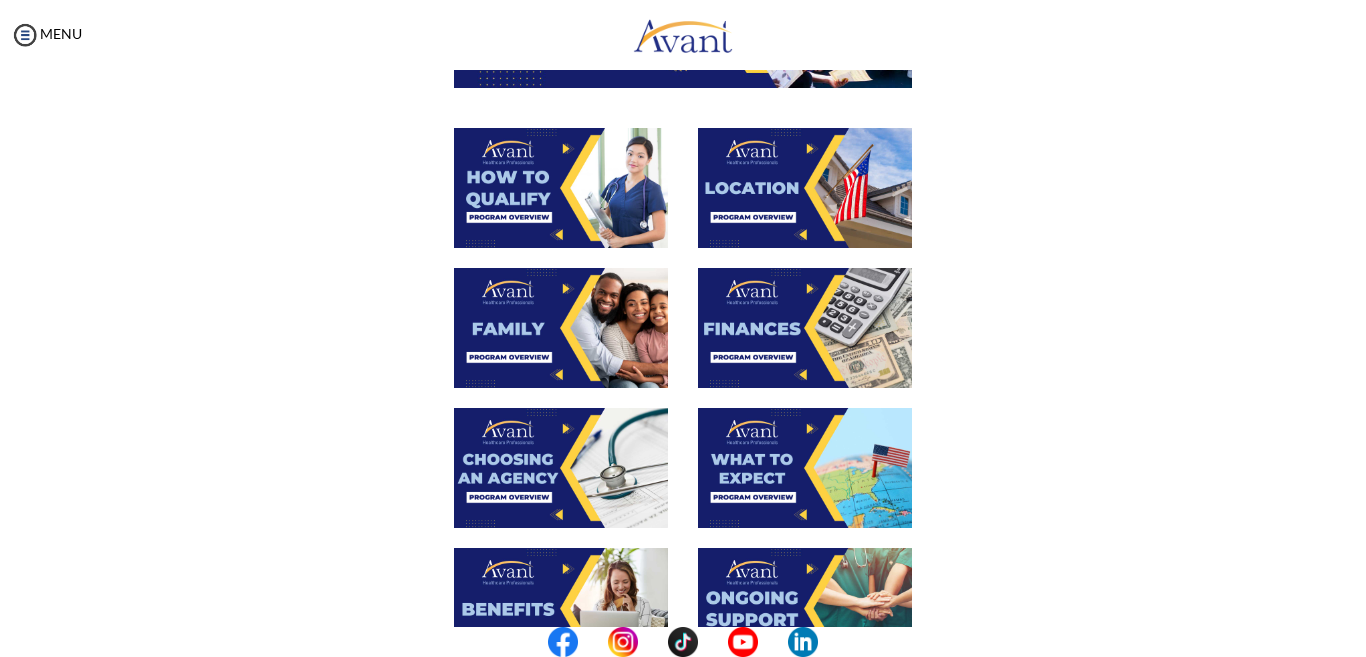 scroll, scrollTop: 342, scrollLeft: 0, axis: vertical 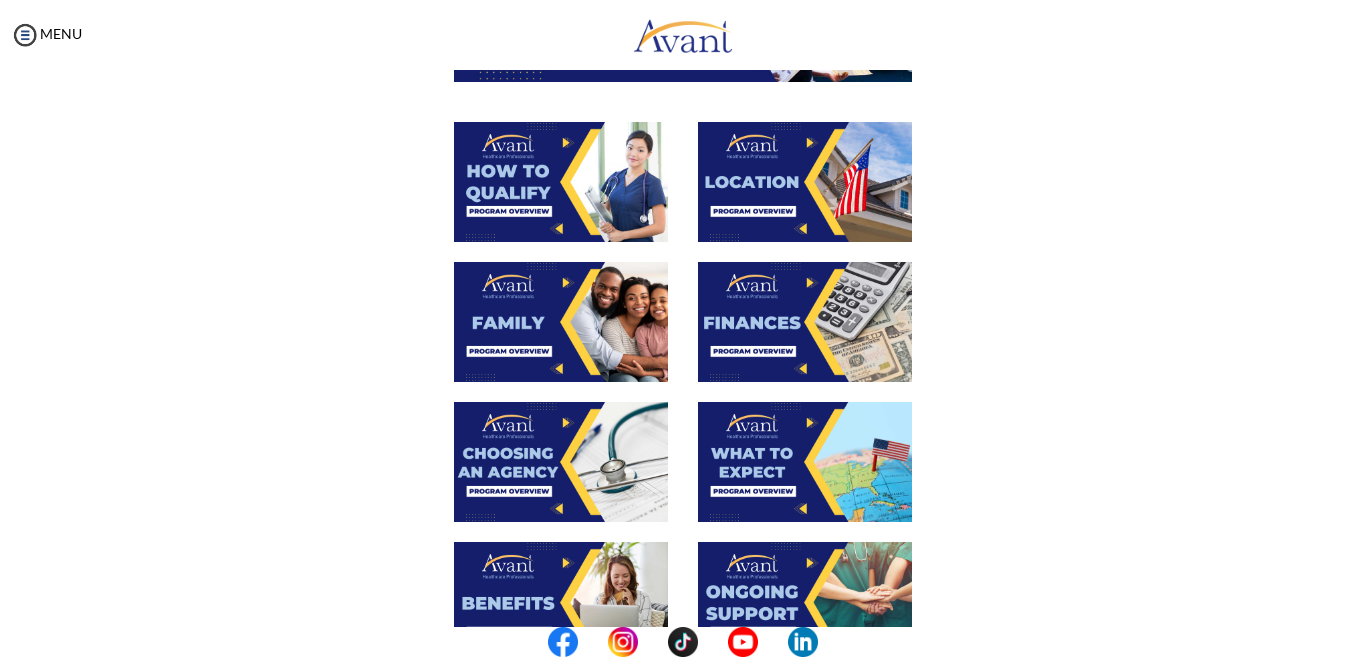 click at bounding box center [805, 322] 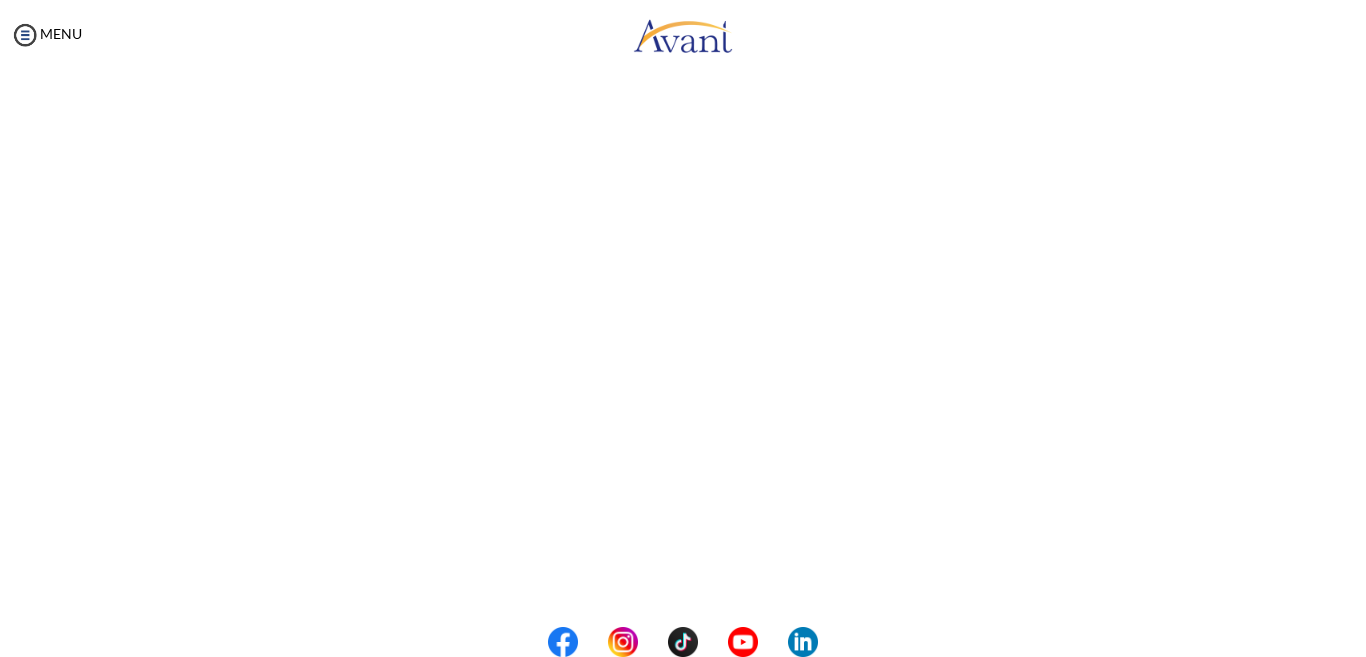 scroll, scrollTop: 213, scrollLeft: 0, axis: vertical 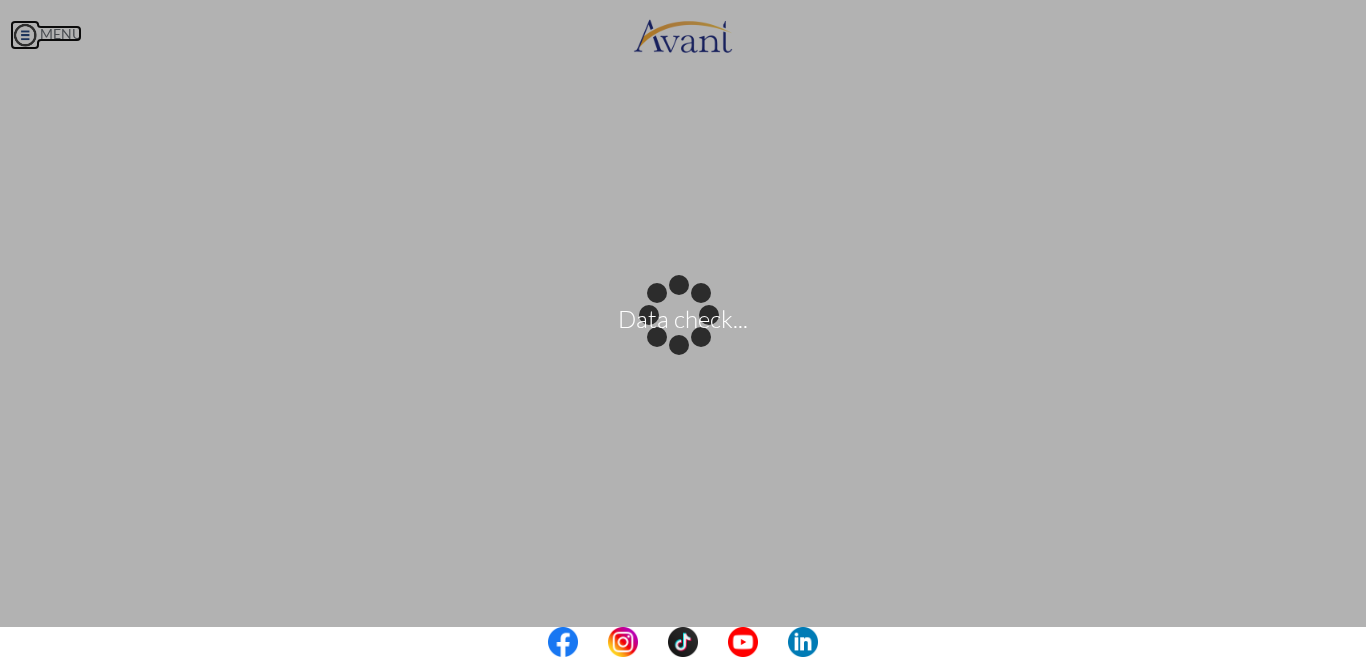 click on "Data check...
Maintenance break. Please come back in 2 hours.
MENU
My Status
What is the next step?
We would like you to watch the introductory video Begin with Avant
We would like you to watch the program video Watch Program Video
We would like you to complete English exam Take Language Test
We would like you to complete clinical assessment Take Clinical Test
We would like you to complete qualification survey Take Qualification Survey
We would like you to watch expectations video Watch Expectations Video
You will be contacted by recruiter to schedule a call.
Your application is being reviewed. Please check your email regularly.
Process Overview
Check off each step as you go to track your progress!" at bounding box center (683, 328) 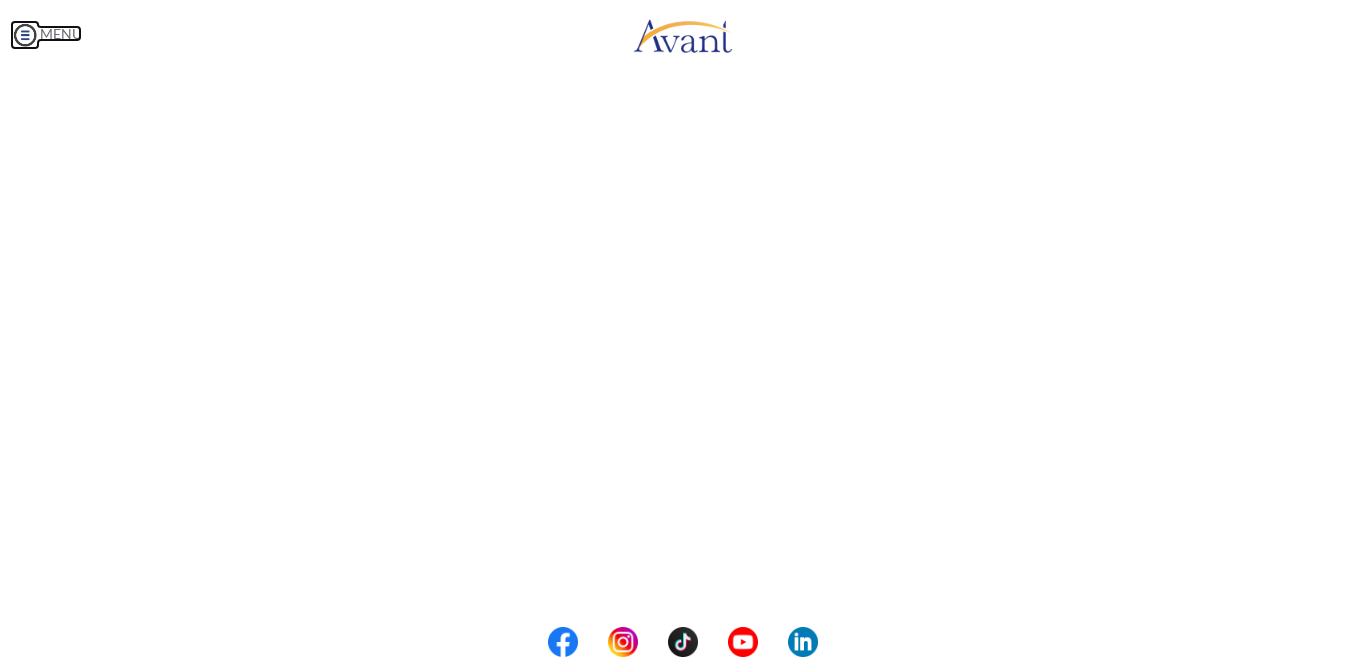 click at bounding box center [25, 35] 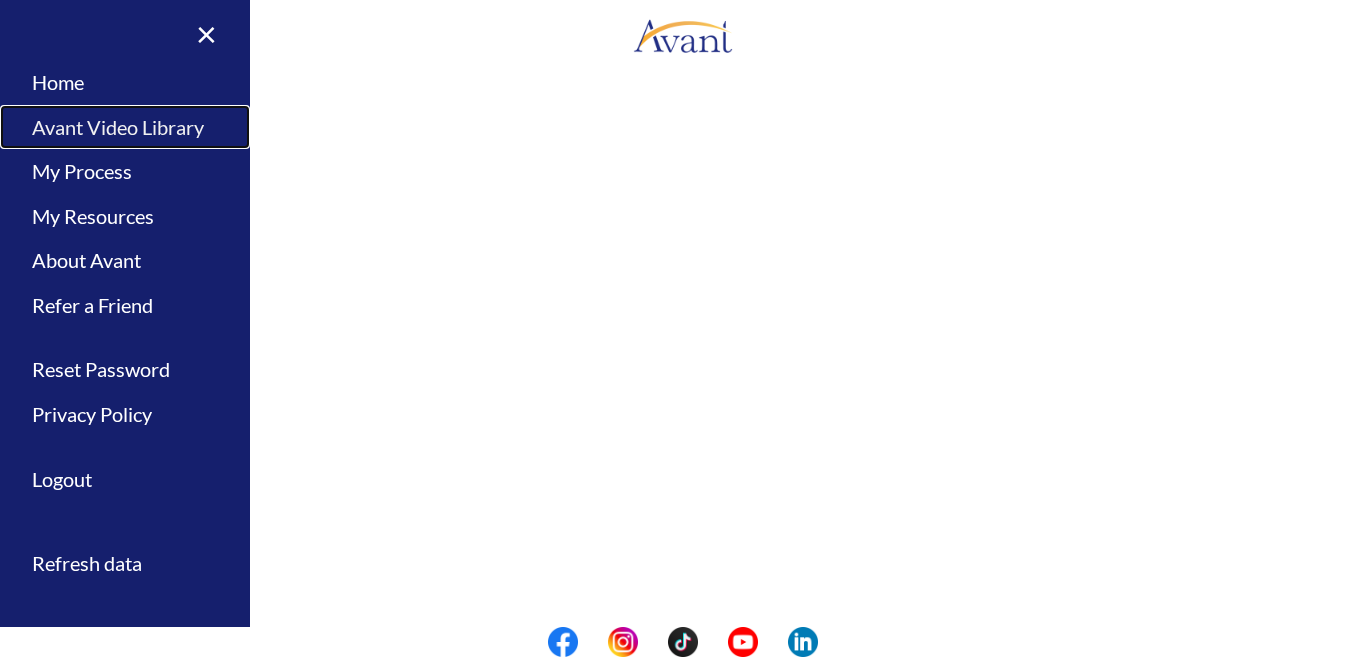 click on "Avant Video Library" at bounding box center (125, 127) 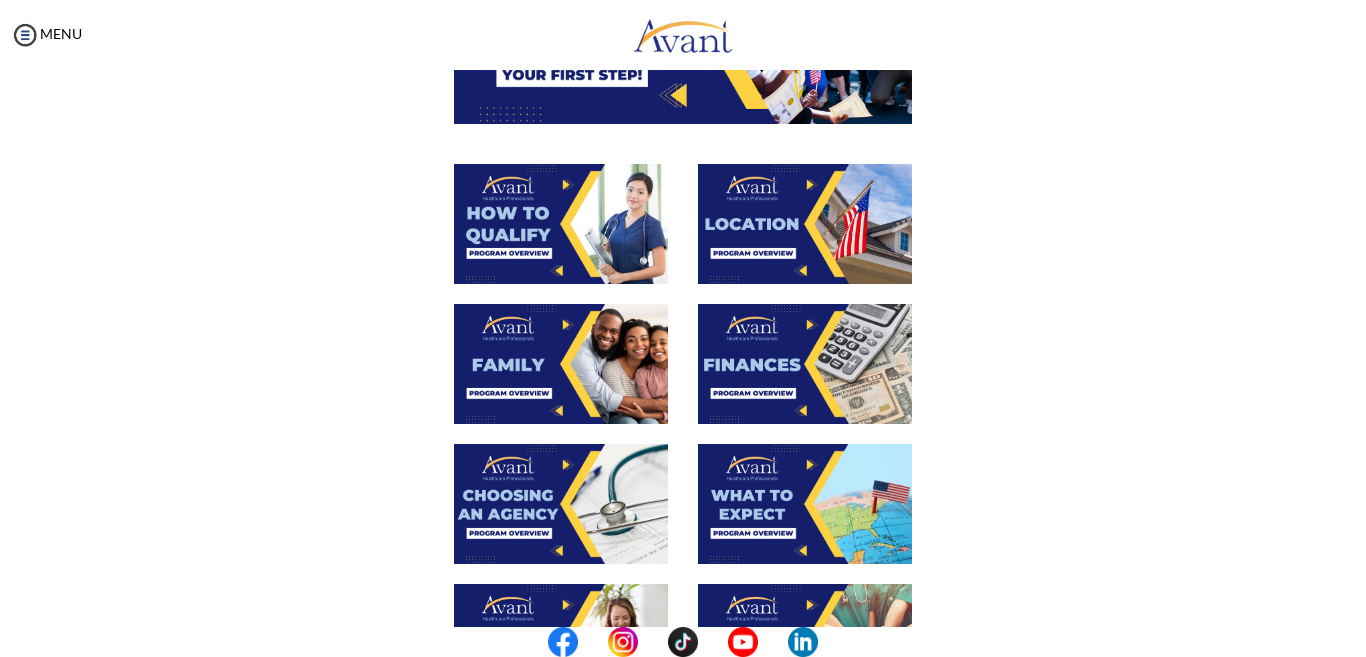 scroll, scrollTop: 303, scrollLeft: 0, axis: vertical 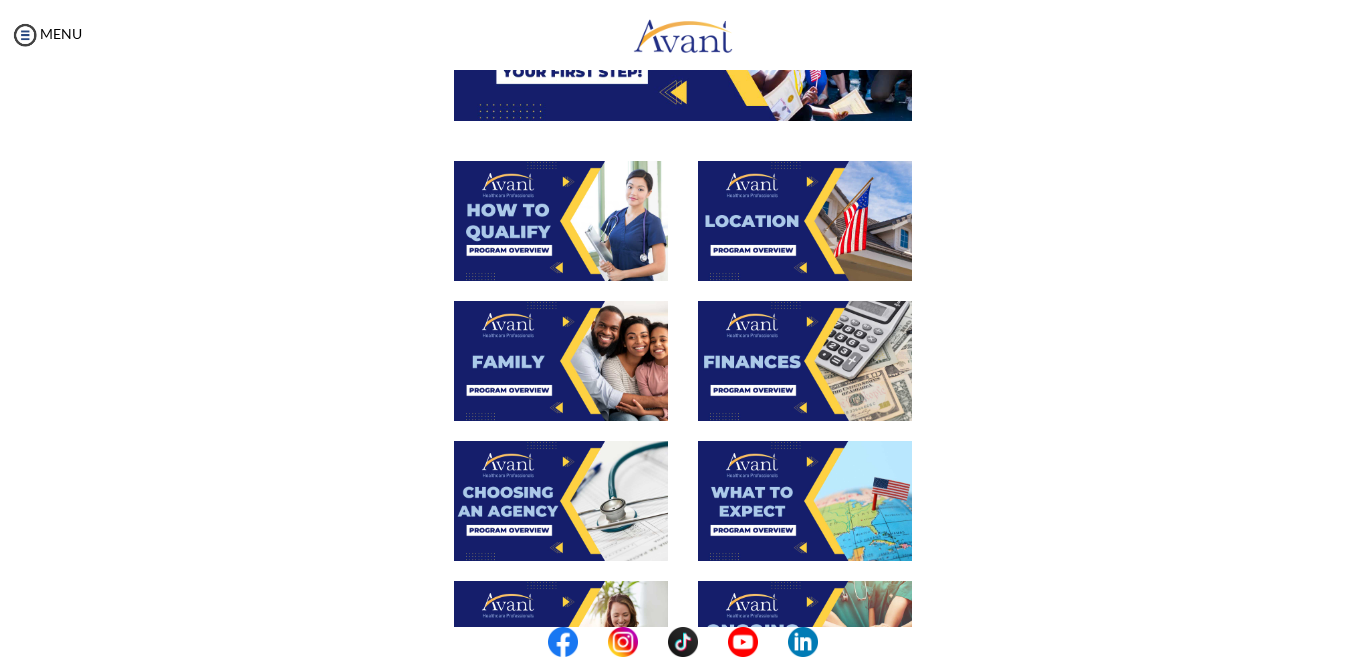 click at bounding box center [561, 501] 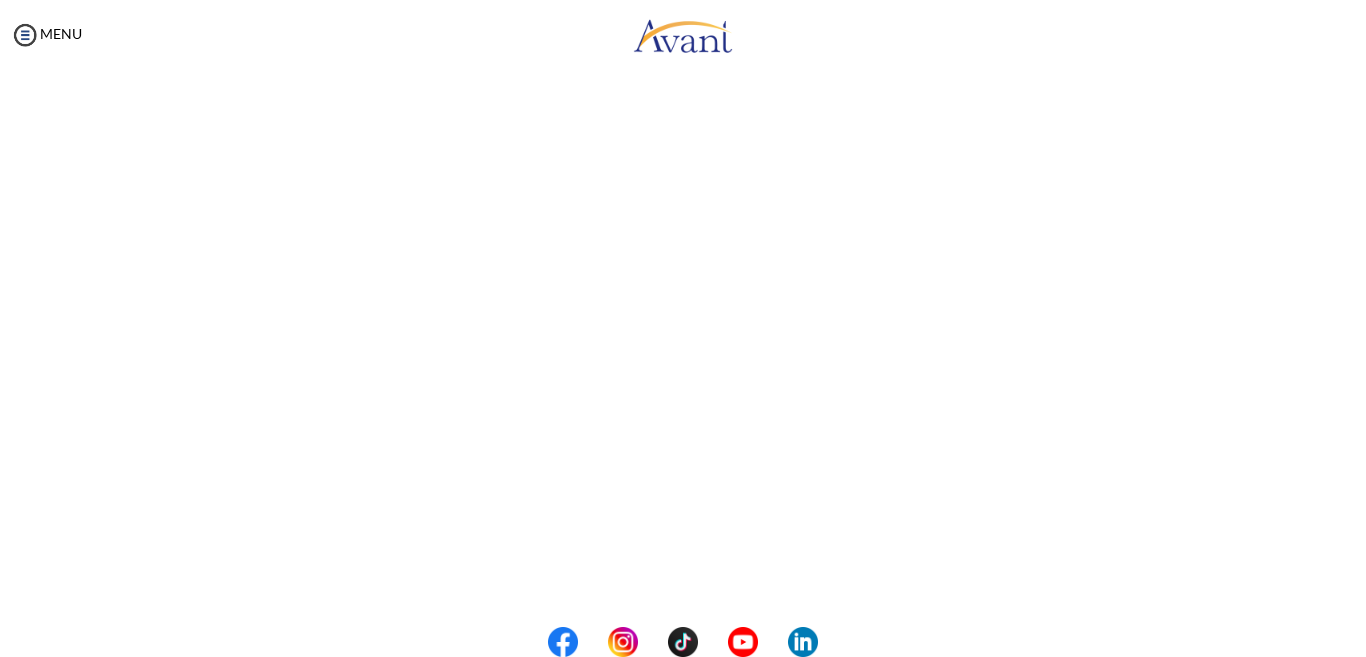 scroll, scrollTop: 350, scrollLeft: 0, axis: vertical 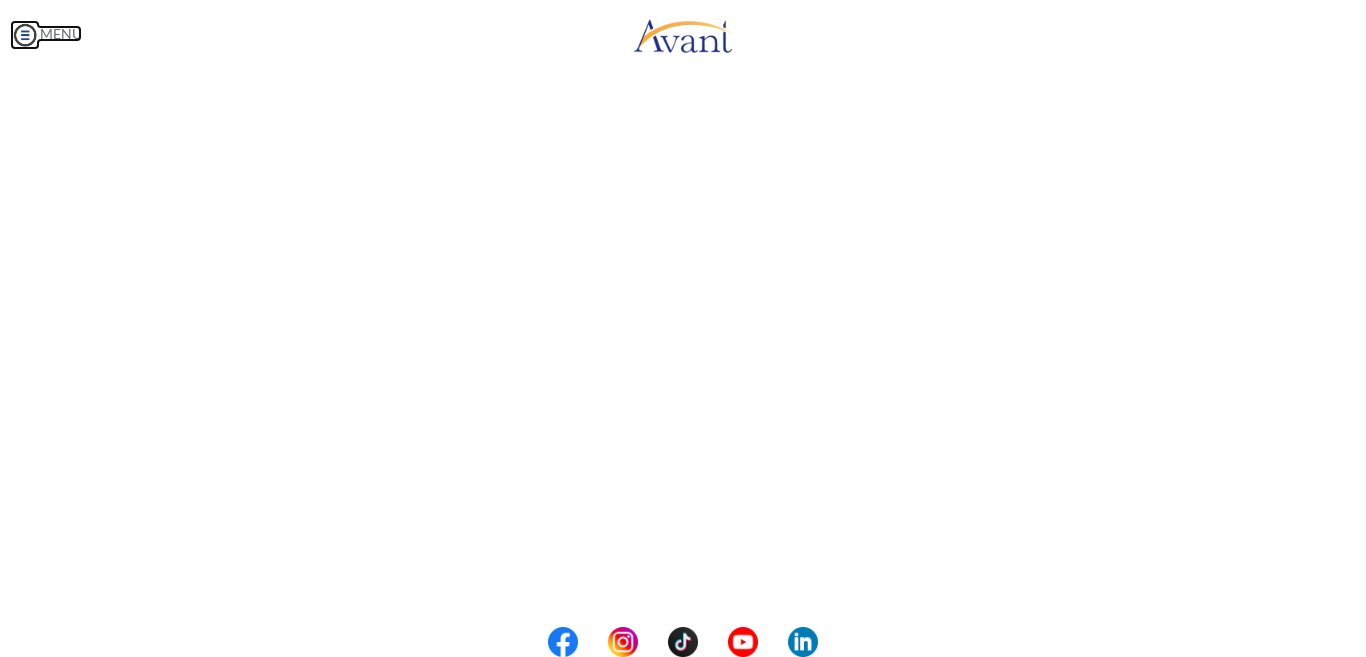 click on "Maintenance break. Please come back in 2 hours.
MENU
My Status
What is the next step?
We would like you to watch the introductory video Begin with Avant
We would like you to watch the program video Watch Program Video
We would like you to complete English exam Take Language Test
We would like you to complete clinical assessment Take Clinical Test
We would like you to complete qualification survey Take Qualification Survey
We would like you to watch expectations video Watch Expectations Video
You will be contacted by recruiter to schedule a call.
Your application is being reviewed. Please check your email regularly.
Process Overview
Check off each step as you go to track your progress!
1" at bounding box center [683, 328] 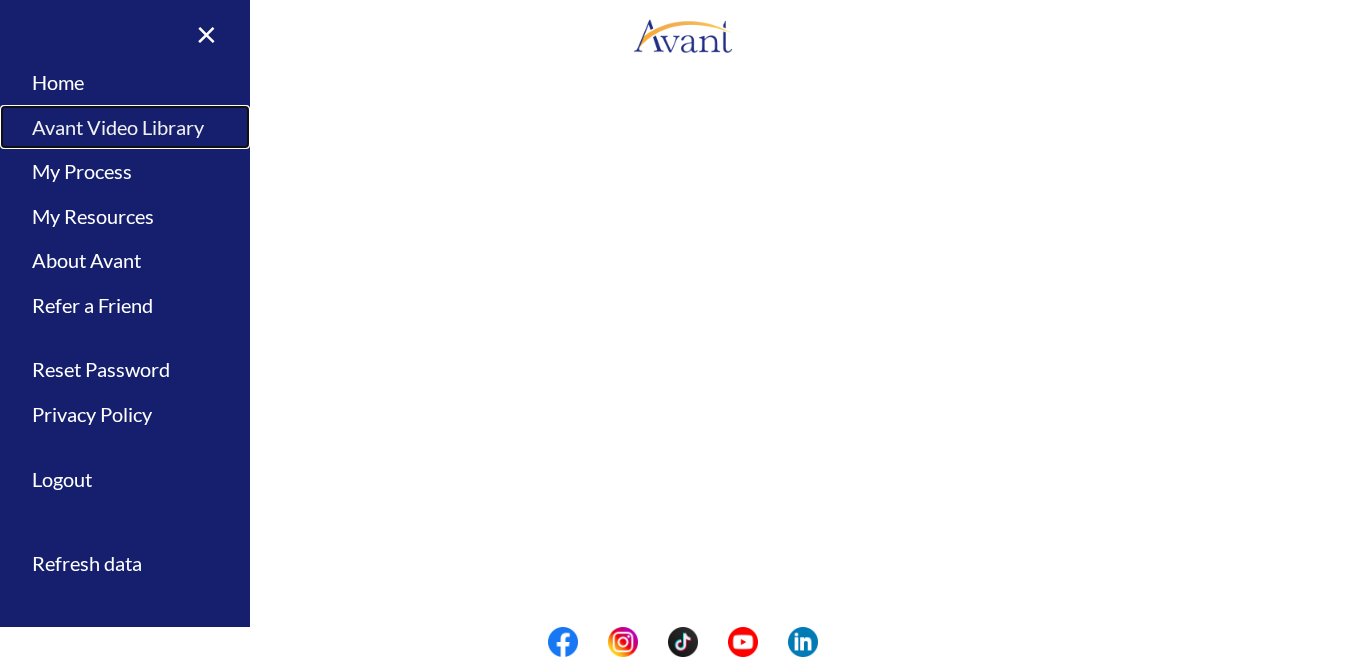 click on "Avant Video Library" at bounding box center (125, 127) 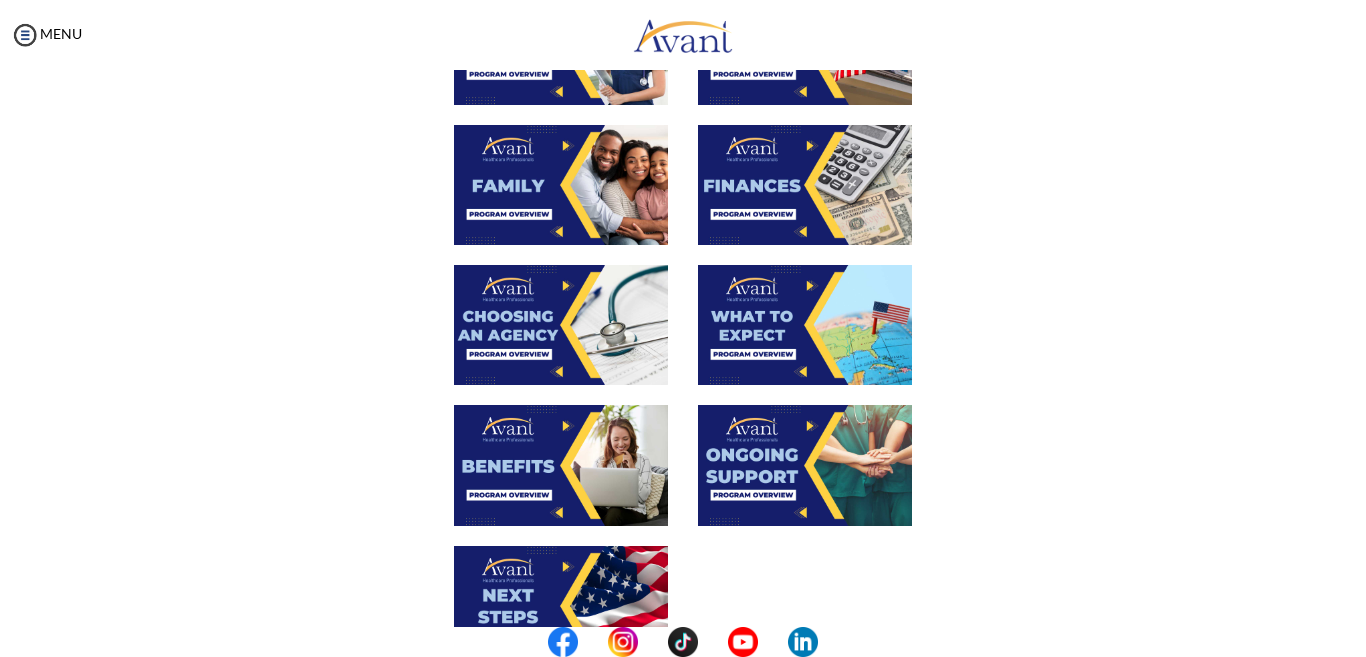 scroll, scrollTop: 482, scrollLeft: 0, axis: vertical 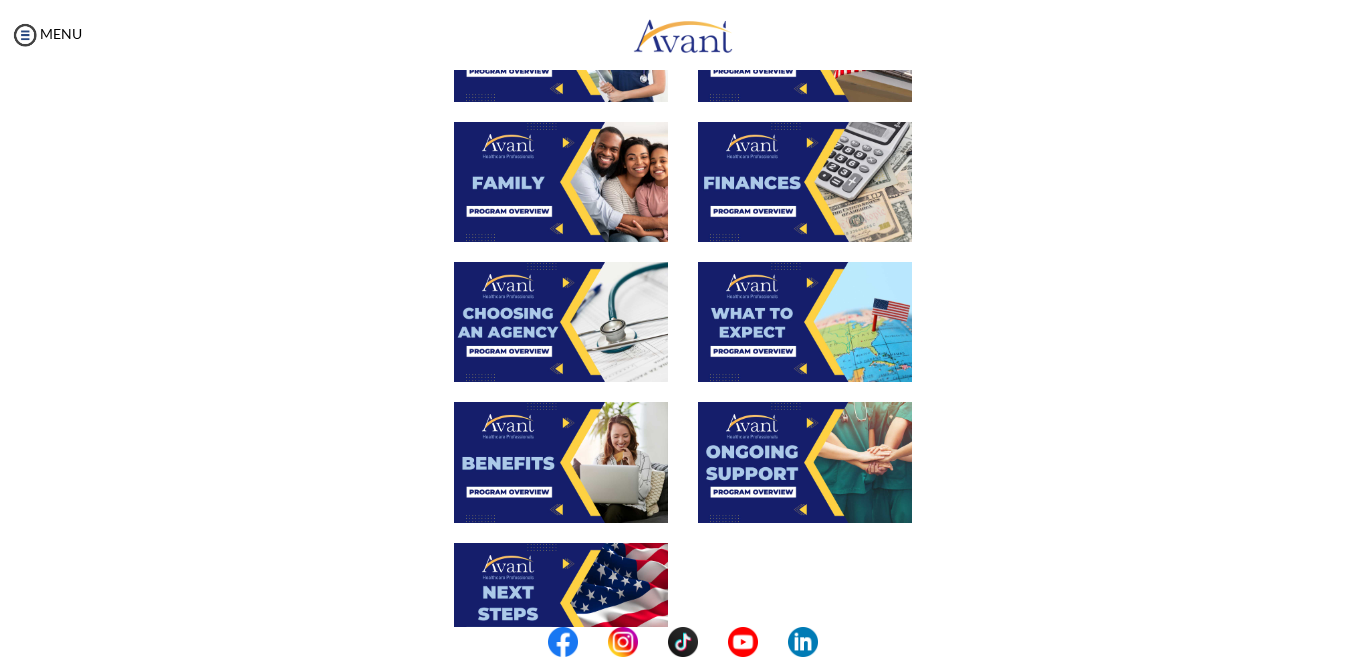 click at bounding box center [805, 322] 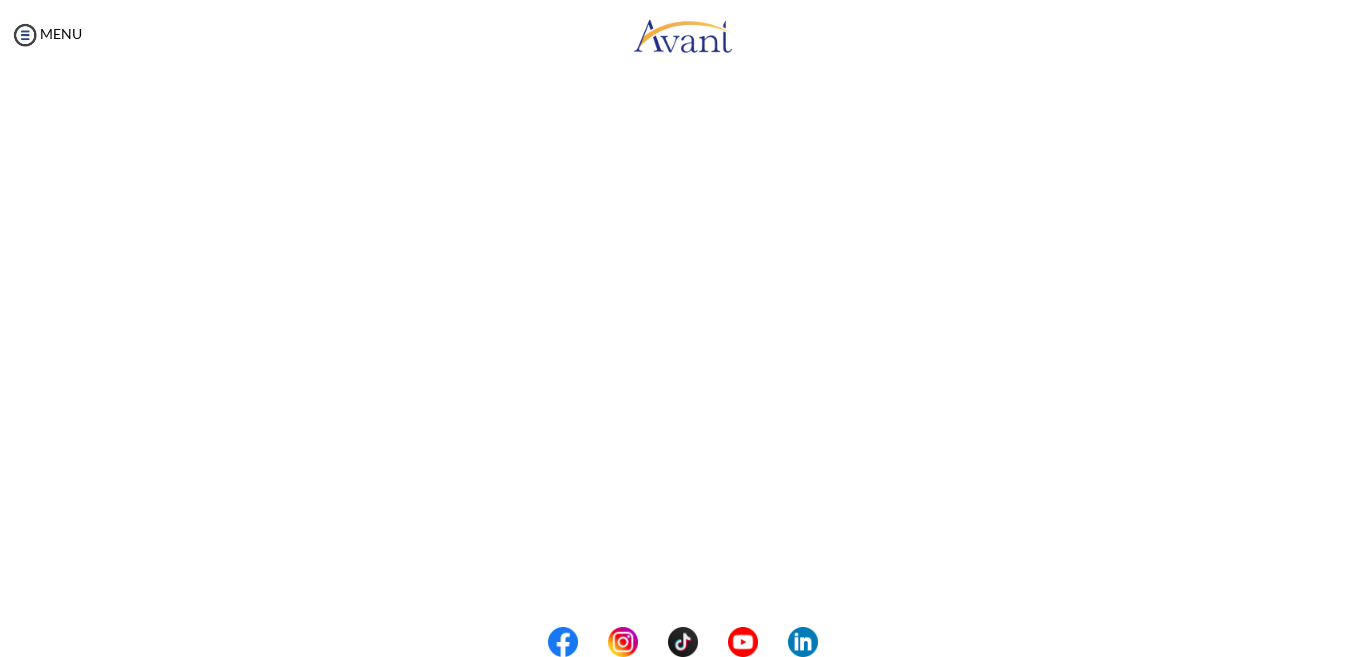 scroll, scrollTop: 267, scrollLeft: 0, axis: vertical 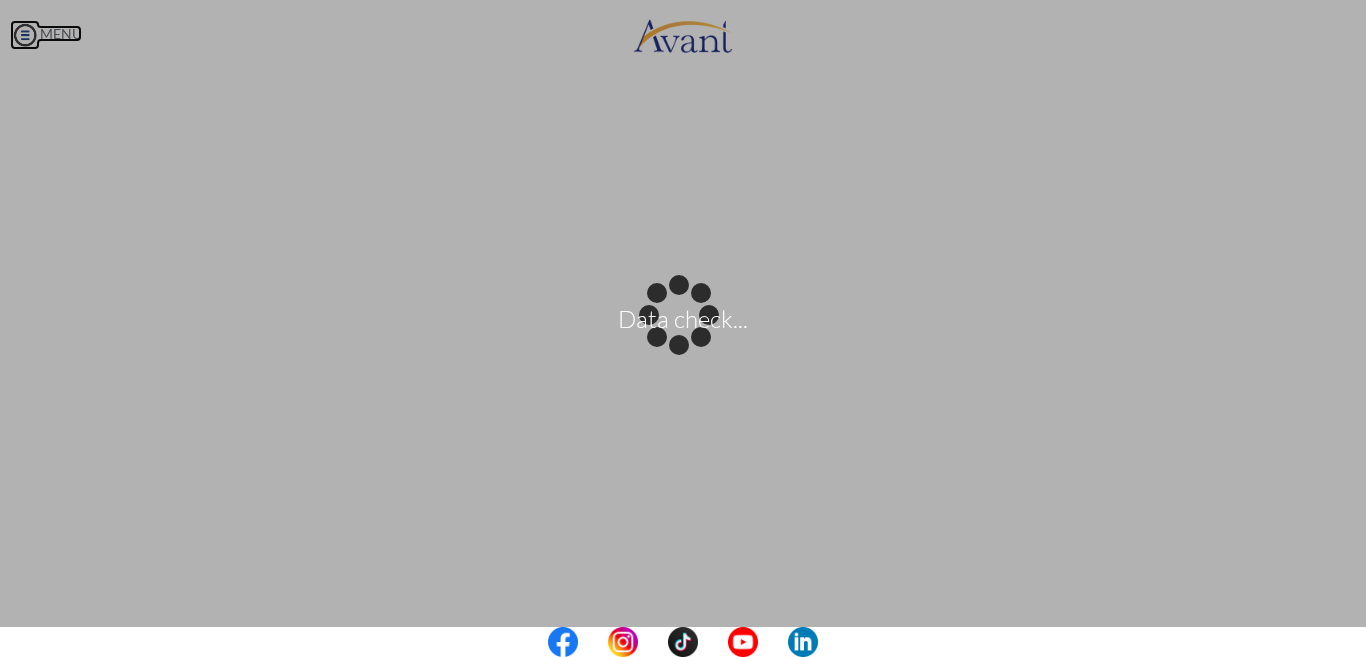 click on "Data check...
Maintenance break. Please come back in 2 hours.
MENU
My Status
What is the next step?
We would like you to watch the introductory video Begin with Avant
We would like you to watch the program video Watch Program Video
We would like you to complete English exam Take Language Test
We would like you to complete clinical assessment Take Clinical Test
We would like you to complete qualification survey Take Qualification Survey
We would like you to watch expectations video Watch Expectations Video
You will be contacted by recruiter to schedule a call.
Your application is being reviewed. Please check your email regularly.
Process Overview
Check off each step as you go to track your progress!" at bounding box center [683, 328] 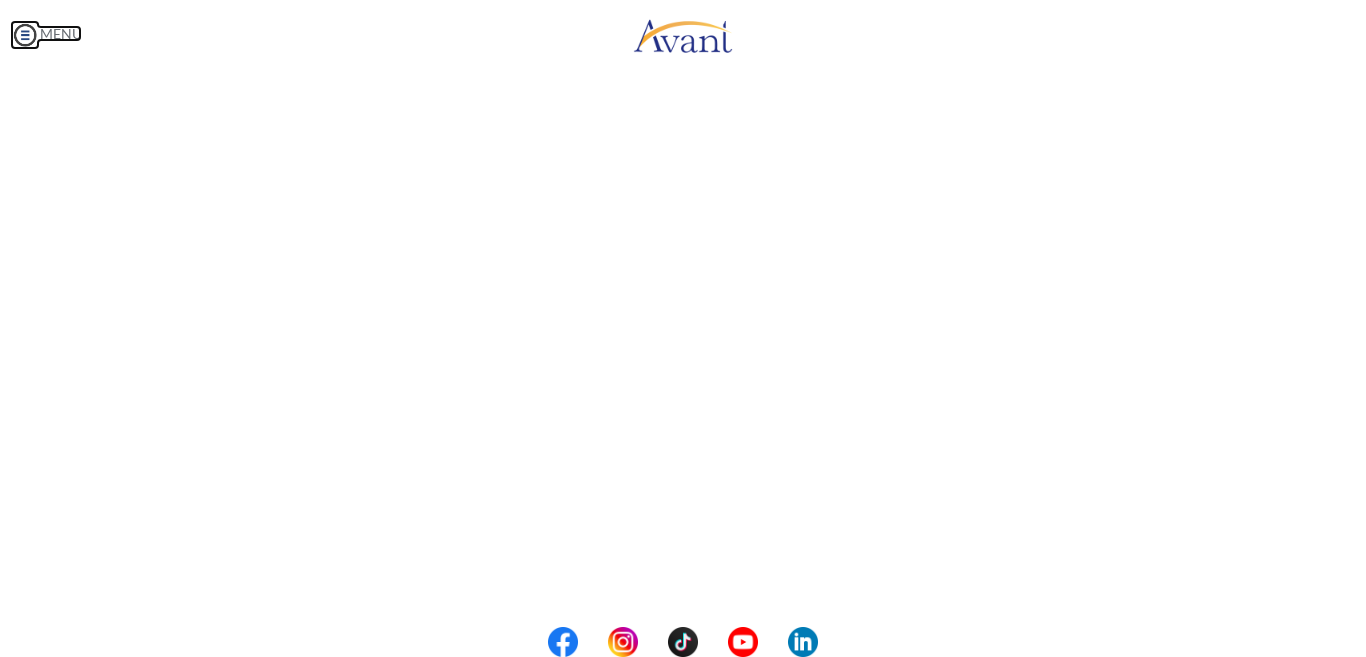 click at bounding box center (25, 35) 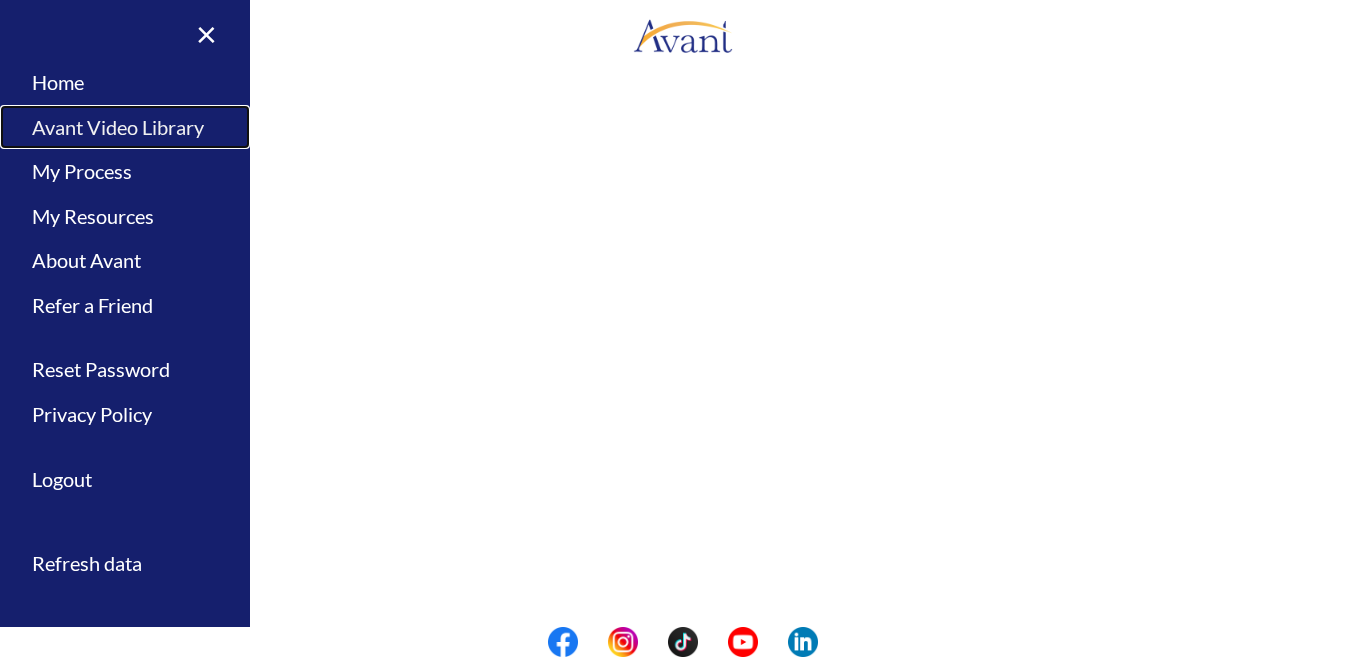 click on "Avant Video Library" at bounding box center (125, 127) 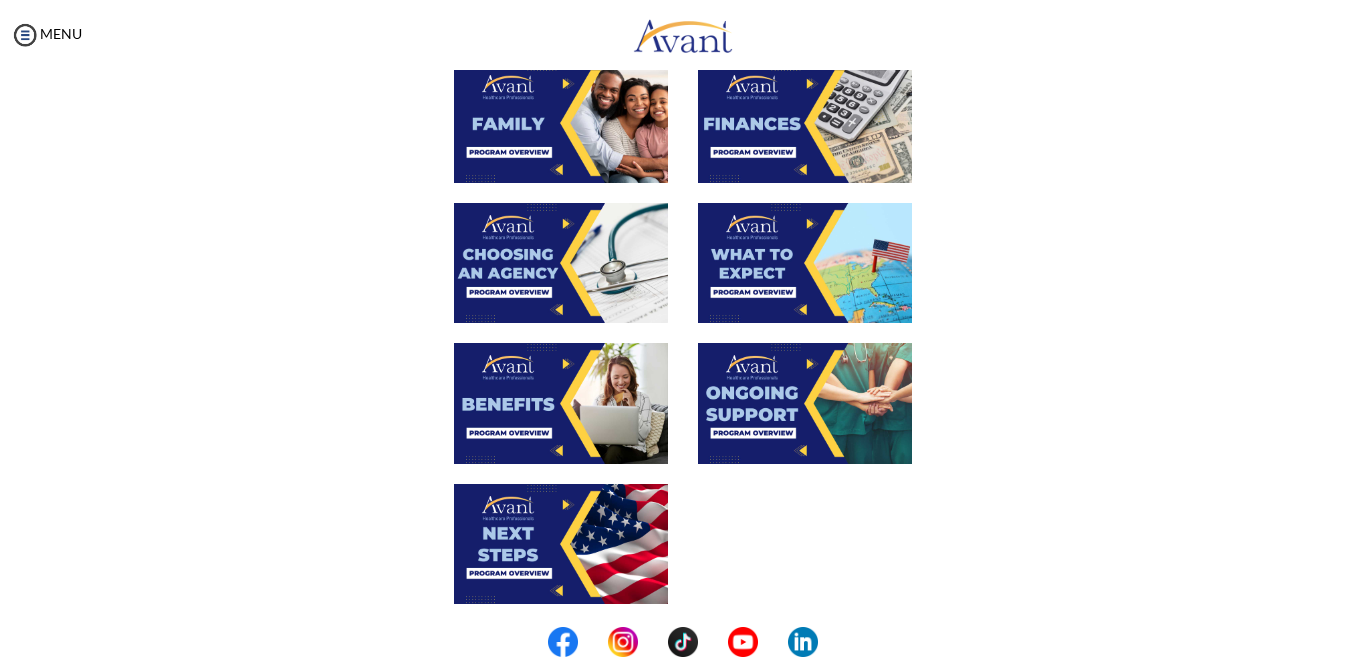 scroll, scrollTop: 546, scrollLeft: 0, axis: vertical 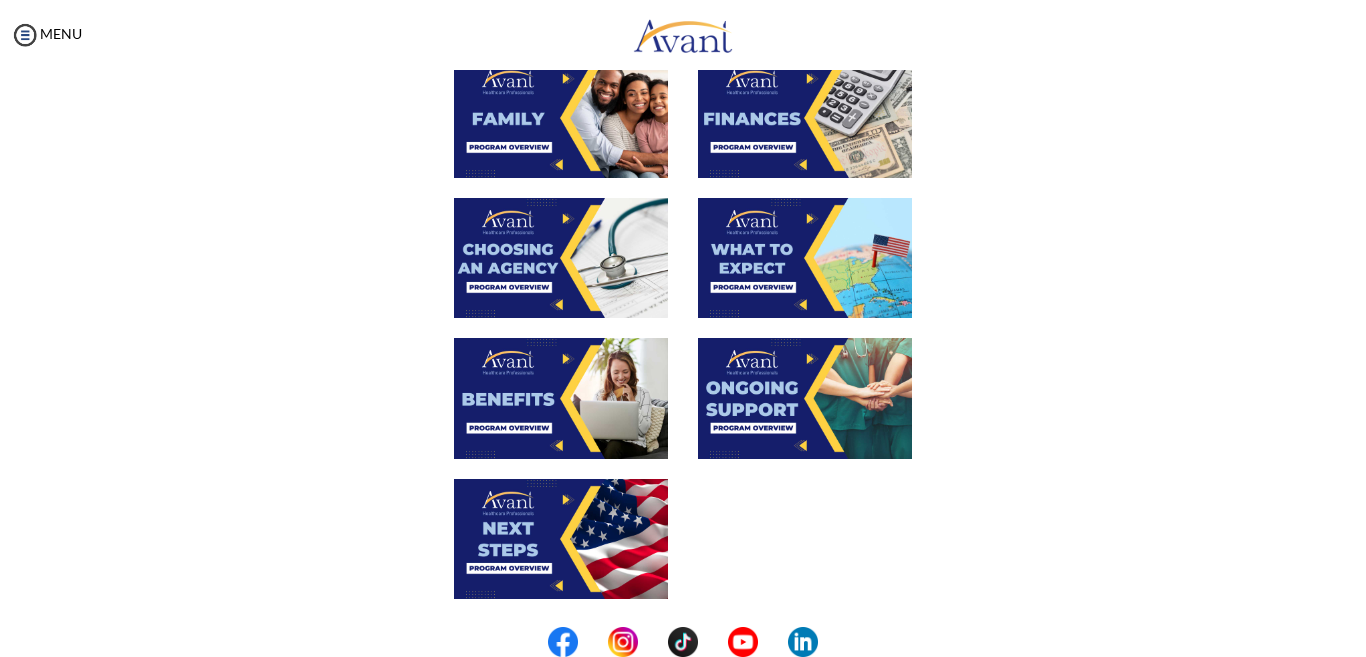 click at bounding box center [561, 398] 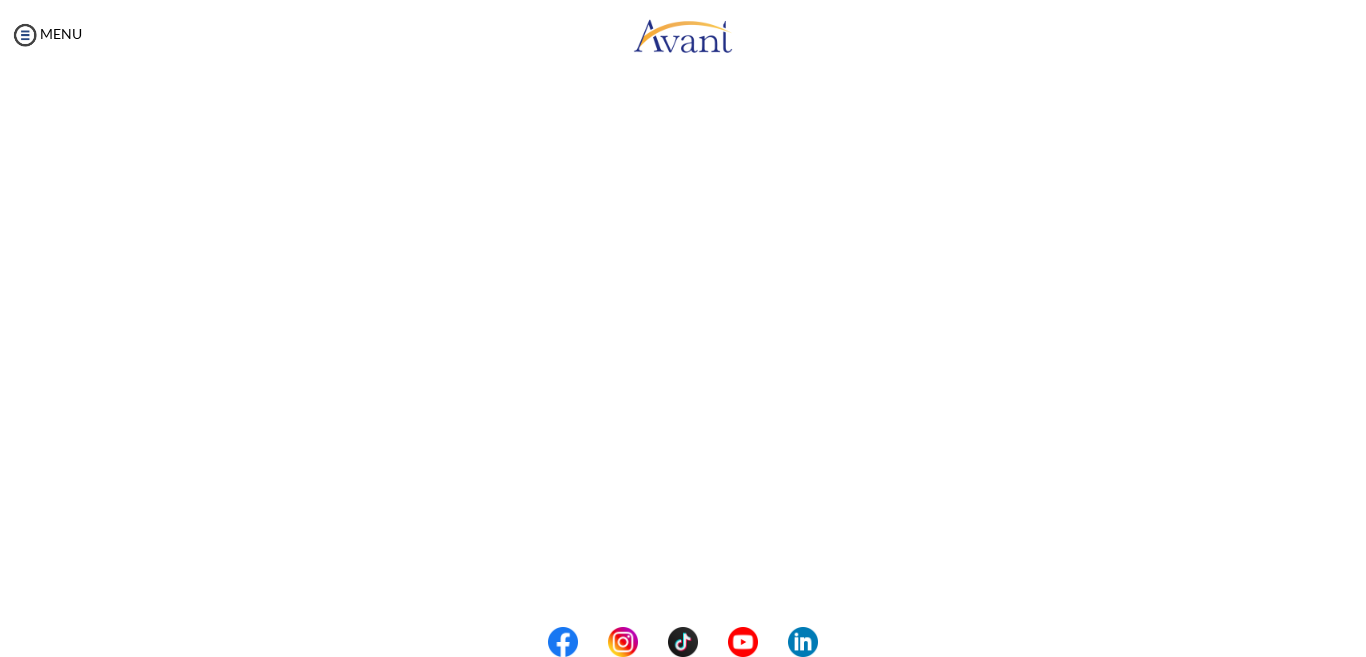 scroll, scrollTop: 375, scrollLeft: 0, axis: vertical 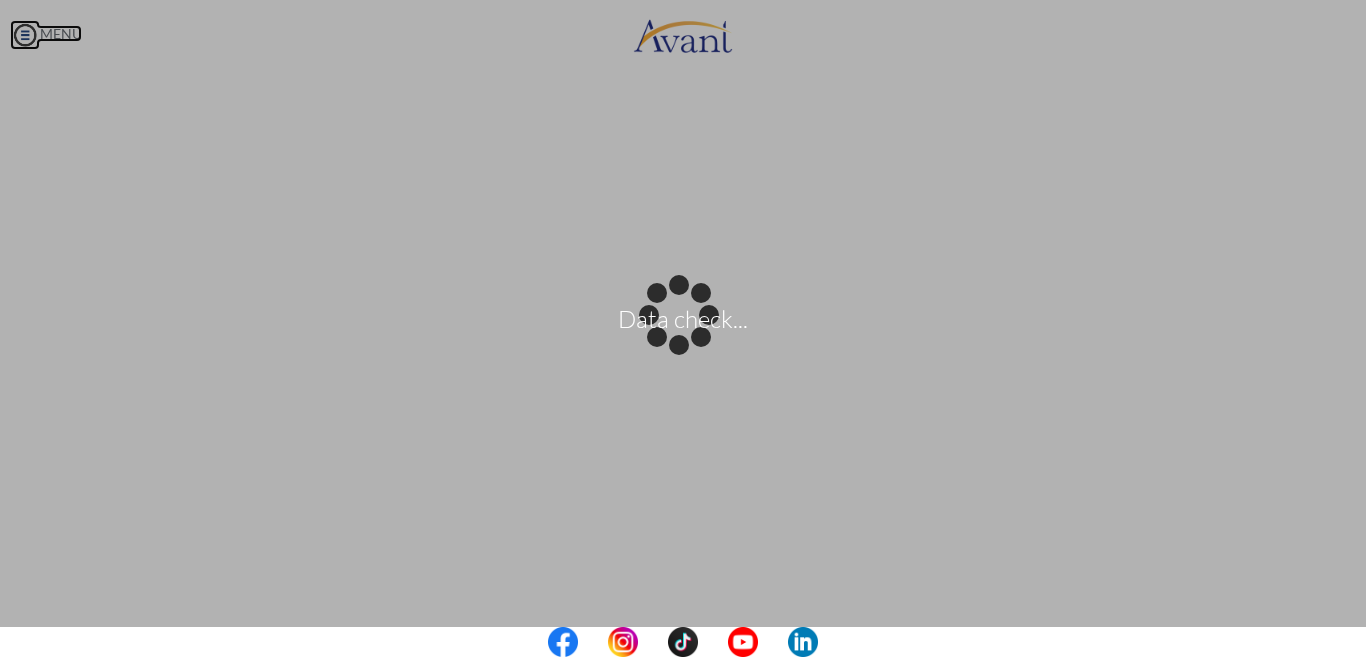 click on "Data check...
Maintenance break. Please come back in 2 hours.
MENU
My Status
What is the next step?
We would like you to watch the introductory video Begin with Avant
We would like you to watch the program video Watch Program Video
We would like you to complete English exam Take Language Test
We would like you to complete clinical assessment Take Clinical Test
We would like you to complete qualification survey Take Qualification Survey
We would like you to watch expectations video Watch Expectations Video
You will be contacted by recruiter to schedule a call.
Your application is being reviewed. Please check your email regularly.
Process Overview
Check off each step as you go to track your progress!" at bounding box center [683, 328] 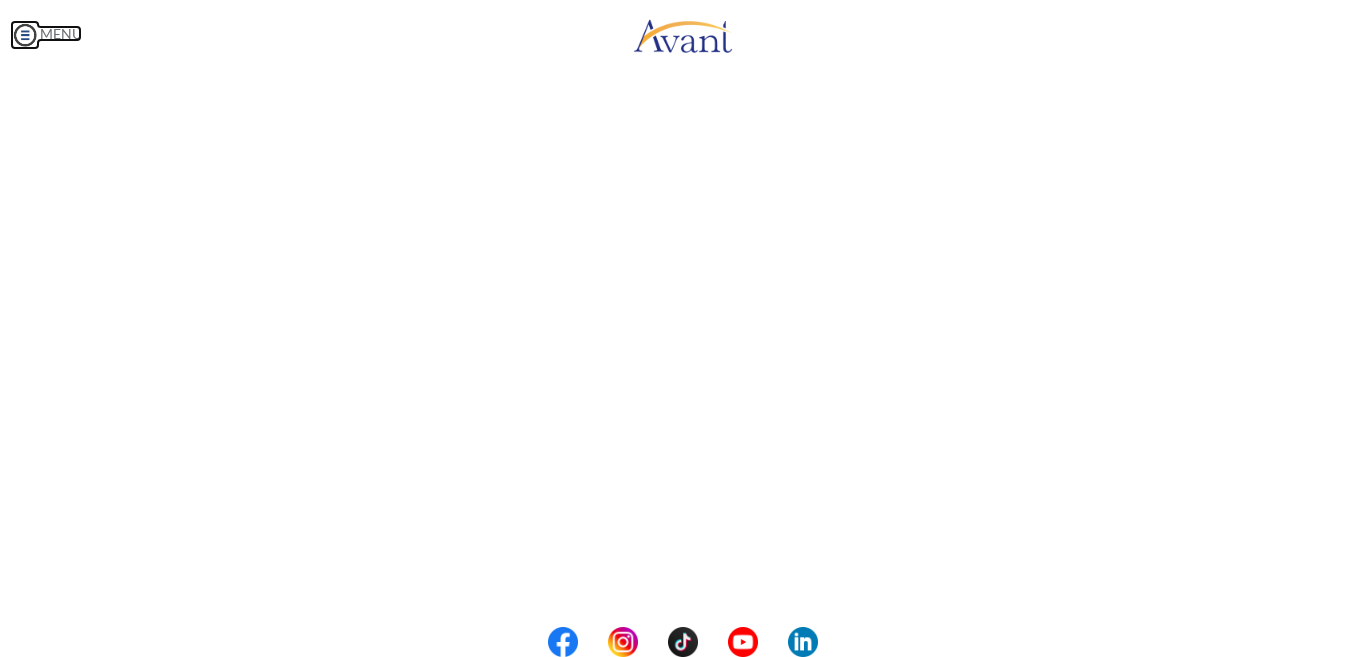 click at bounding box center [25, 35] 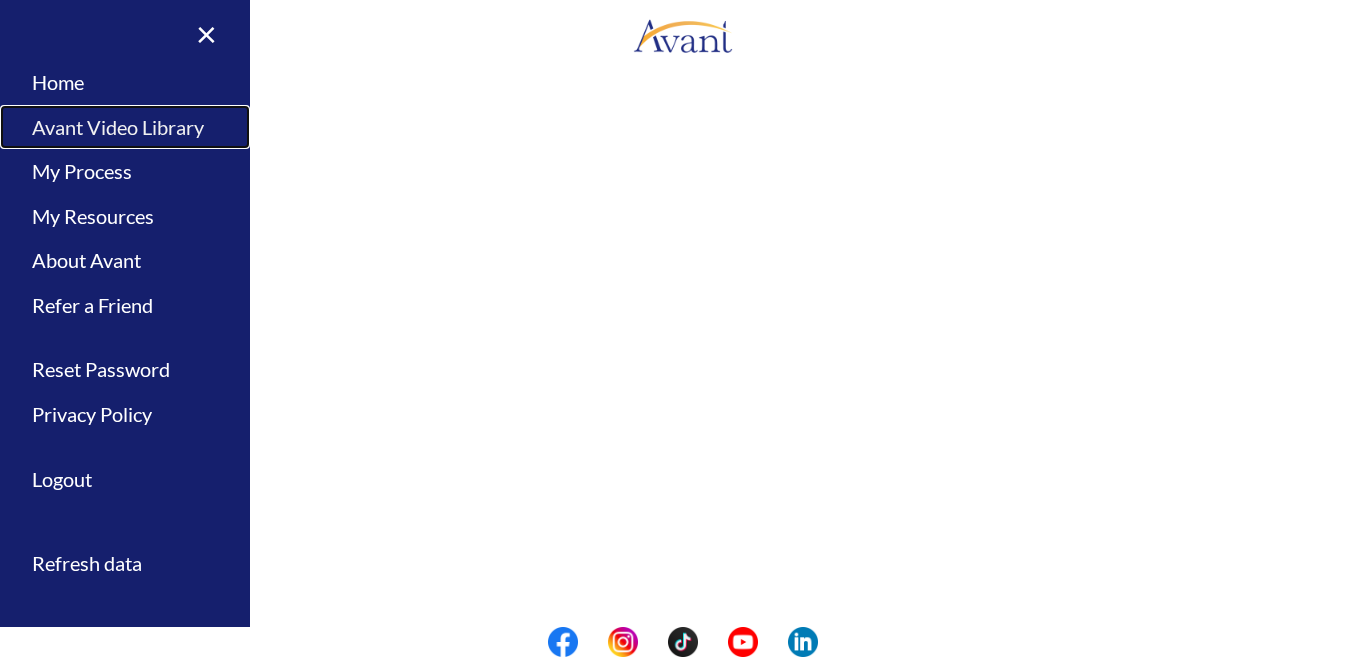 click on "Avant Video Library" at bounding box center (125, 127) 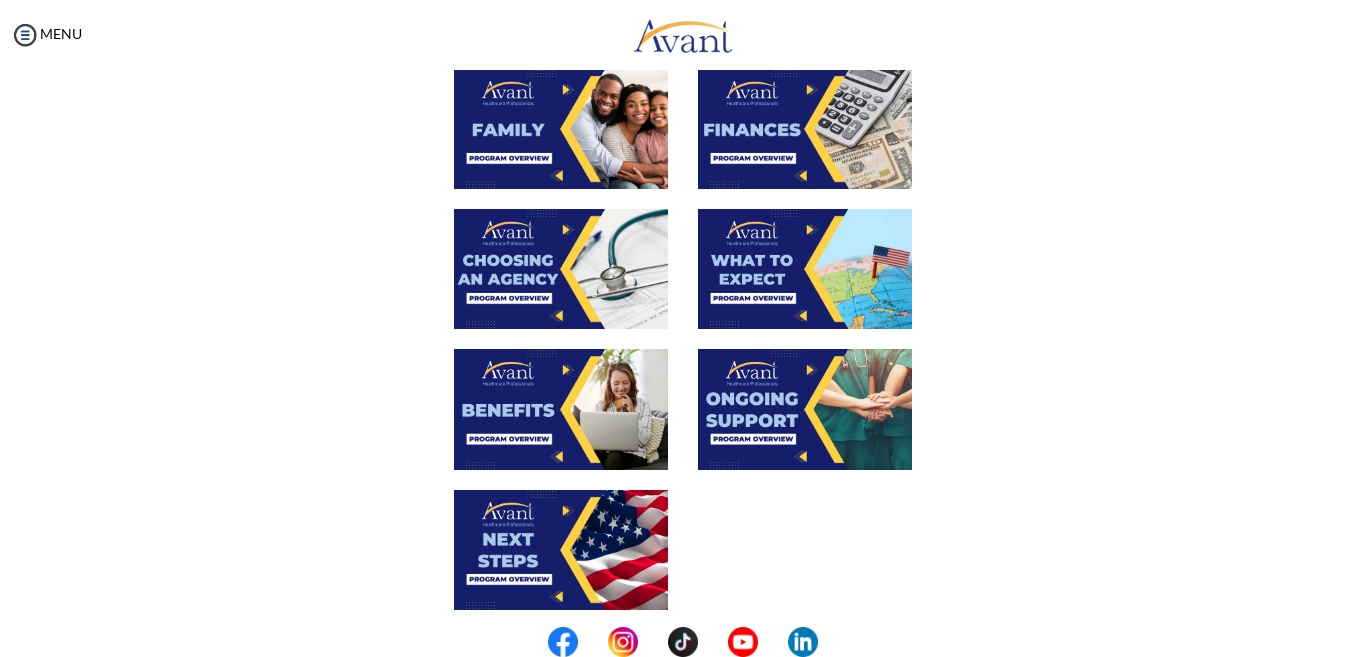 scroll, scrollTop: 548, scrollLeft: 0, axis: vertical 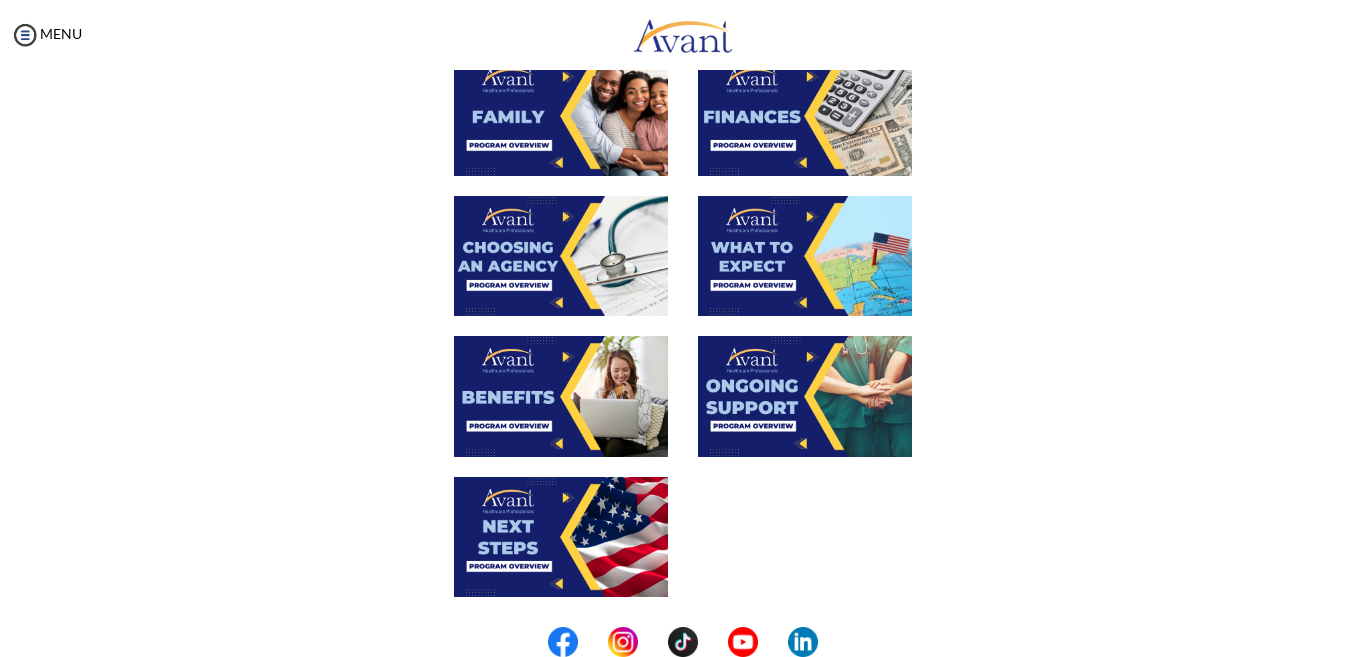 click at bounding box center [805, 396] 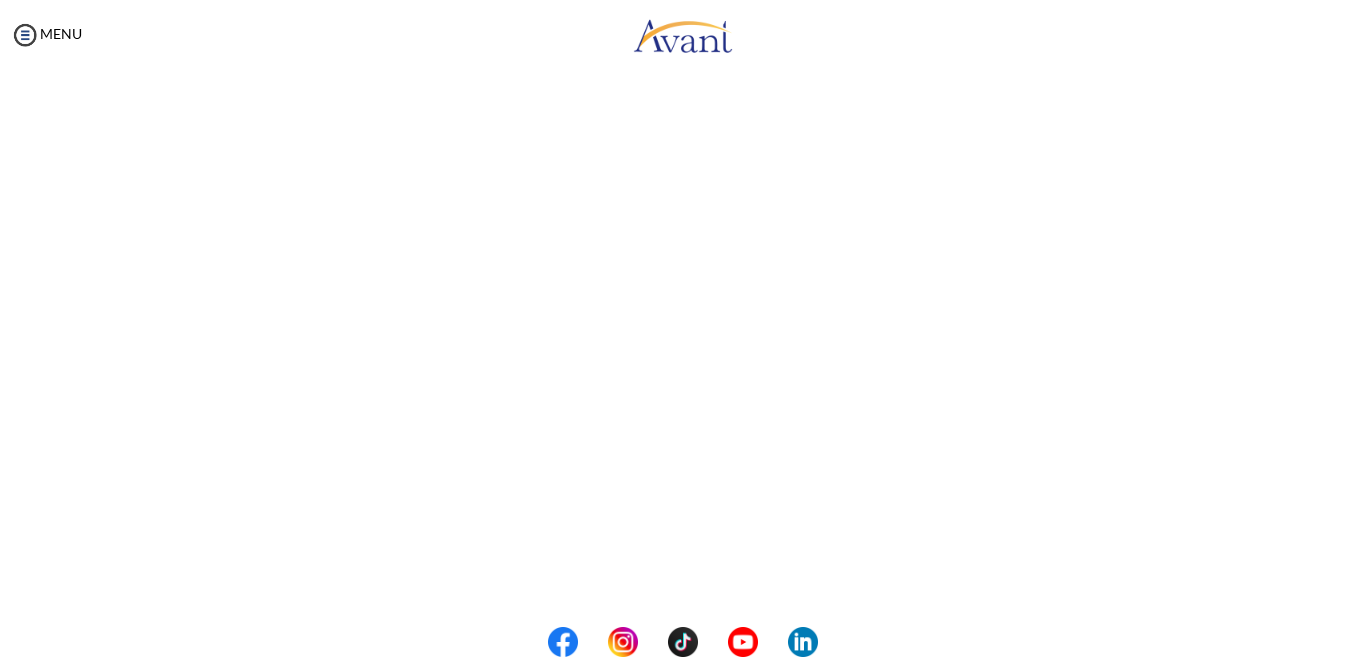 scroll, scrollTop: 319, scrollLeft: 0, axis: vertical 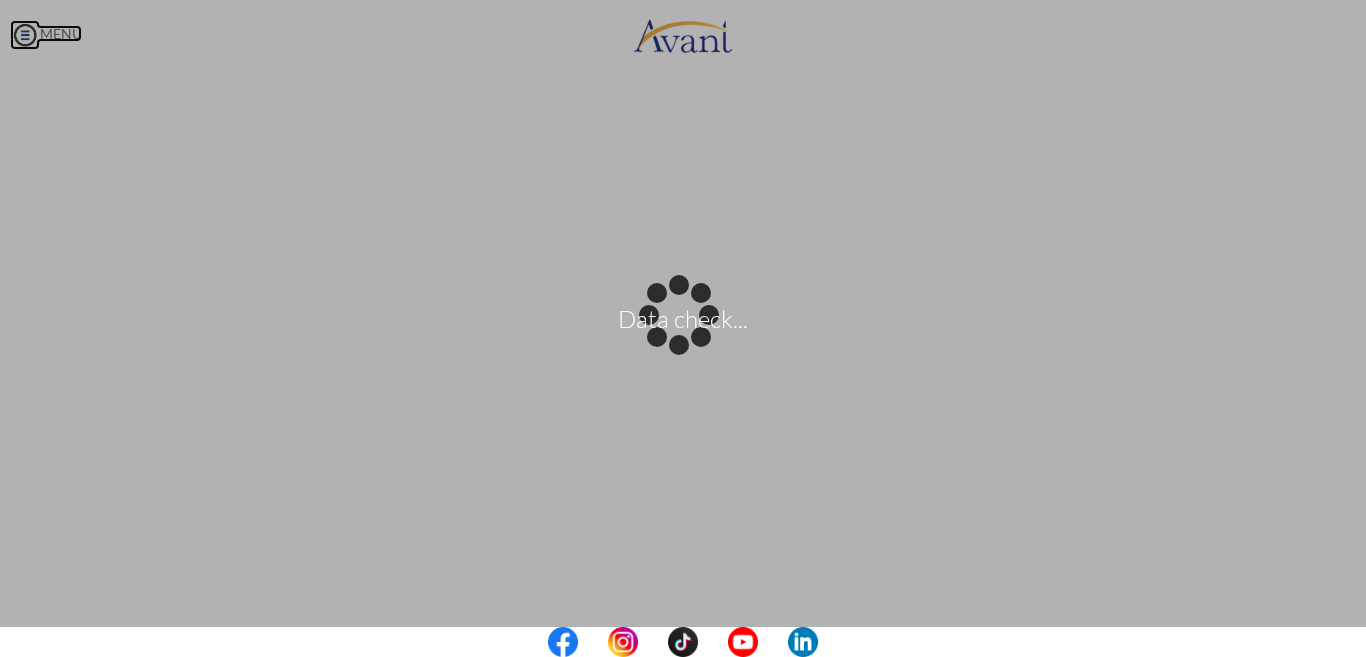 click on "Data check...
Maintenance break. Please come back in 2 hours.
MENU
My Status
What is the next step?
We would like you to watch the introductory video Begin with Avant
We would like you to watch the program video Watch Program Video
We would like you to complete English exam Take Language Test
We would like you to complete clinical assessment Take Clinical Test
We would like you to complete qualification survey Take Qualification Survey
We would like you to watch expectations video Watch Expectations Video
You will be contacted by recruiter to schedule a call.
Your application is being reviewed. Please check your email regularly.
Process Overview
Check off each step as you go to track your progress!" at bounding box center (683, 328) 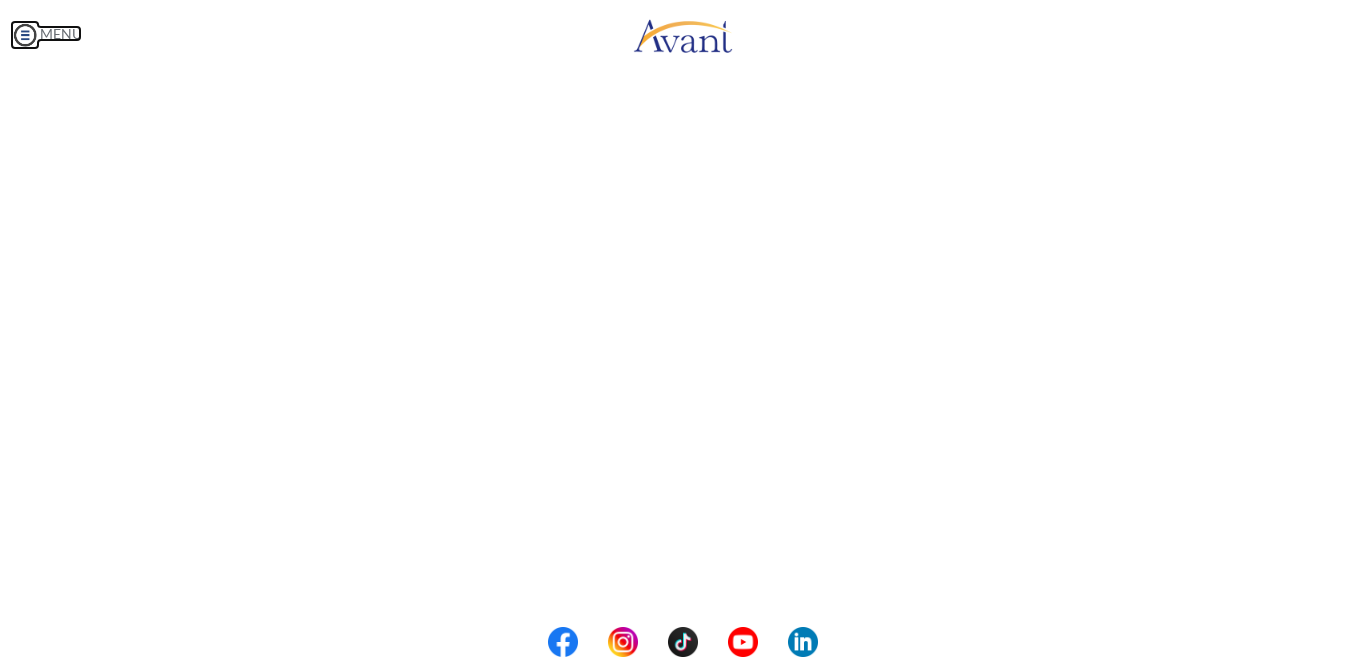 click at bounding box center [25, 35] 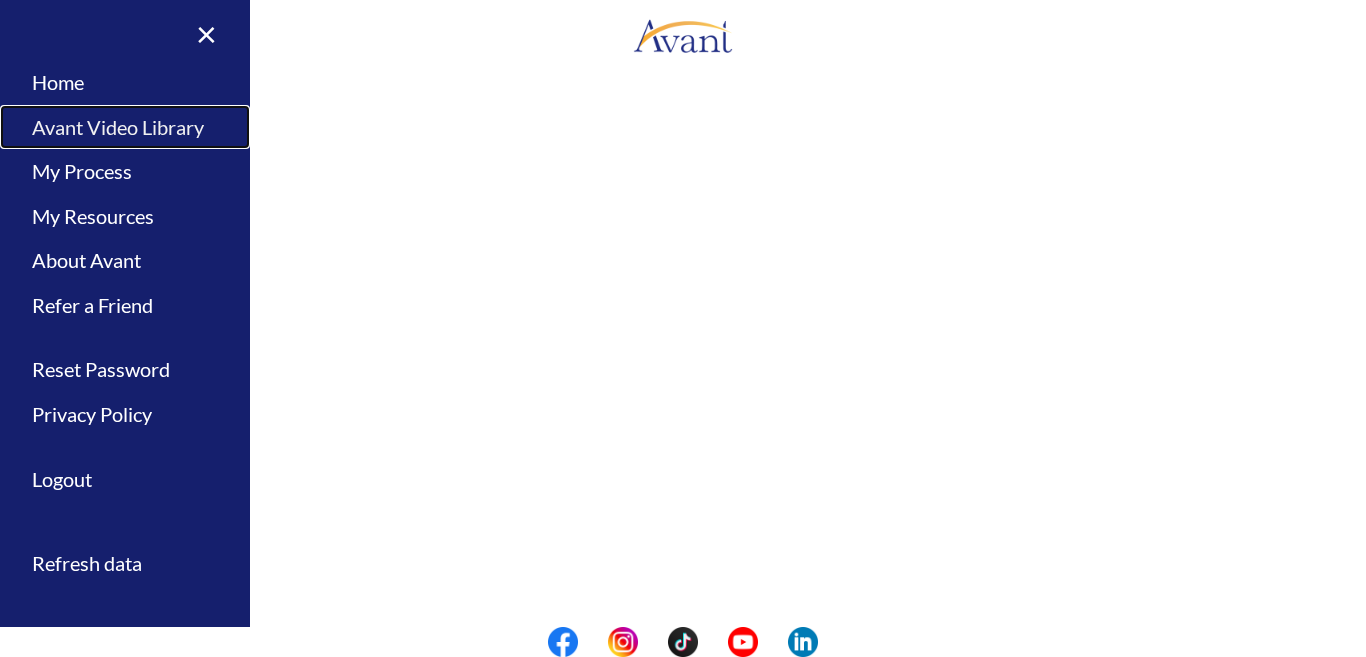 click on "Avant Video Library" at bounding box center (125, 127) 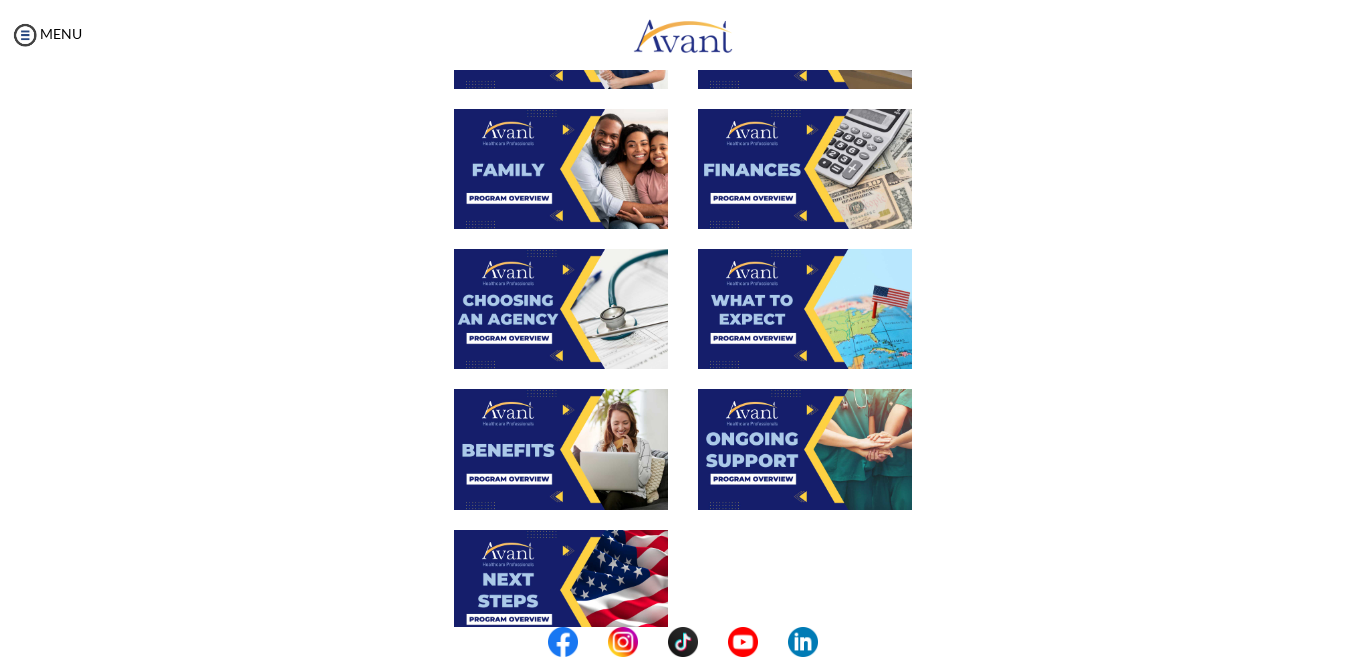 scroll, scrollTop: 504, scrollLeft: 0, axis: vertical 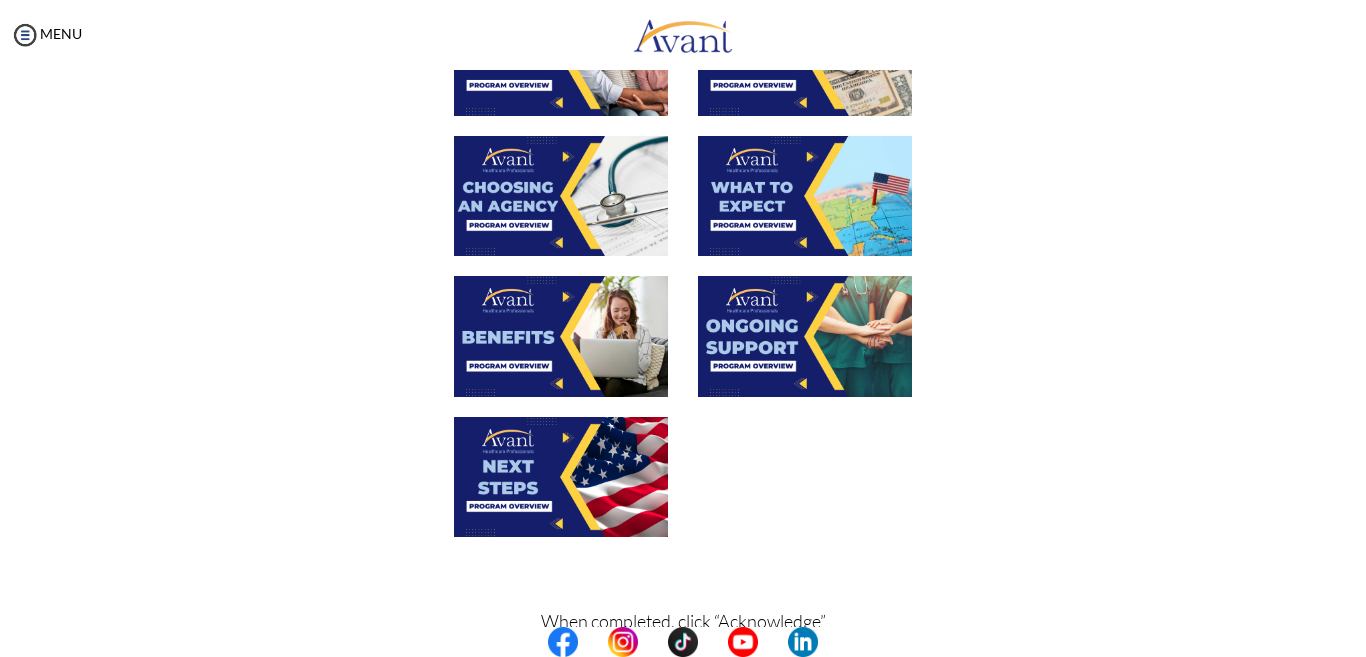click at bounding box center (561, 477) 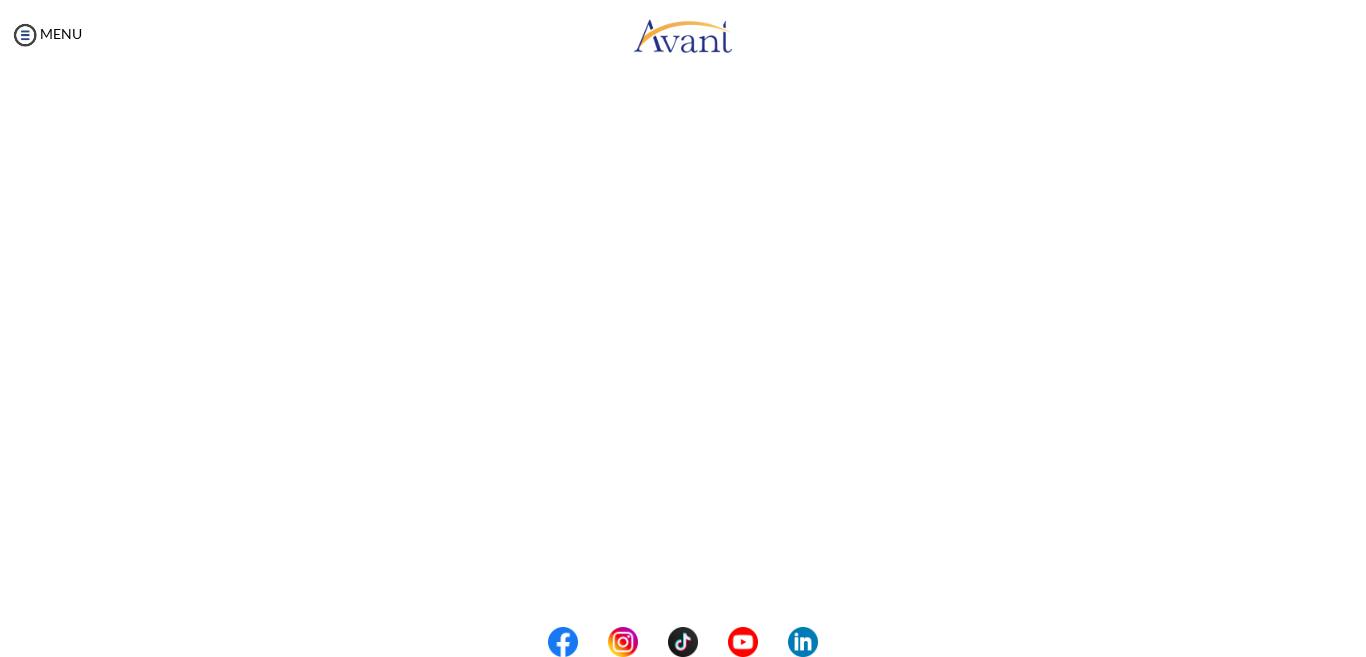 scroll, scrollTop: 209, scrollLeft: 0, axis: vertical 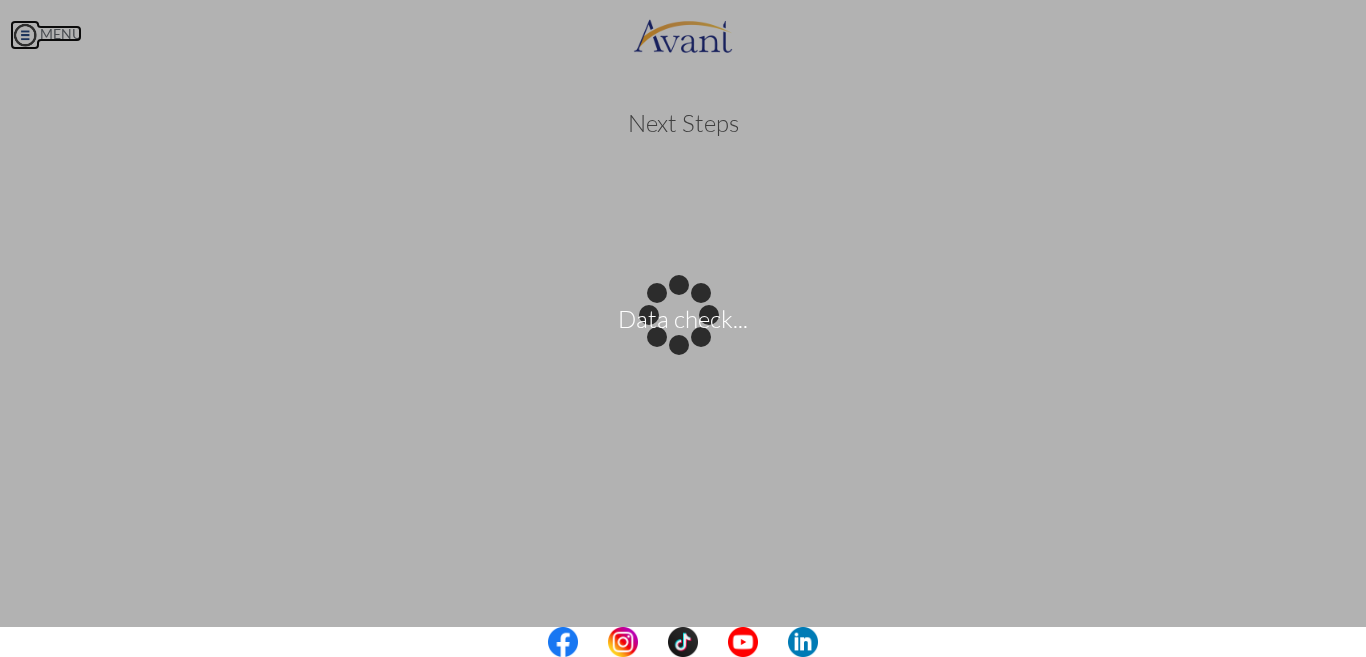 click on "Data check...
Maintenance break. Please come back in 2 hours.
MENU
My Status
What is the next step?
We would like you to watch the introductory video Begin with Avant
We would like you to watch the program video Watch Program Video
We would like you to complete English exam Take Language Test
We would like you to complete clinical assessment Take Clinical Test
We would like you to complete qualification survey Take Qualification Survey
We would like you to watch expectations video Watch Expectations Video
You will be contacted by recruiter to schedule a call.
Your application is being reviewed. Please check your email regularly.
Process Overview
Check off each step as you go to track your progress!" at bounding box center (683, 328) 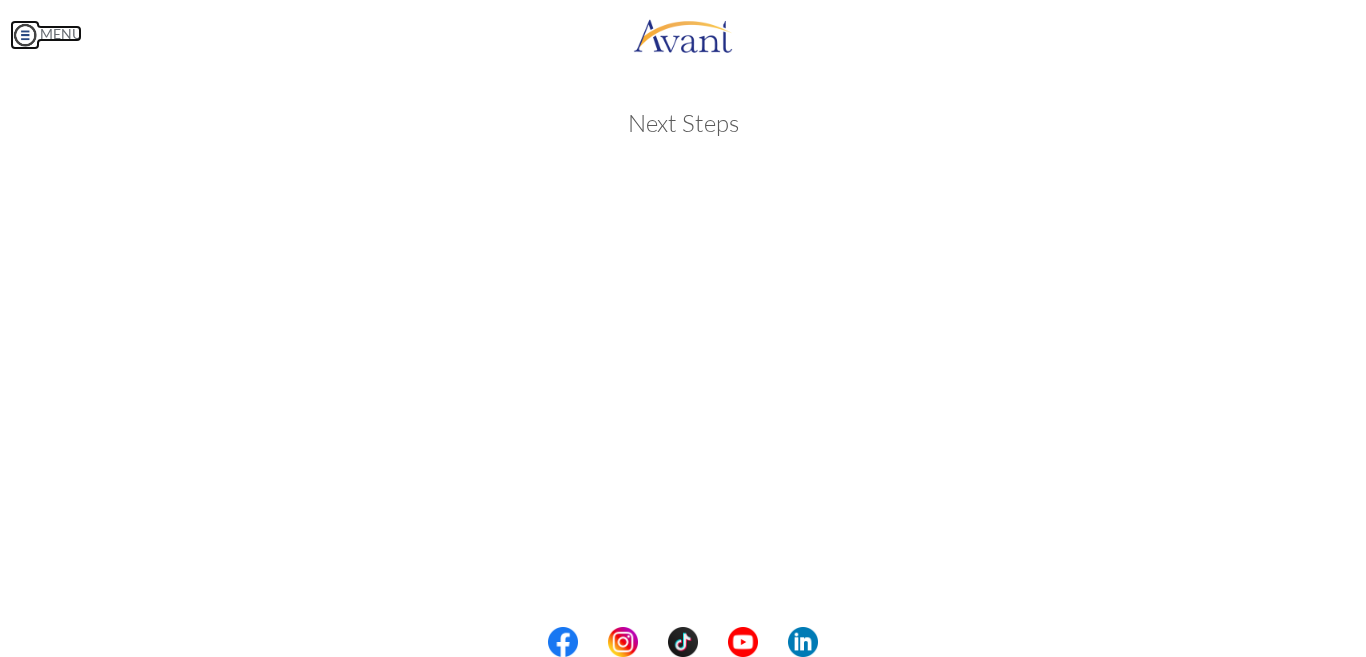 click at bounding box center [25, 35] 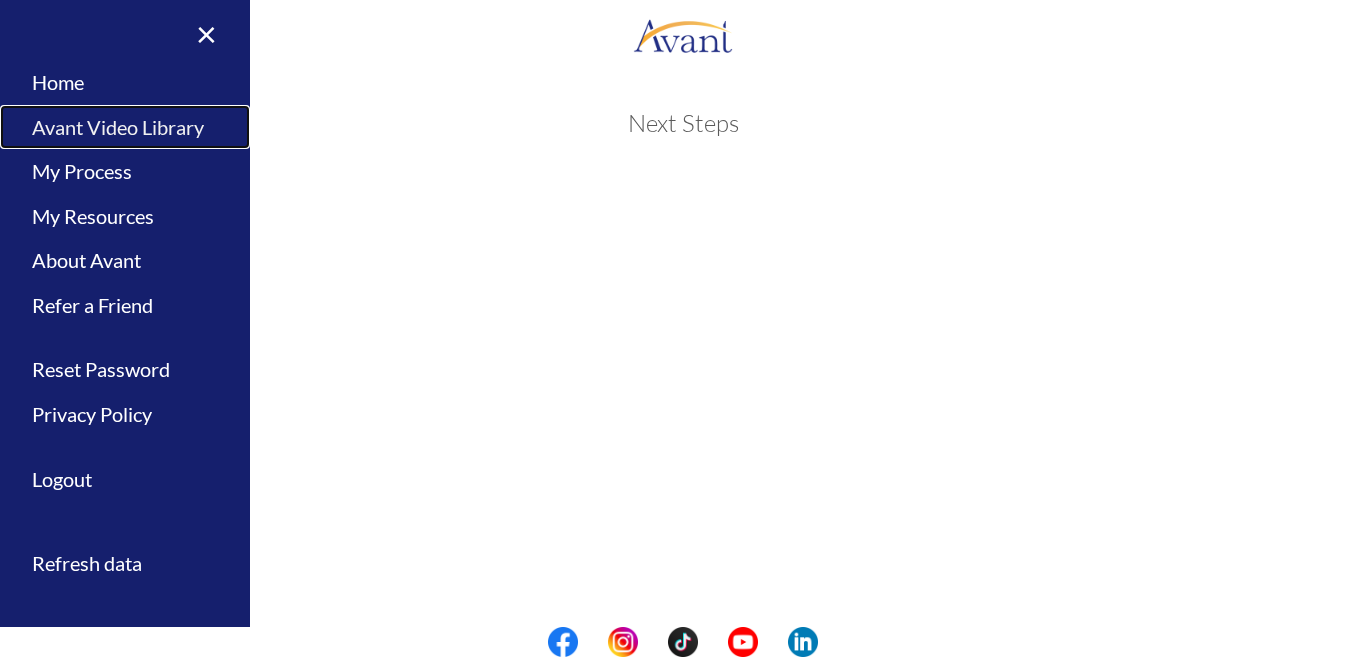 click on "Avant Video Library" at bounding box center [125, 127] 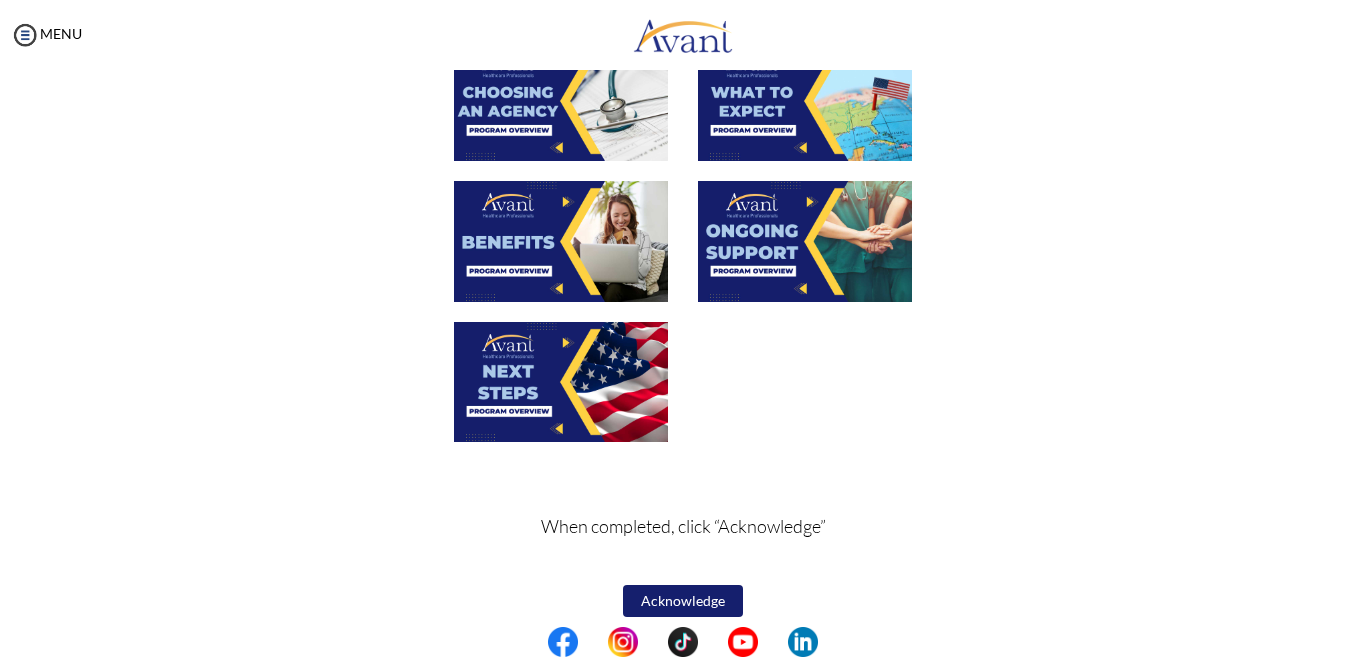 scroll, scrollTop: 718, scrollLeft: 0, axis: vertical 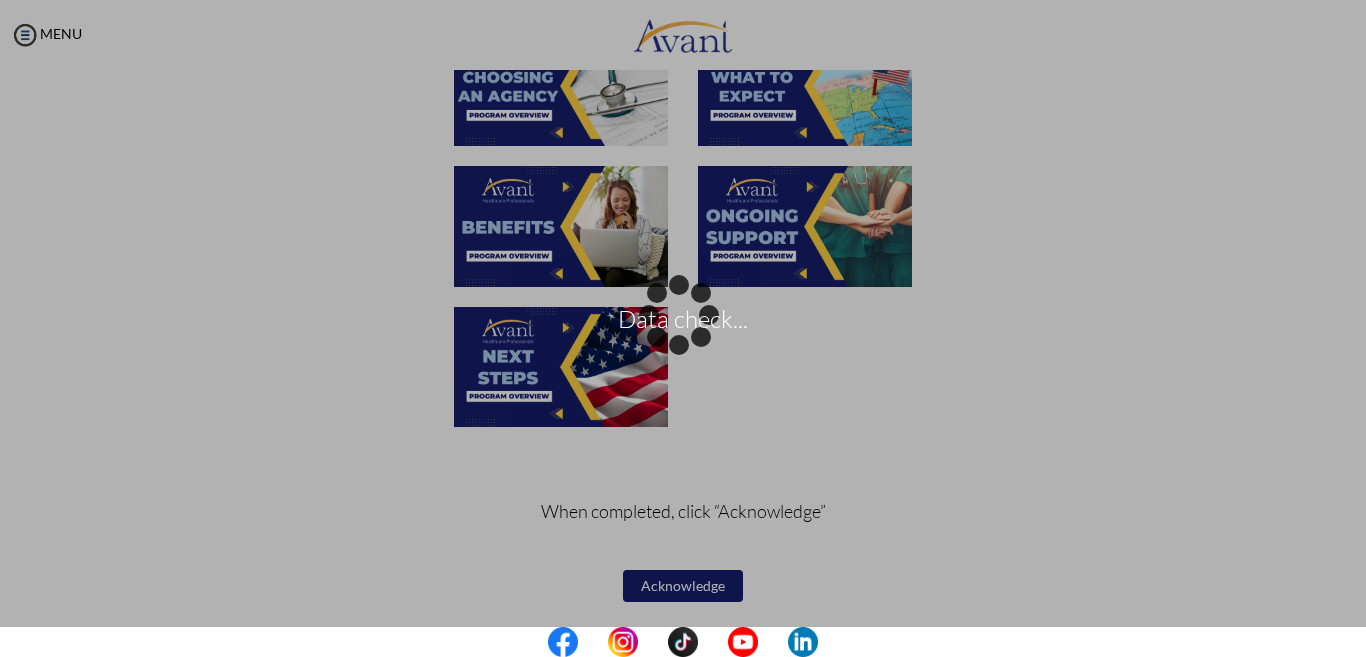 click on "Data check..." at bounding box center (683, 329) 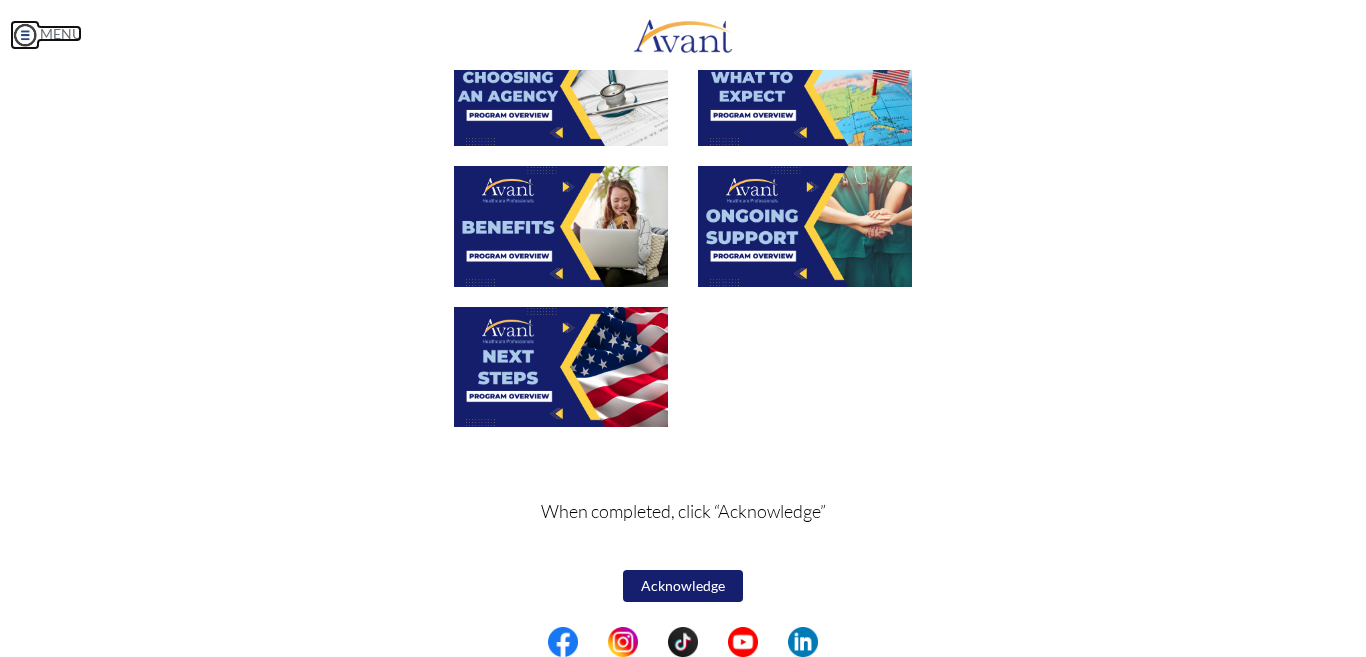 click at bounding box center [25, 35] 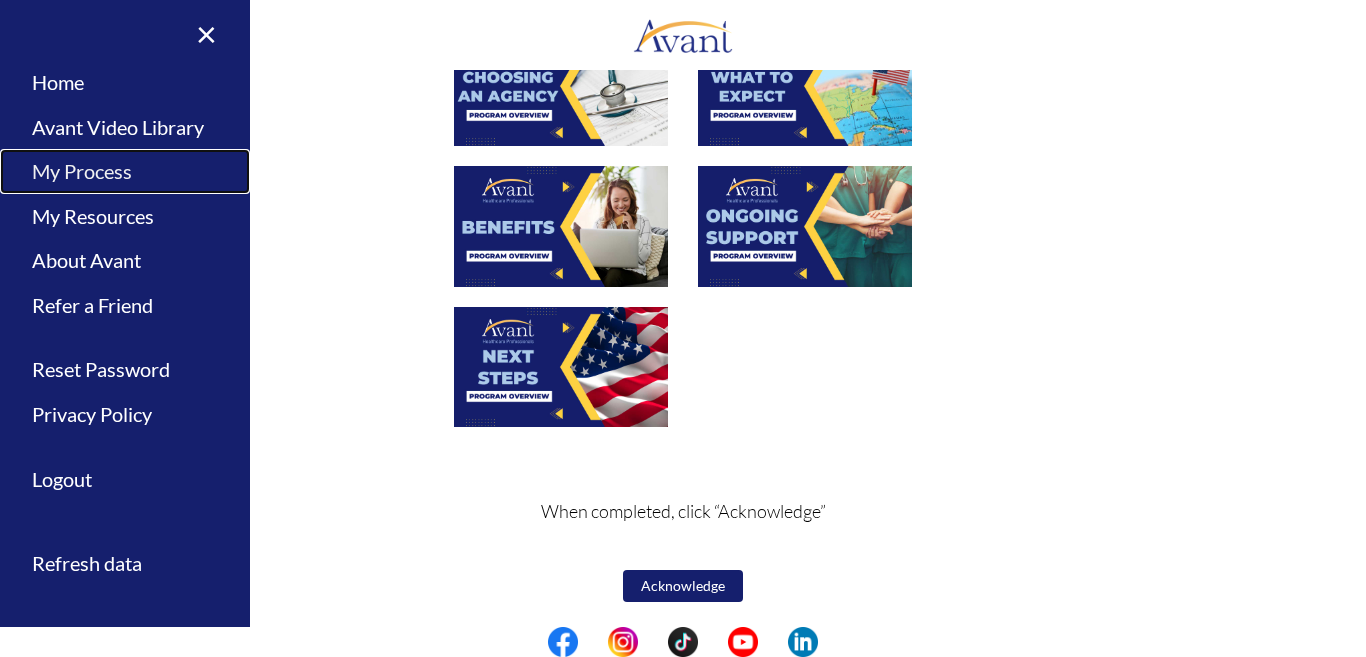 click on "My Process" at bounding box center [125, 171] 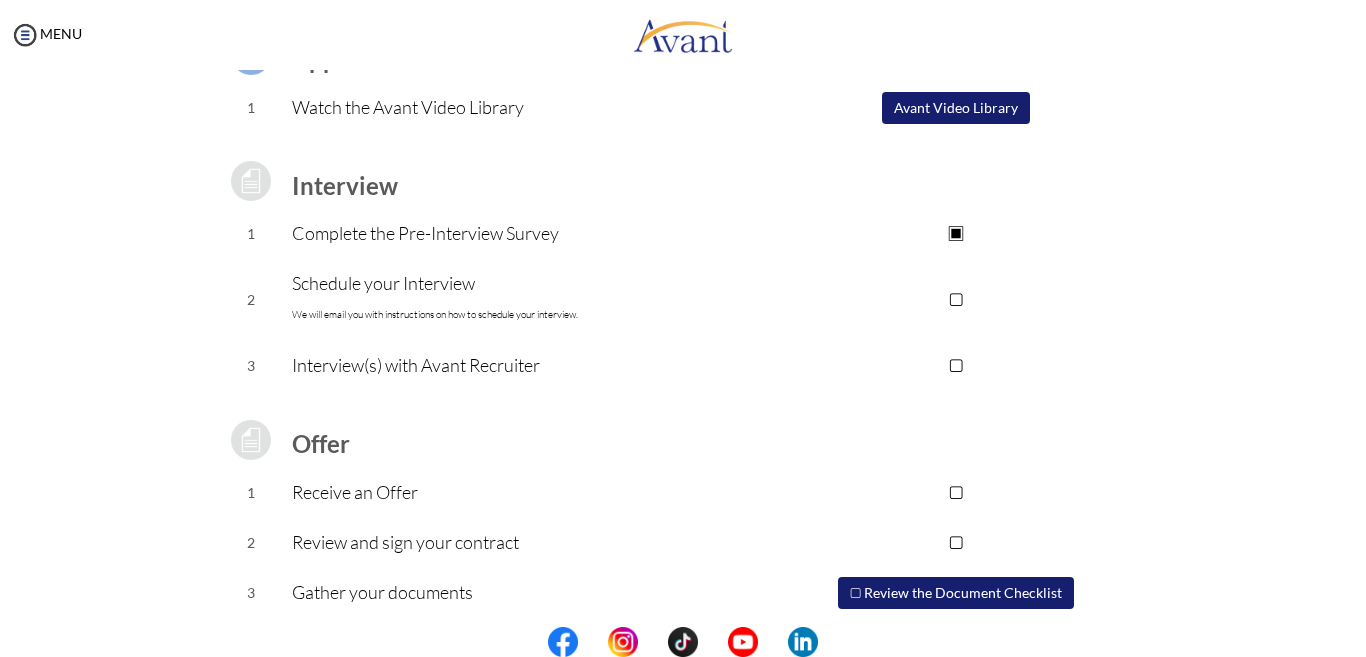 scroll, scrollTop: 253, scrollLeft: 0, axis: vertical 